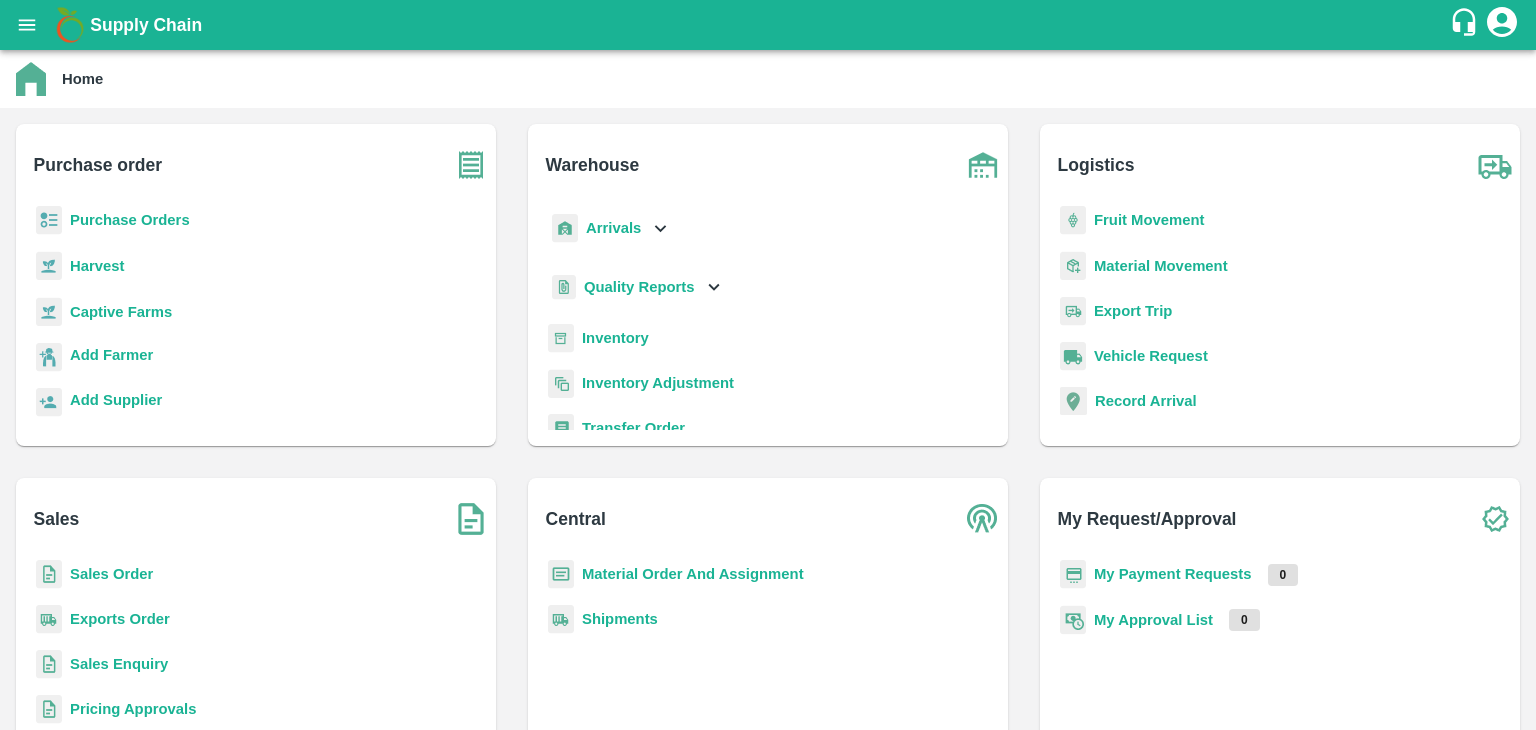 scroll, scrollTop: 0, scrollLeft: 0, axis: both 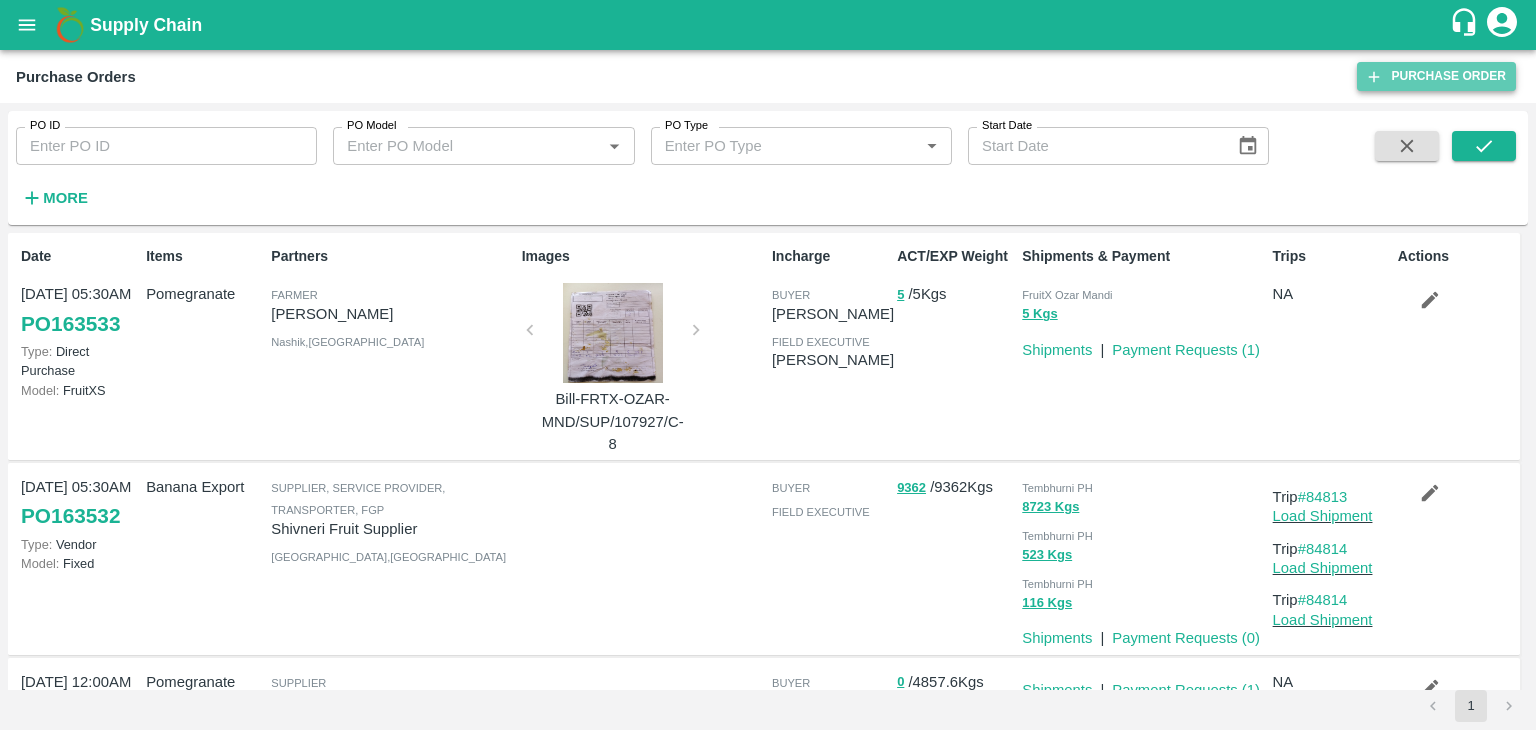 click on "Purchase Order" at bounding box center [1436, 76] 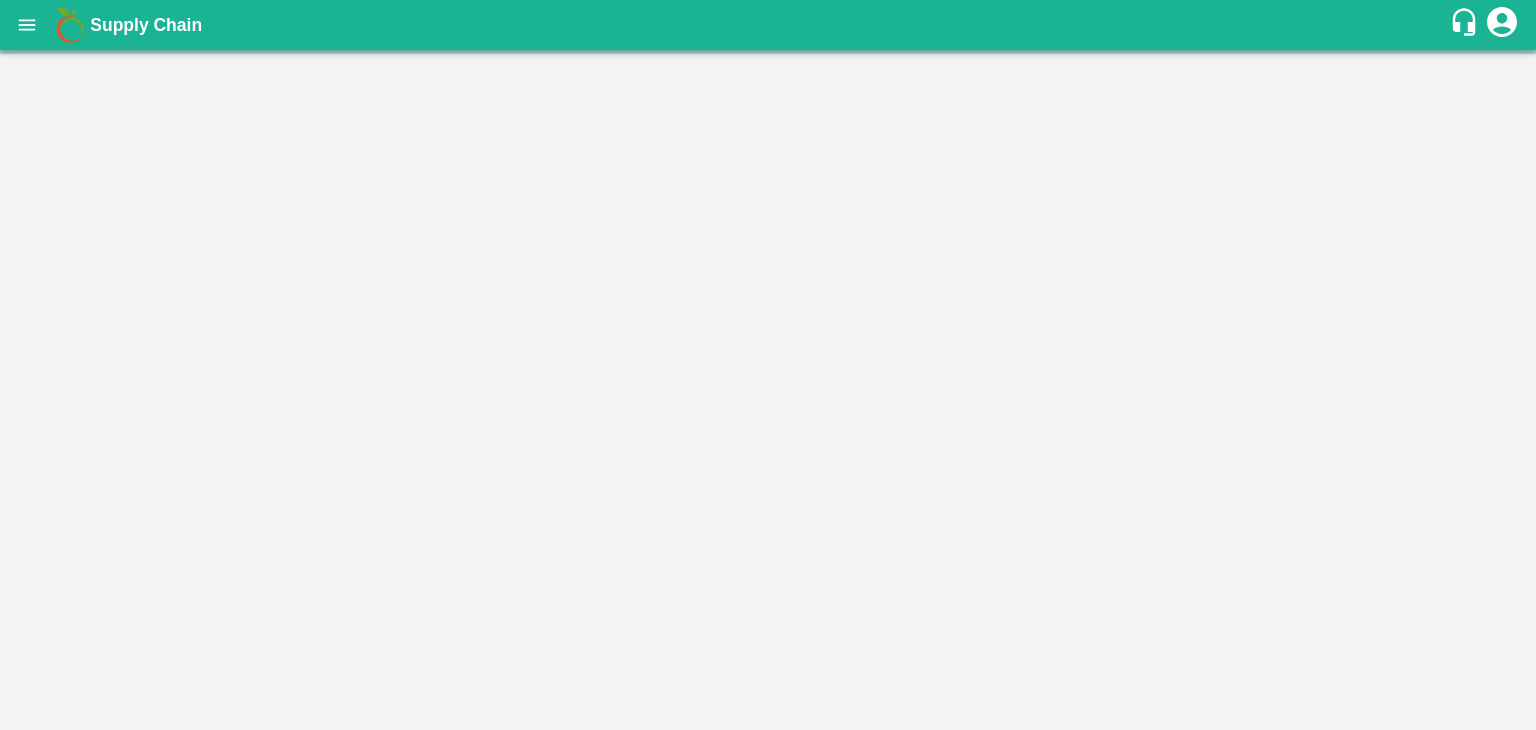 scroll, scrollTop: 0, scrollLeft: 0, axis: both 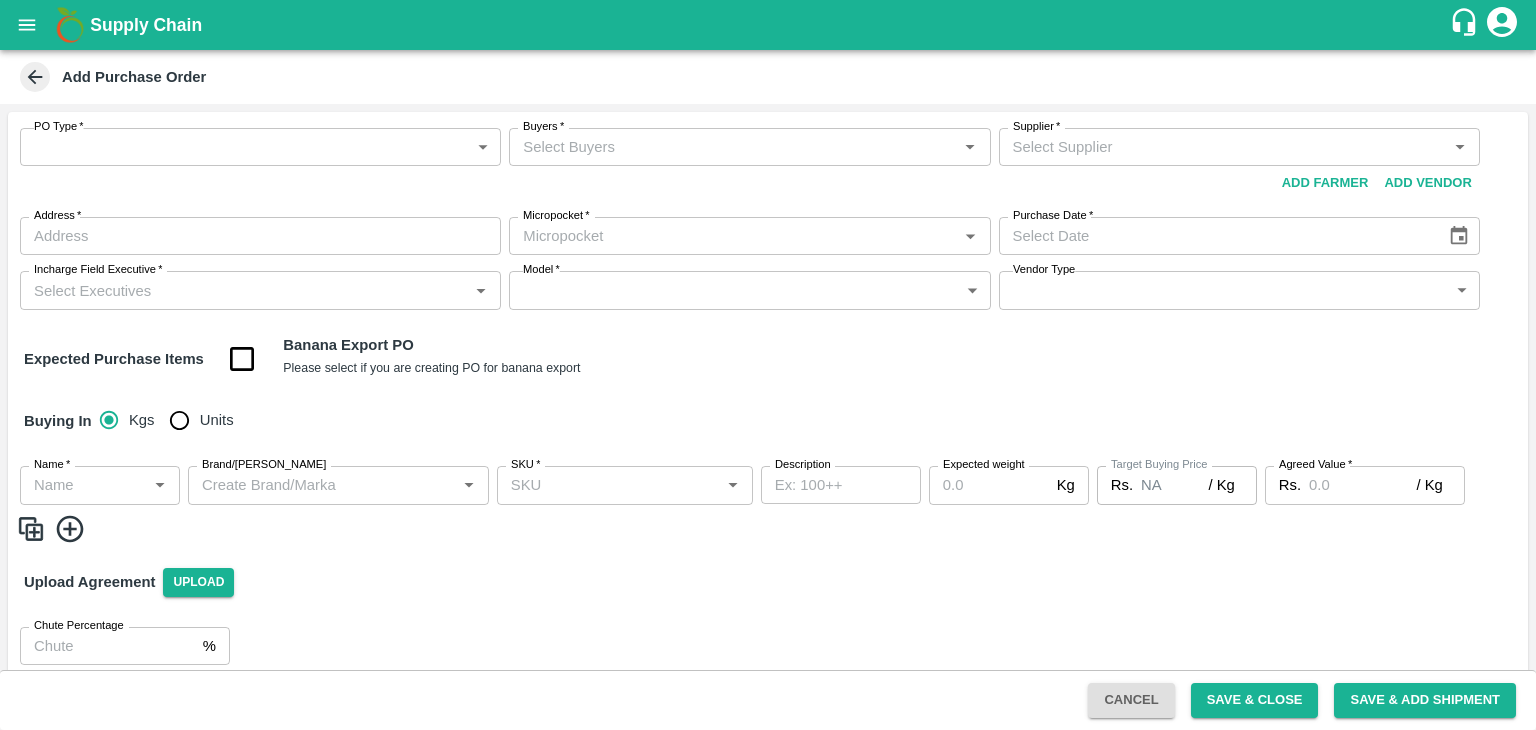 click on "Supply Chain Add Purchase Order PO Type   * ​ PO Type Buyers   * Buyers   * Supplier   * Supplier   * Add Vendor Add Farmer Address   * Address Micropocket   * Micropocket   * Purchase Date   * Purchase Date Incharge Field Executive   * Incharge Field Executive   * Model   * ​ Model Vendor Type ​ Vendor Type Expected Purchase Items Banana Export PO Please select if you are creating PO for banana export Buying In Kgs Units Name   * Name   * Brand/Marka Brand/Marka SKU   * SKU   * Description x Description Expected weight Kg Expected weight Target Buying Price Rs. NA / Kg Target Buying Price Agreed Value   * Rs. / Kg Agreed Value Upload Agreement Upload Chute Percentage % Chute Percentage Cancel Save & Close Save & Add Shipment FXD LMD DC Direct Customer FruitX Bangalore FruitX Delhi Anil Kumar Logout" at bounding box center [768, 365] 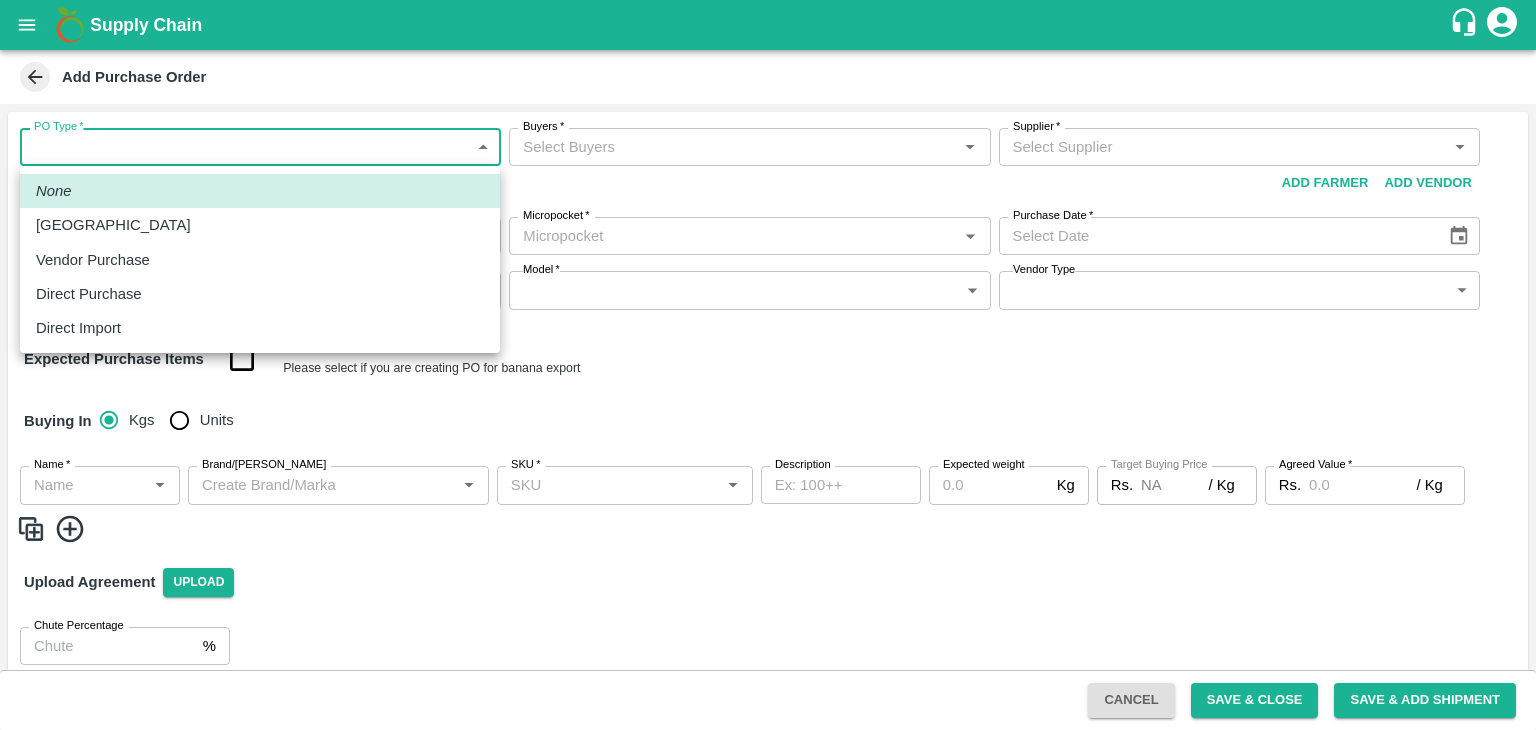 click on "Direct Purchase" at bounding box center [89, 294] 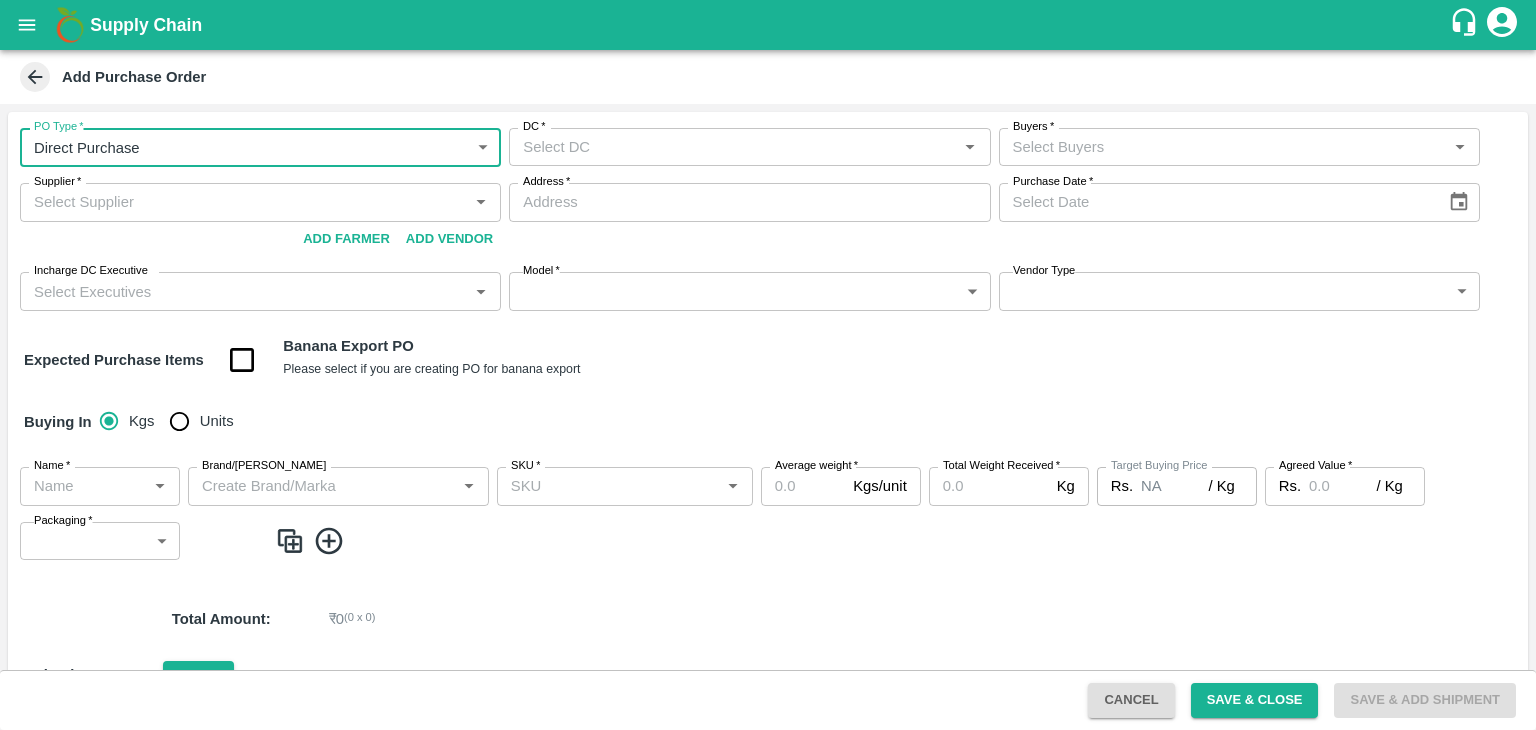 click on "DC   *" at bounding box center [733, 147] 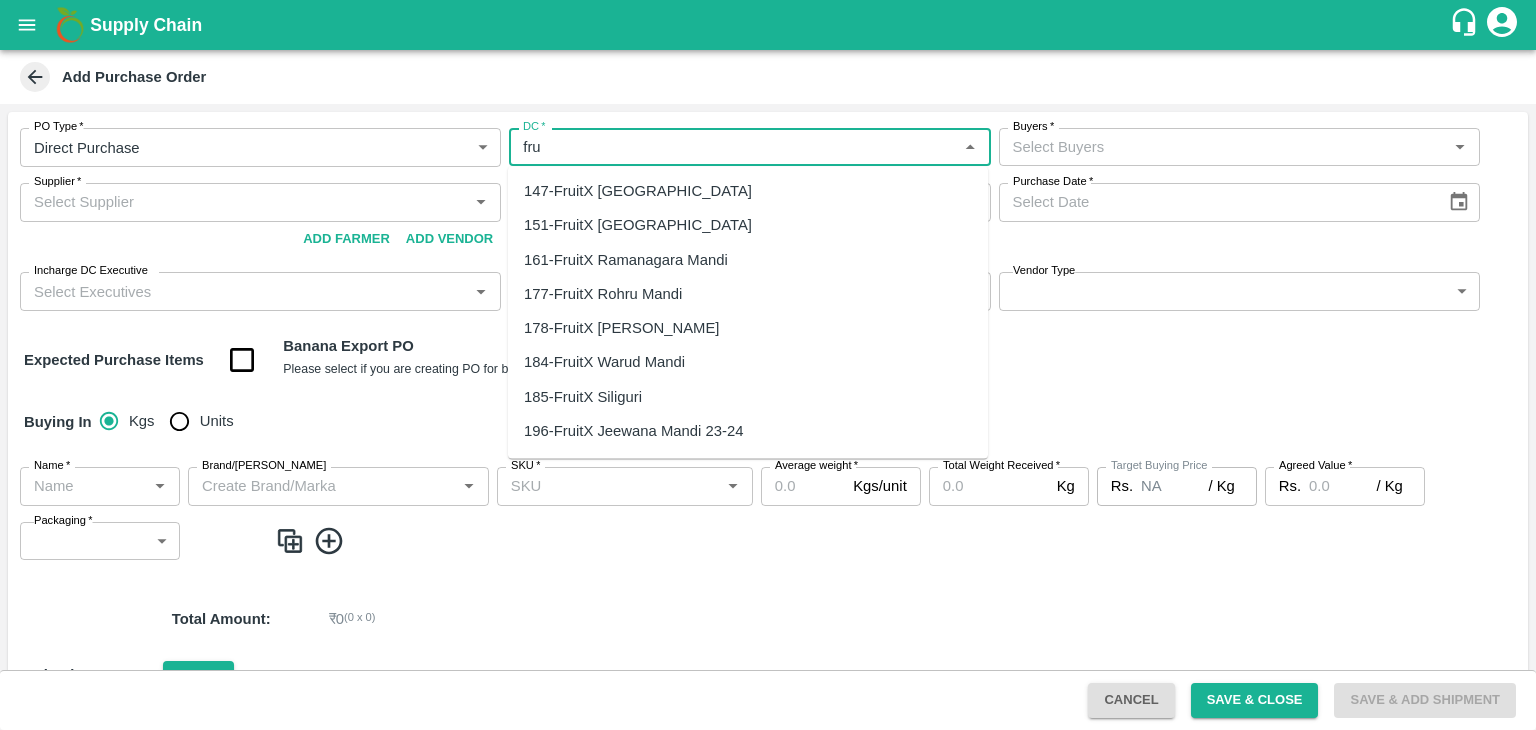 click on "147-FruitX Bangalore" at bounding box center (638, 191) 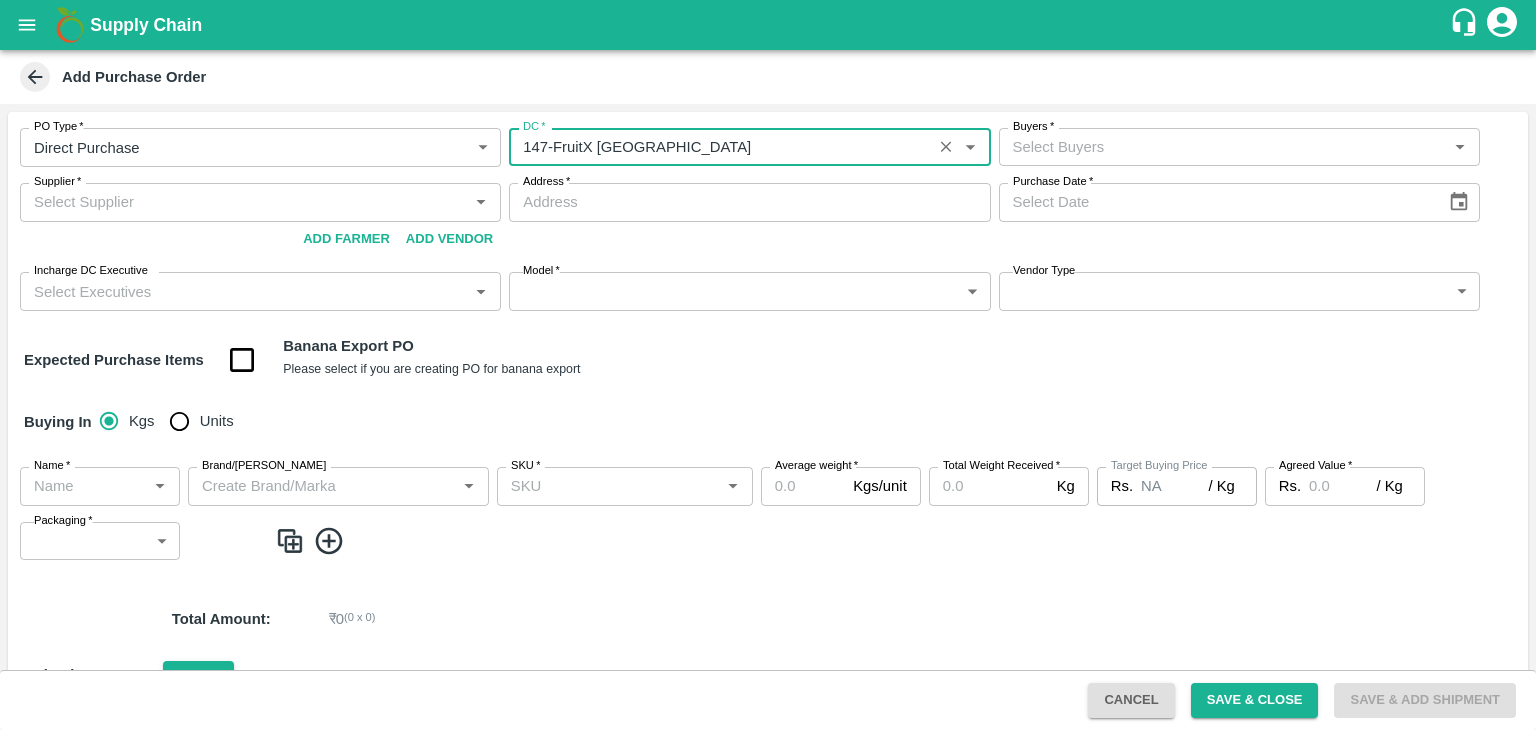 type on "147-FruitX Bangalore" 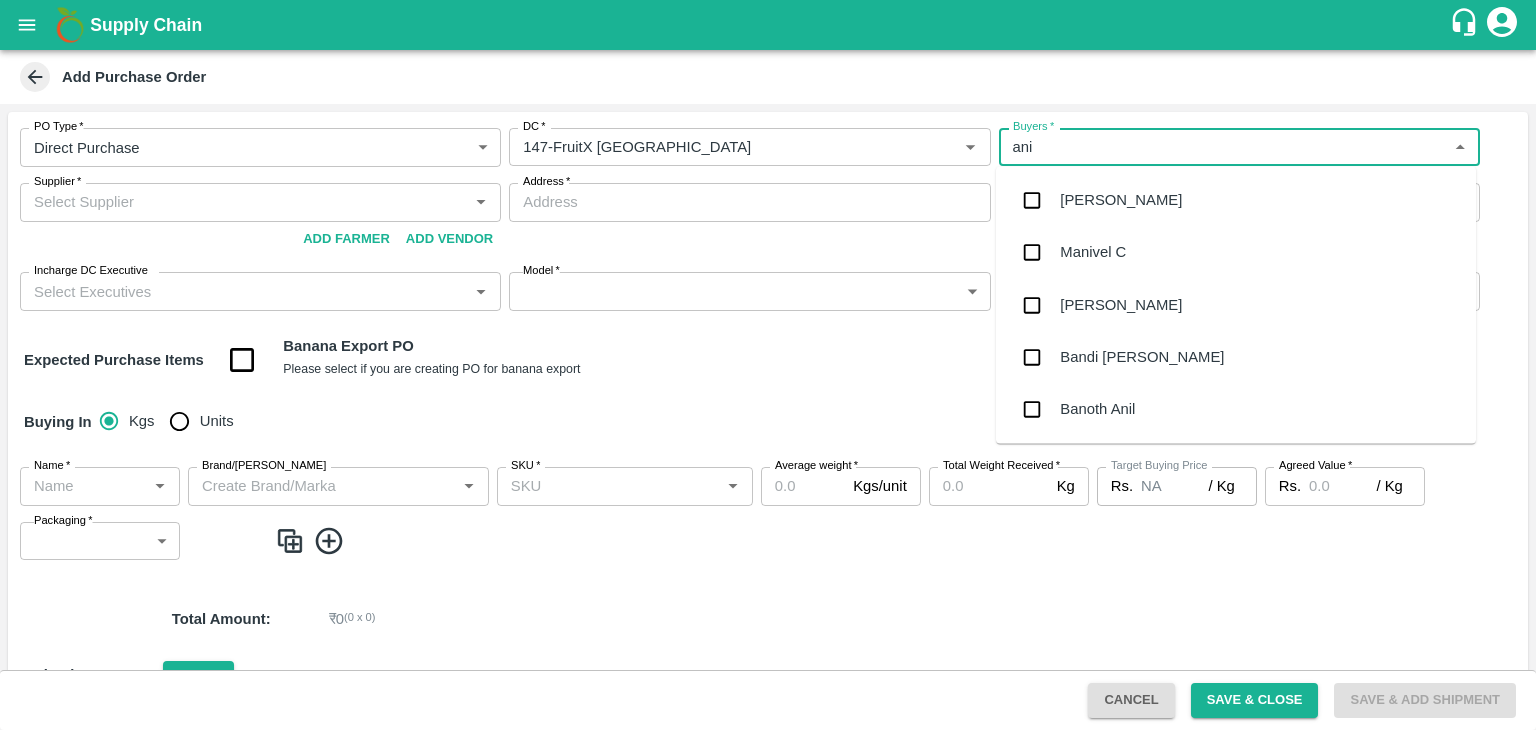 type on "anil" 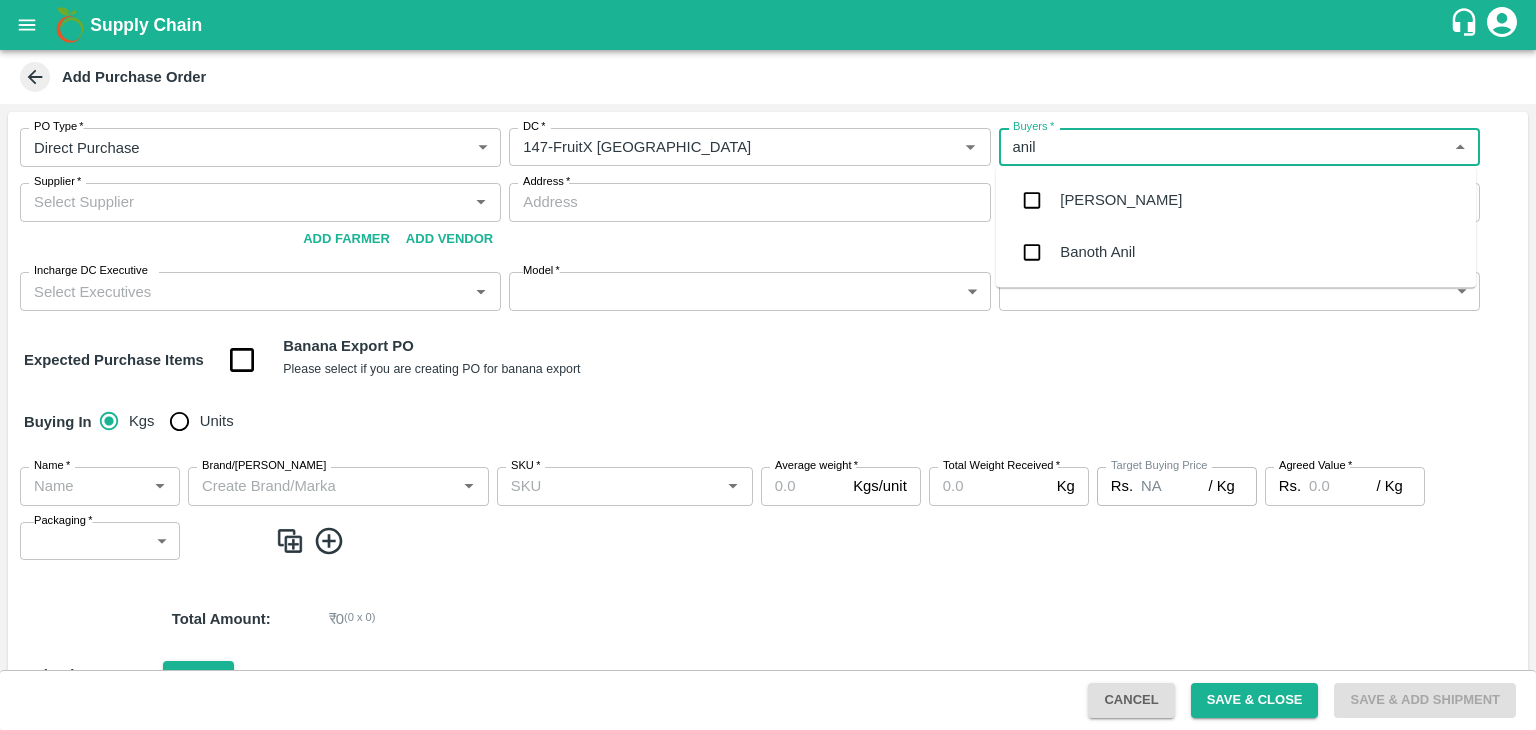 click on "[PERSON_NAME]" at bounding box center (1236, 200) 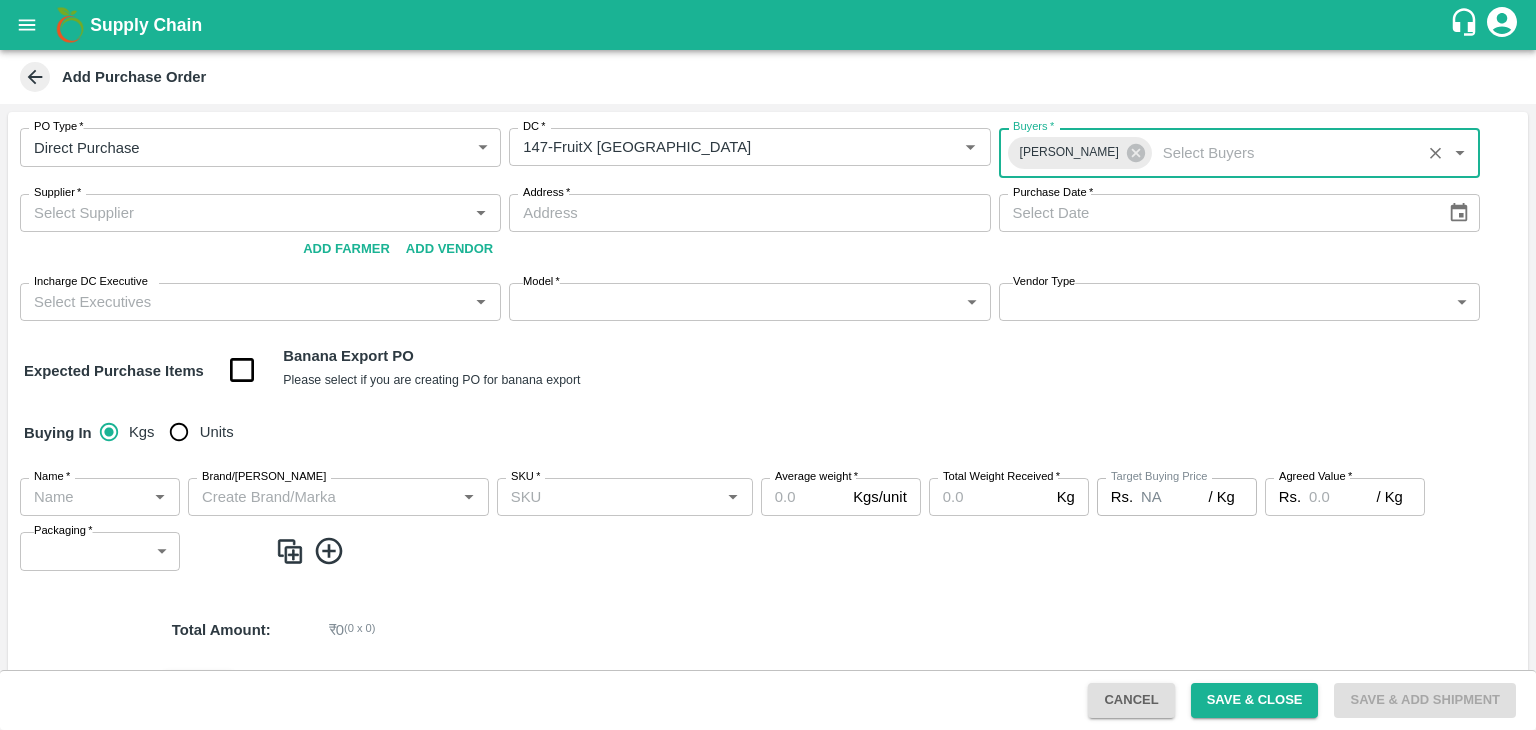 click on "Supplier   *" at bounding box center [244, 213] 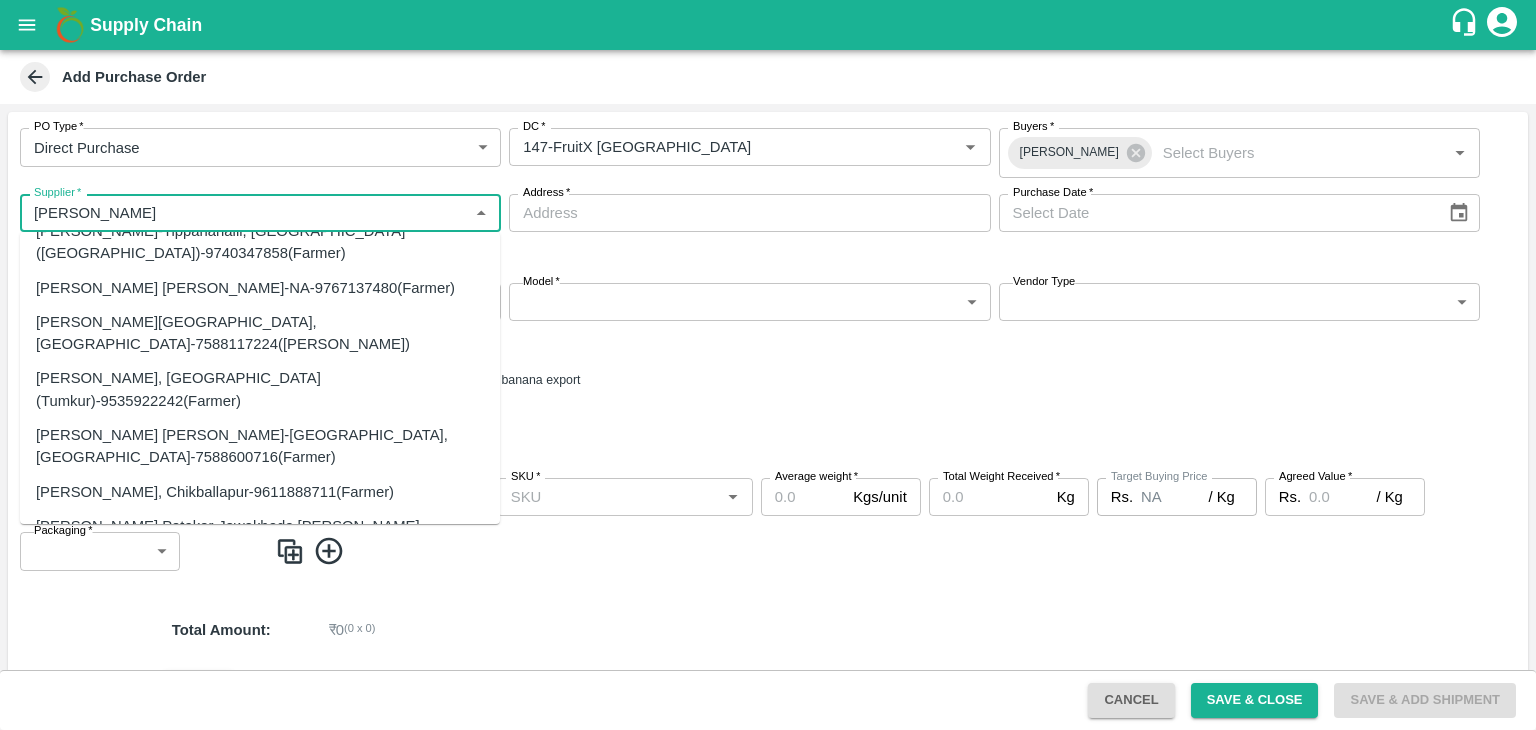scroll, scrollTop: 1500, scrollLeft: 0, axis: vertical 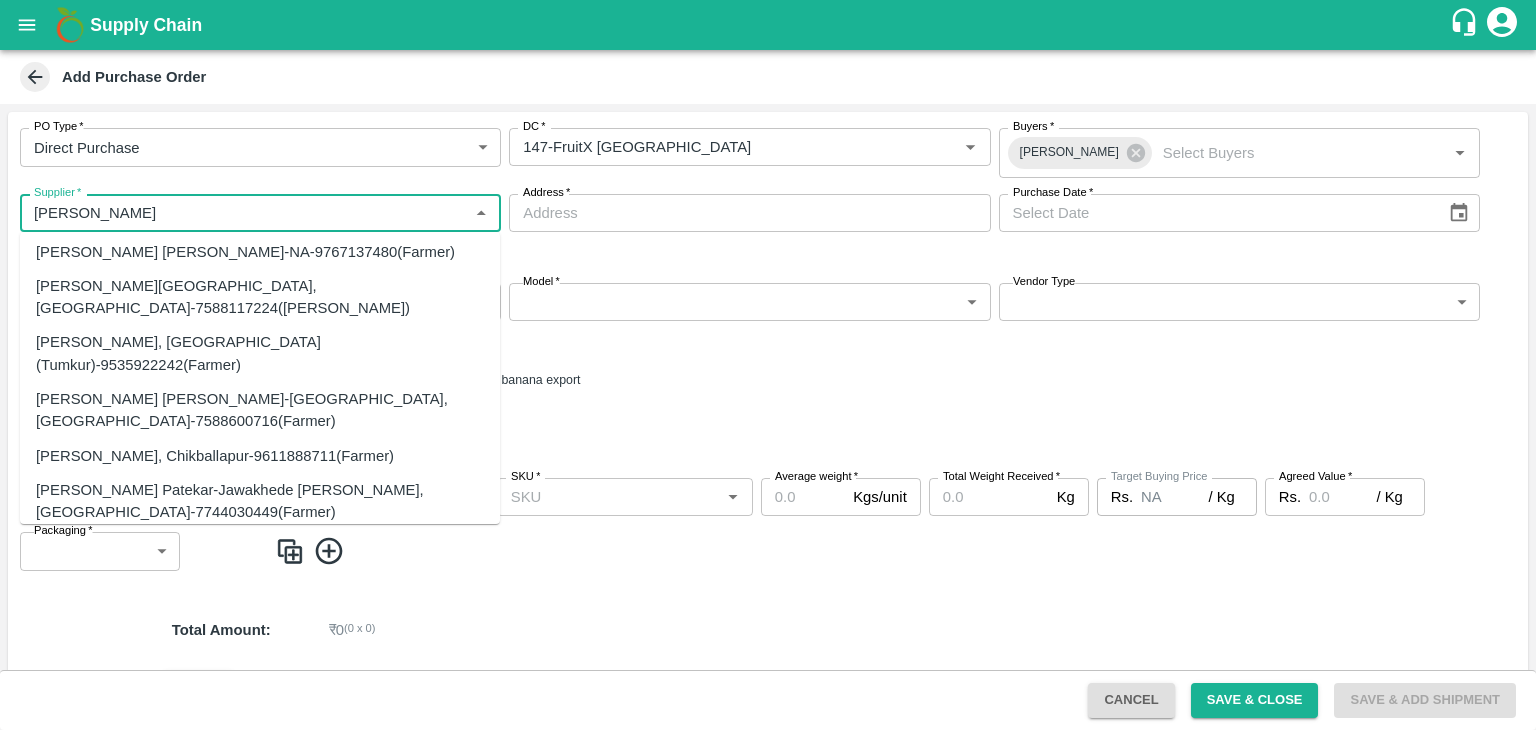 type on "ranganath" 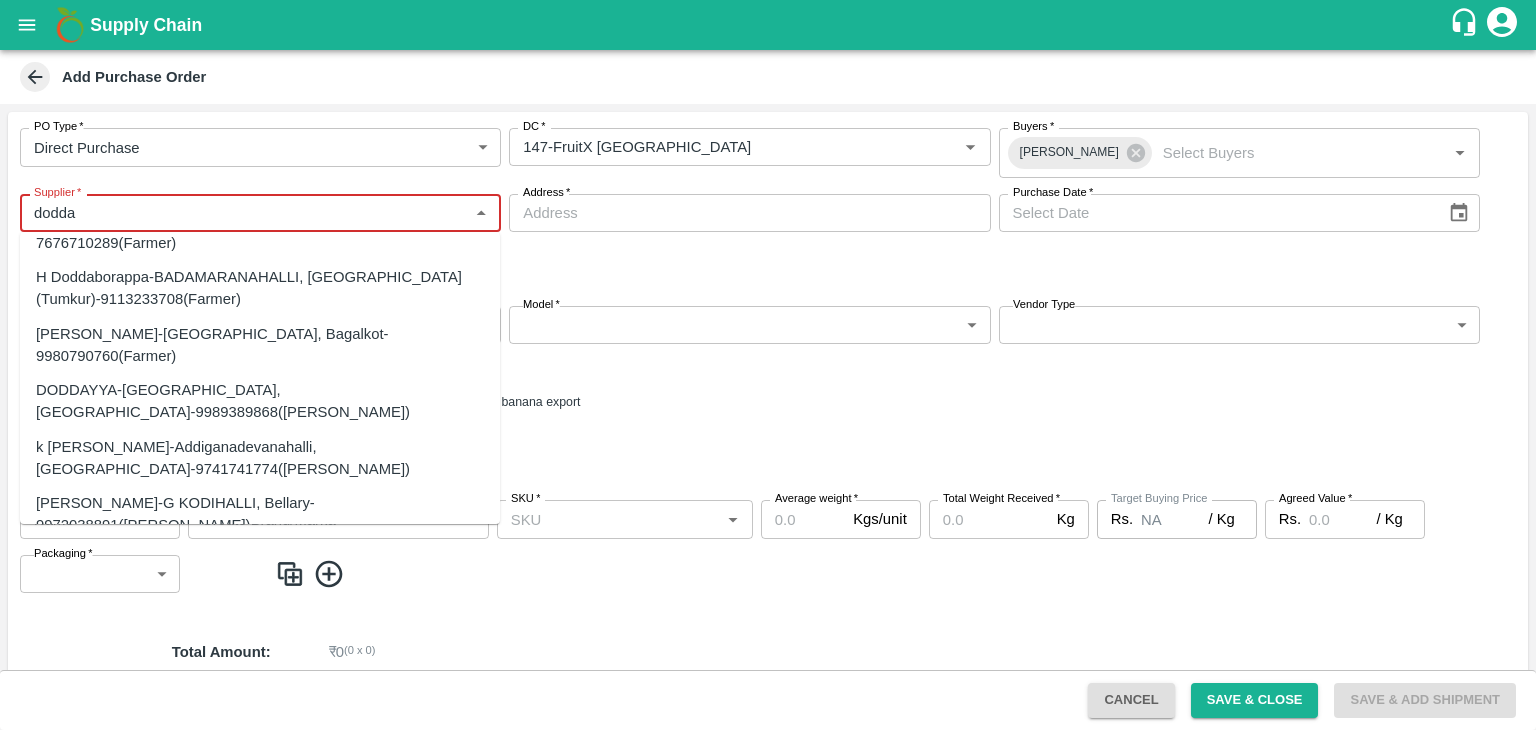 scroll, scrollTop: 600, scrollLeft: 0, axis: vertical 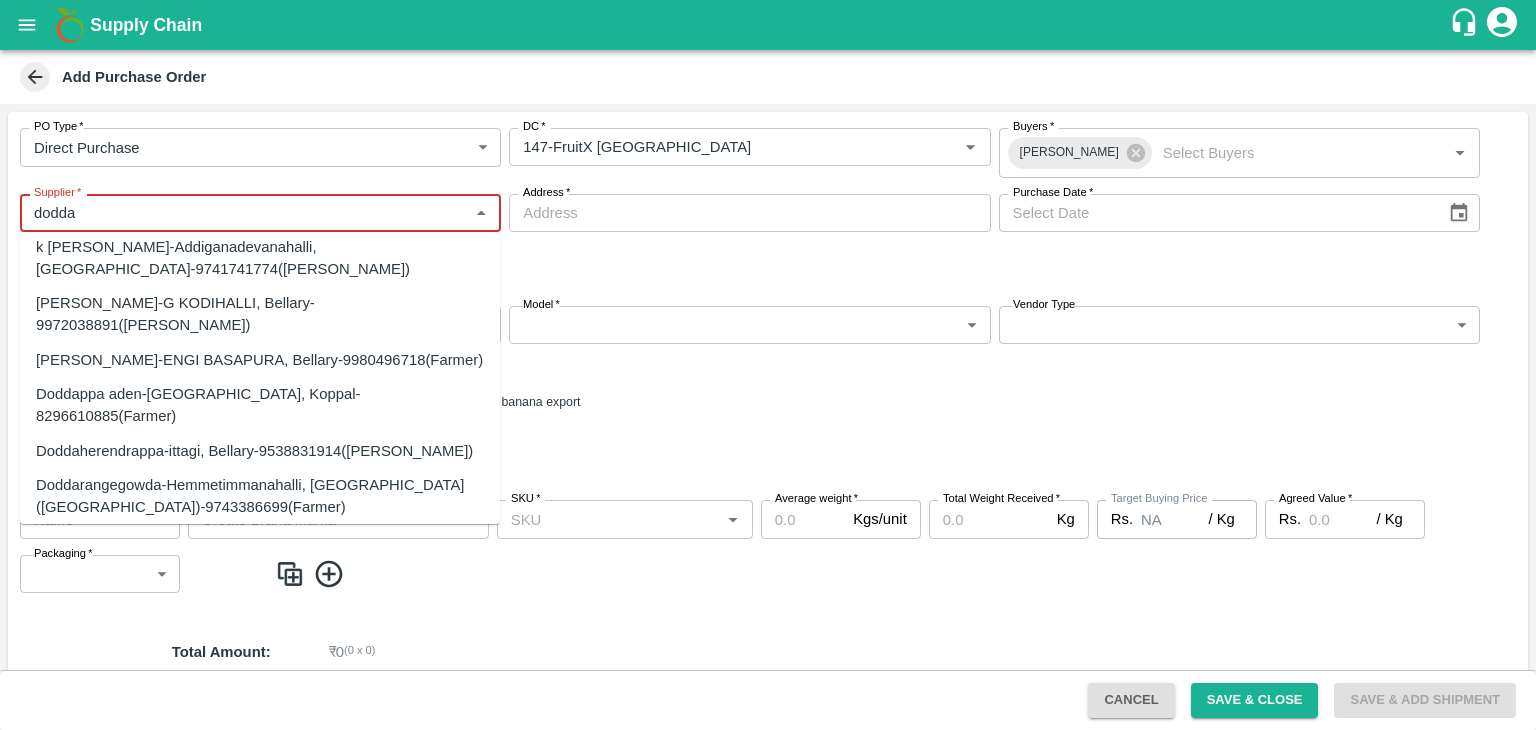 type on "dodda" 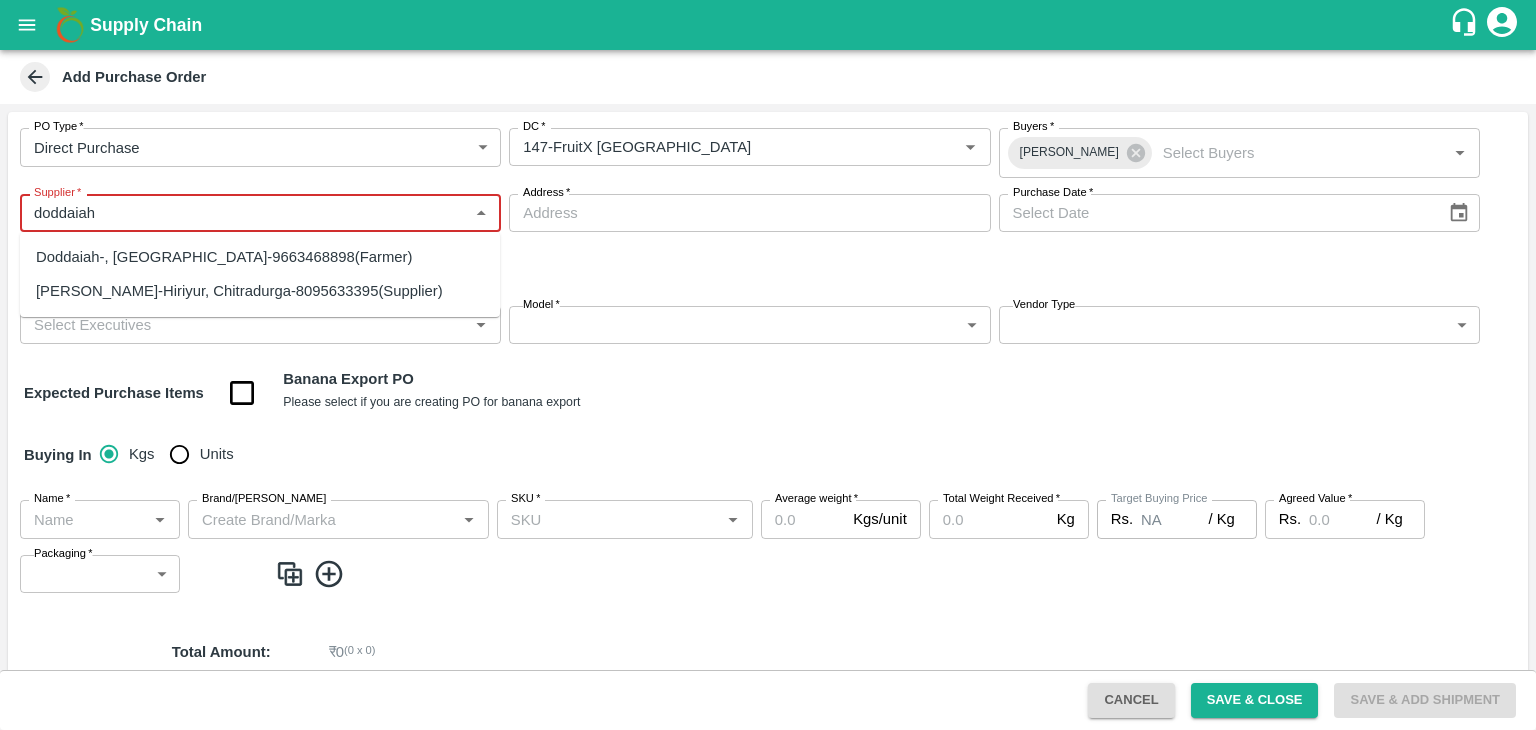 click on "DODDAIAH RANGANATHA-Hiriyur, Chitradurga-8095633395(Supplier)" at bounding box center (239, 291) 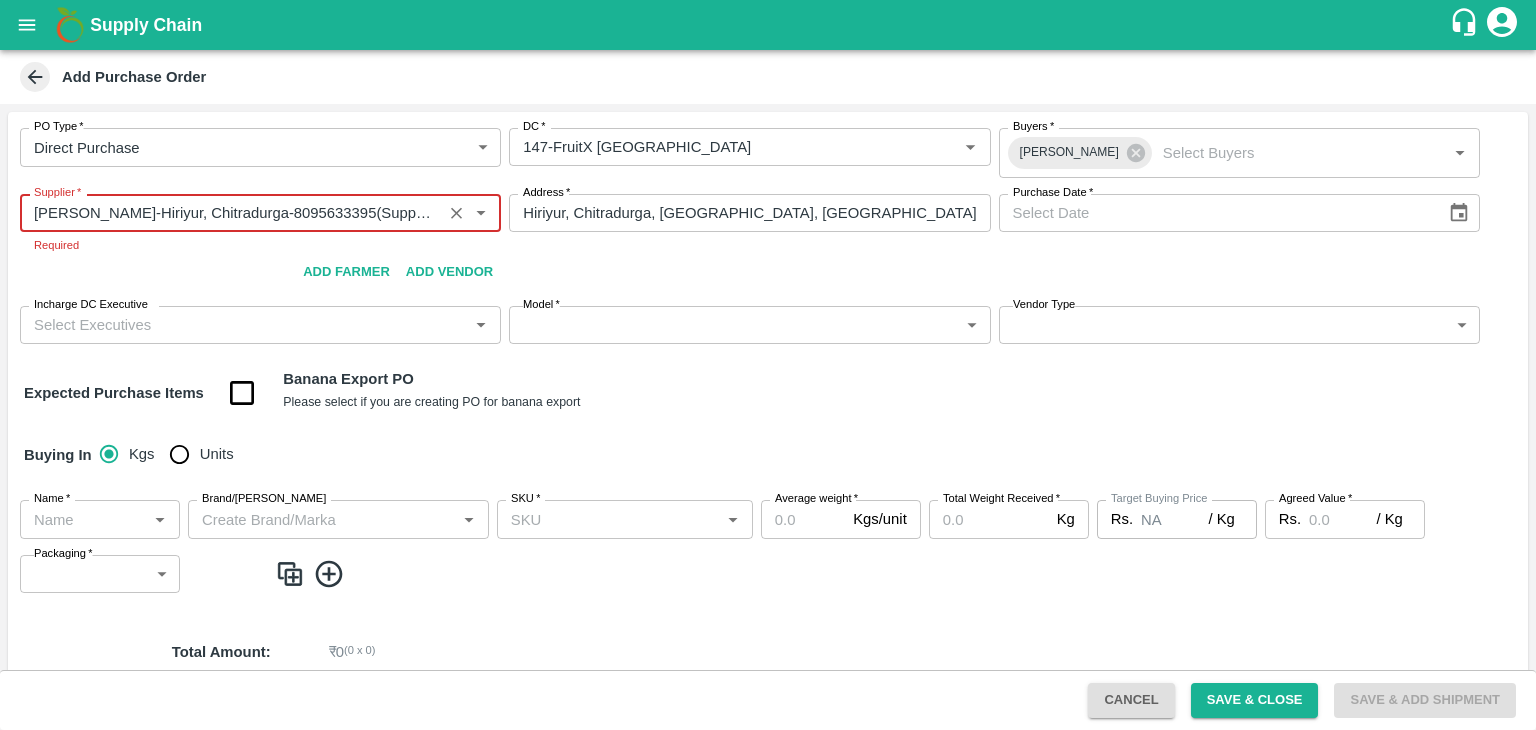 type on "DODDAIAH RANGANATHA-Hiriyur, Chitradurga-8095633395(Supplier)" 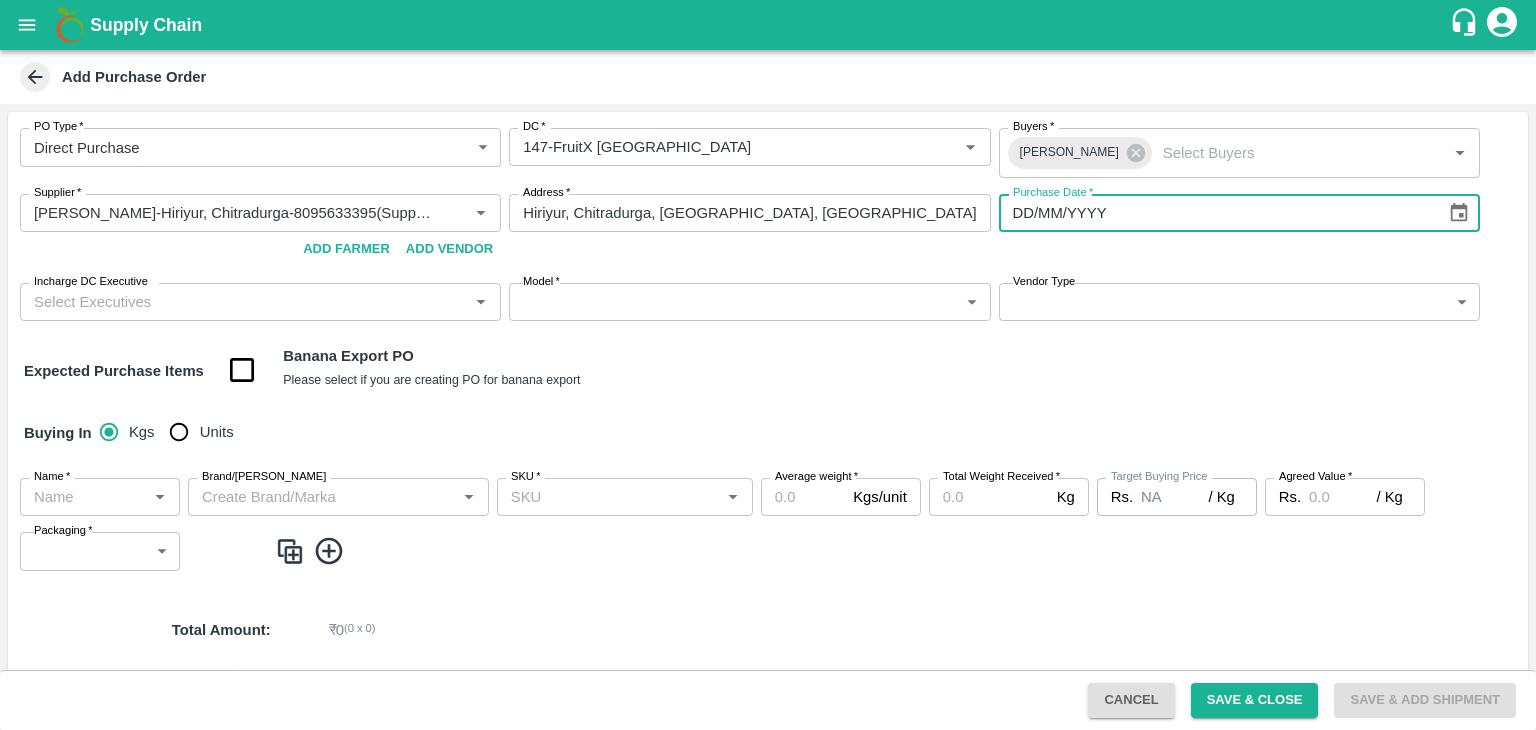 click on "DD/MM/YYYY" at bounding box center [1215, 213] 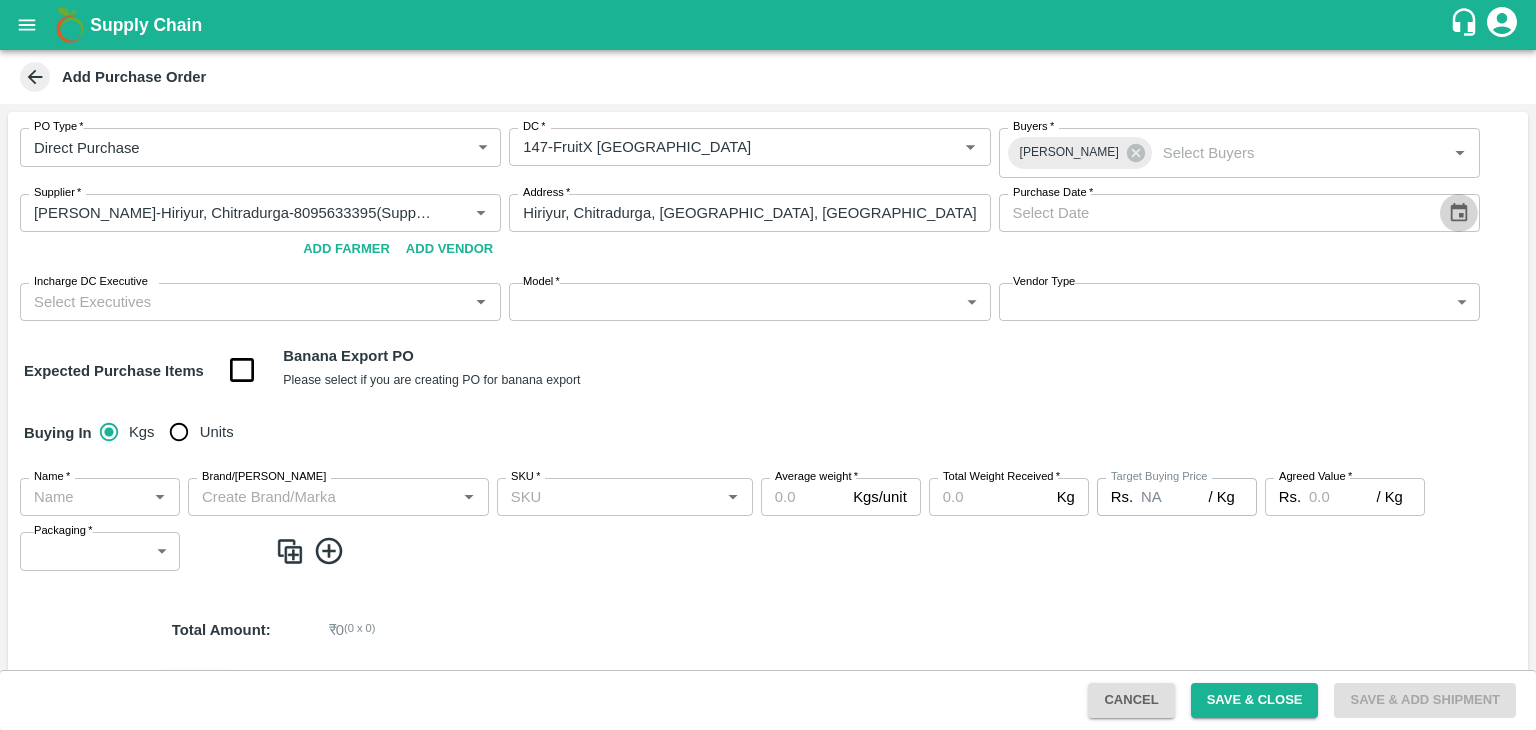 click 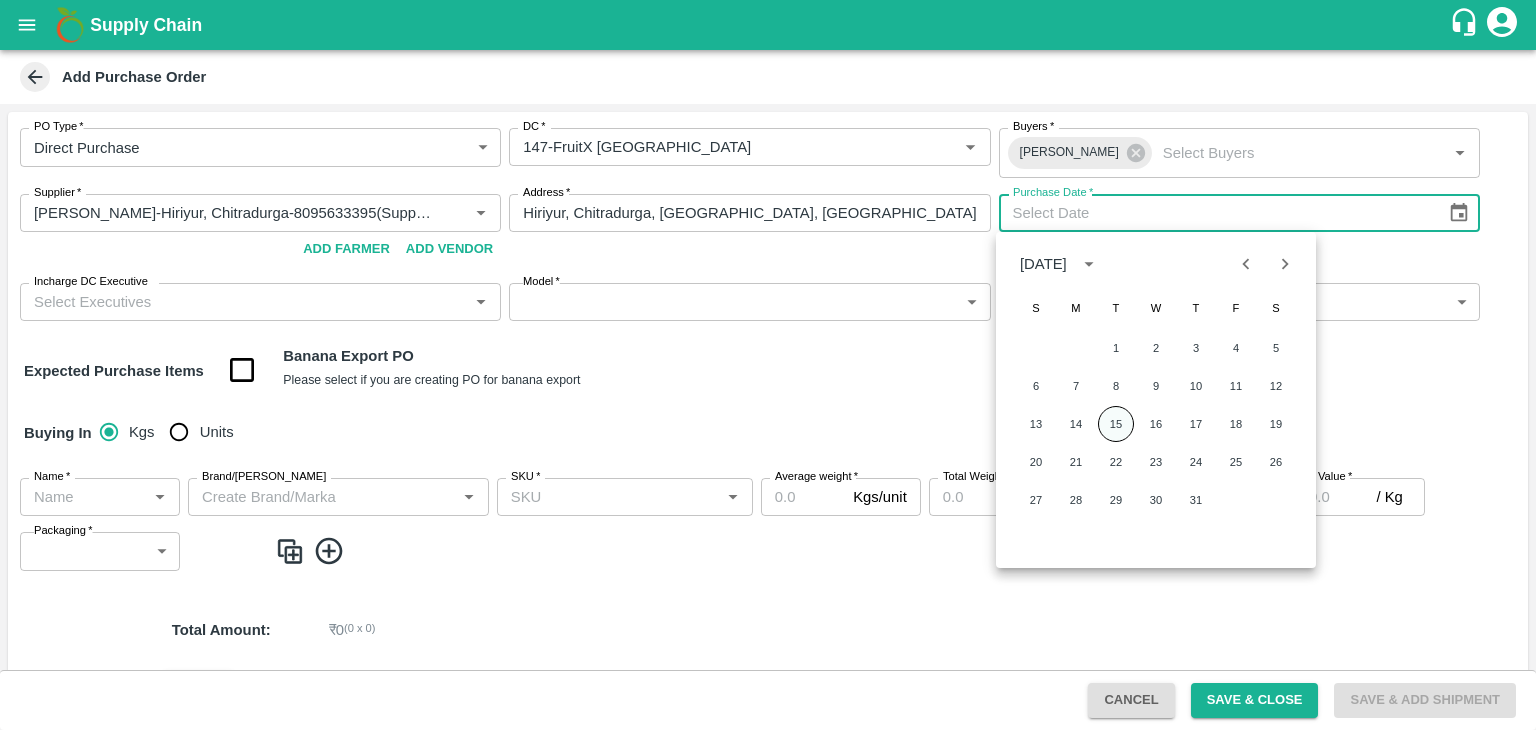 click on "15" at bounding box center (1116, 424) 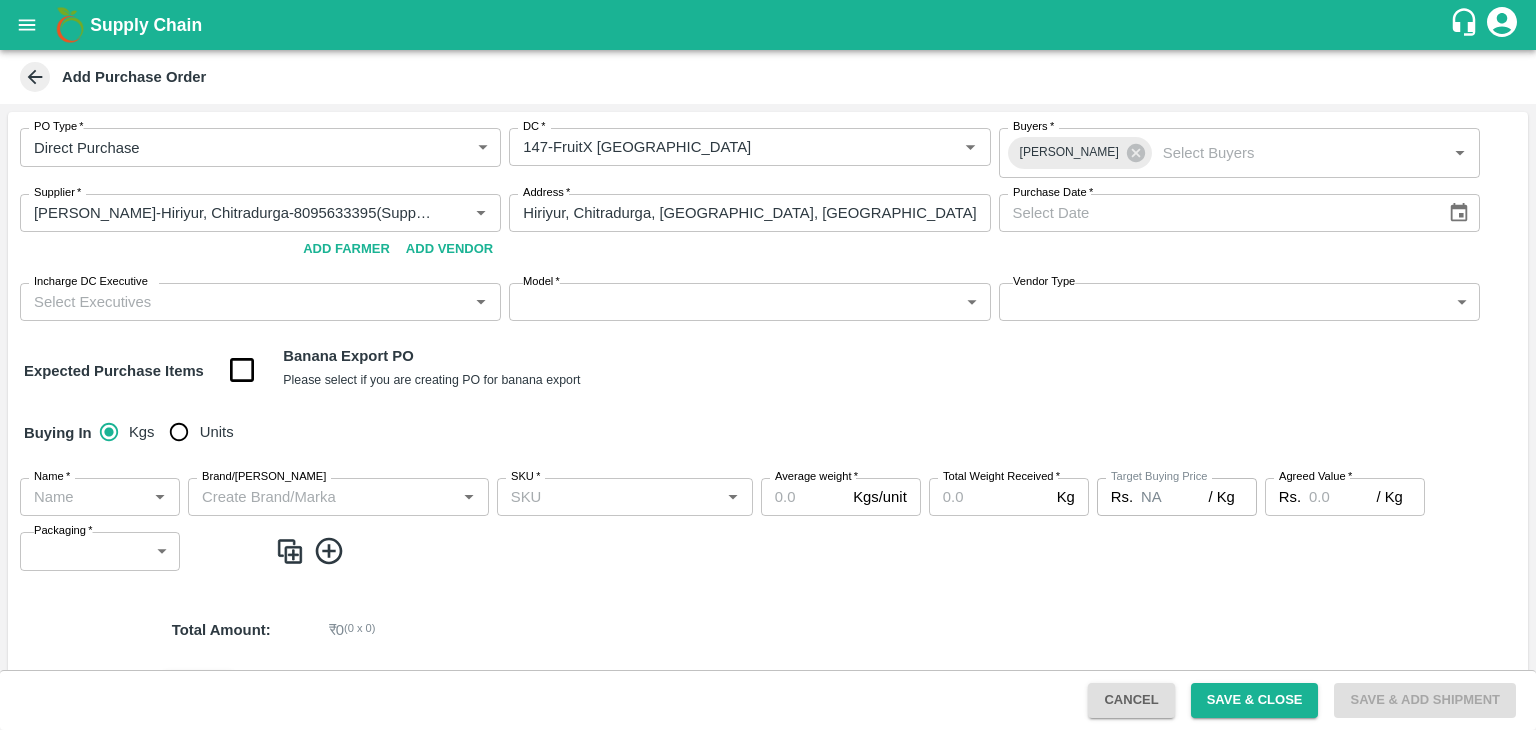 type on "15/07/2025" 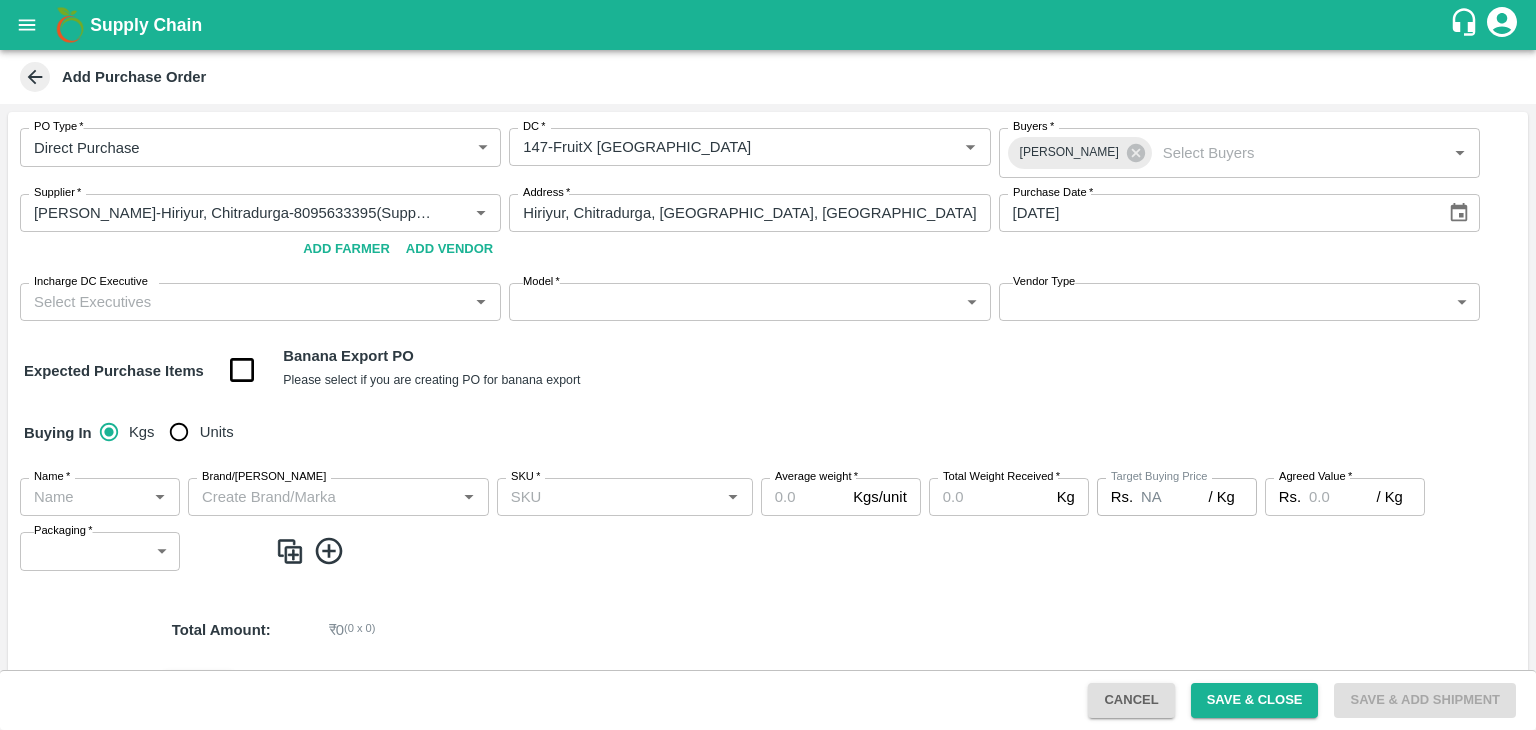 click on "Incharge DC Executive" at bounding box center (244, 302) 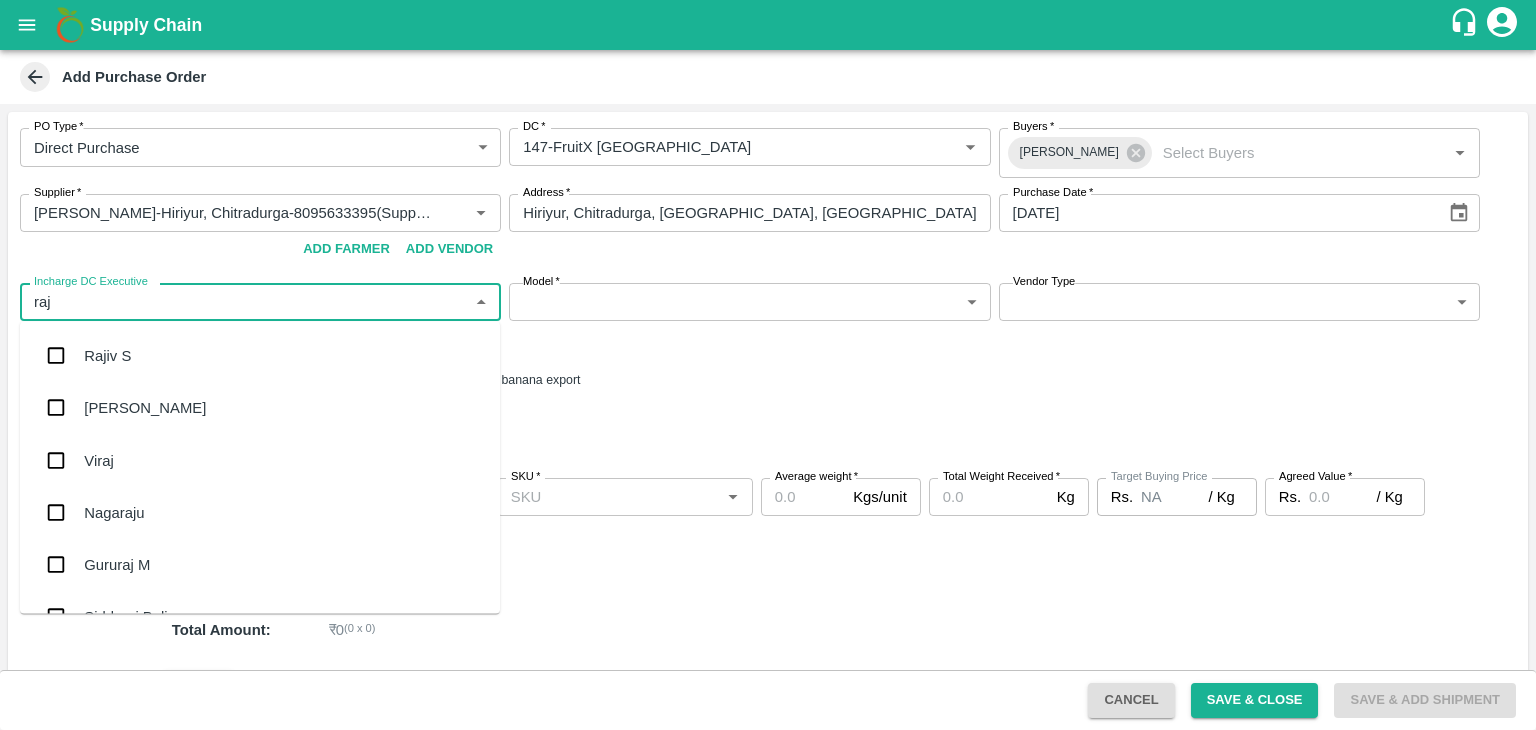 type on "raju" 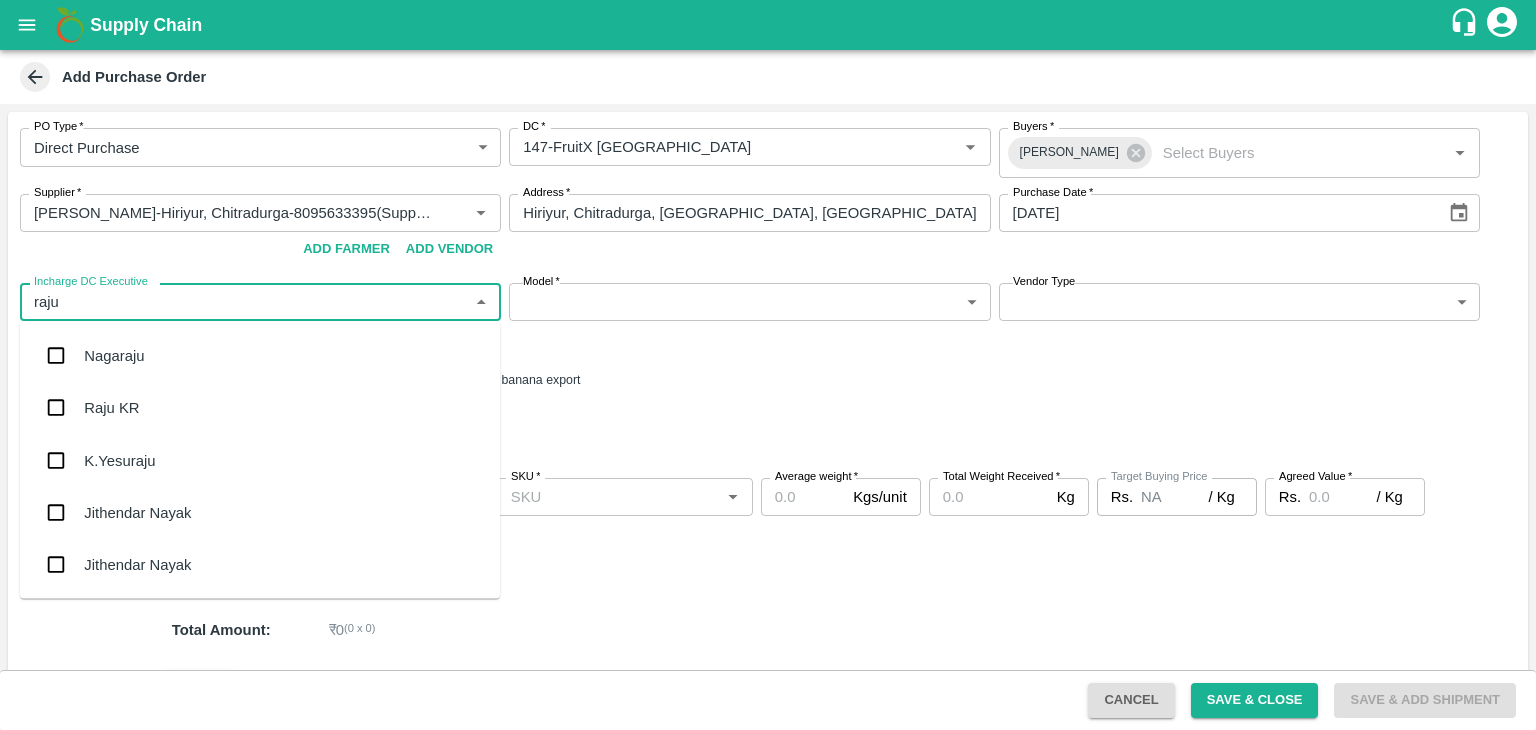 click on "Raju KR" at bounding box center [111, 408] 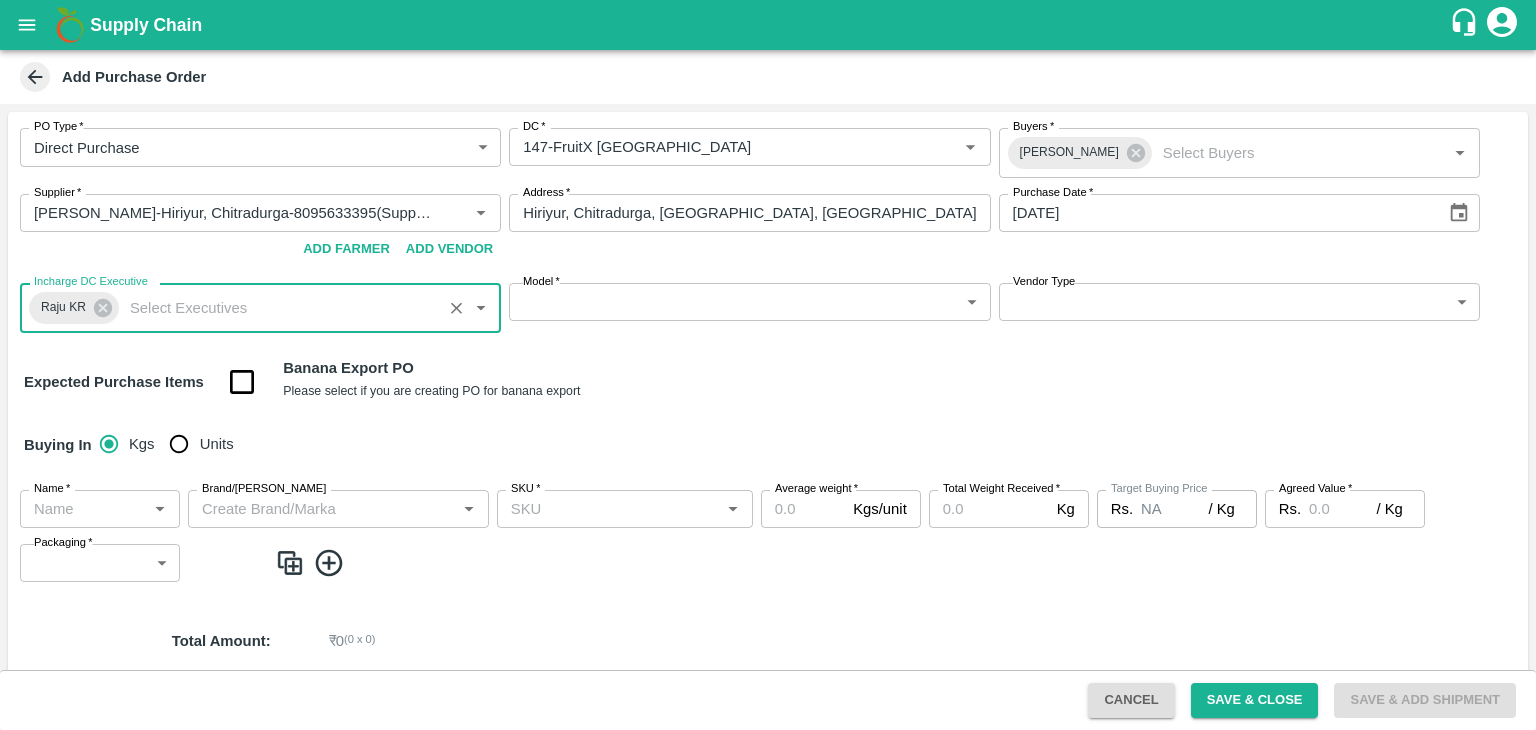 click on "Supply Chain Add Purchase Order PO Type   * Direct Purchase 3 PO Type DC   * DC   * Buyers   * Anil Kumar Buyers   * Supplier   * Supplier   * Add Vendor Add Farmer Address   * Hiriyur, Chitradurga, Hiriyur, Karnataka Address Purchase Date   * 15/07/2025 Purchase Date Incharge DC Executive Raju KR Incharge DC Executive   * Model   * ​ Model Vendor Type ​ Vendor Type Expected Purchase Items Banana Export PO Please select if you are creating PO for banana export Buying In Kgs Units Name   * Name   * Brand/Marka Brand/Marka SKU   * SKU   * Average weight   * Kgs/unit Average weight Total Weight Received   * Kg Total Weight Received Target Buying Price Rs. NA / Kg Target Buying Price Agreed Value   * Rs. / Kg Agreed Value Packaging   * ​ Packaging Total Amount : ₹ 0 ( 0 x 0 ) Upload Agreement Upload Chute Percentage % Chute Percentage Cancel Save & Close Save & Add Shipment FXD LMD DC Direct Customer FruitX Bangalore FruitX Delhi Anil Kumar Logout" at bounding box center (768, 365) 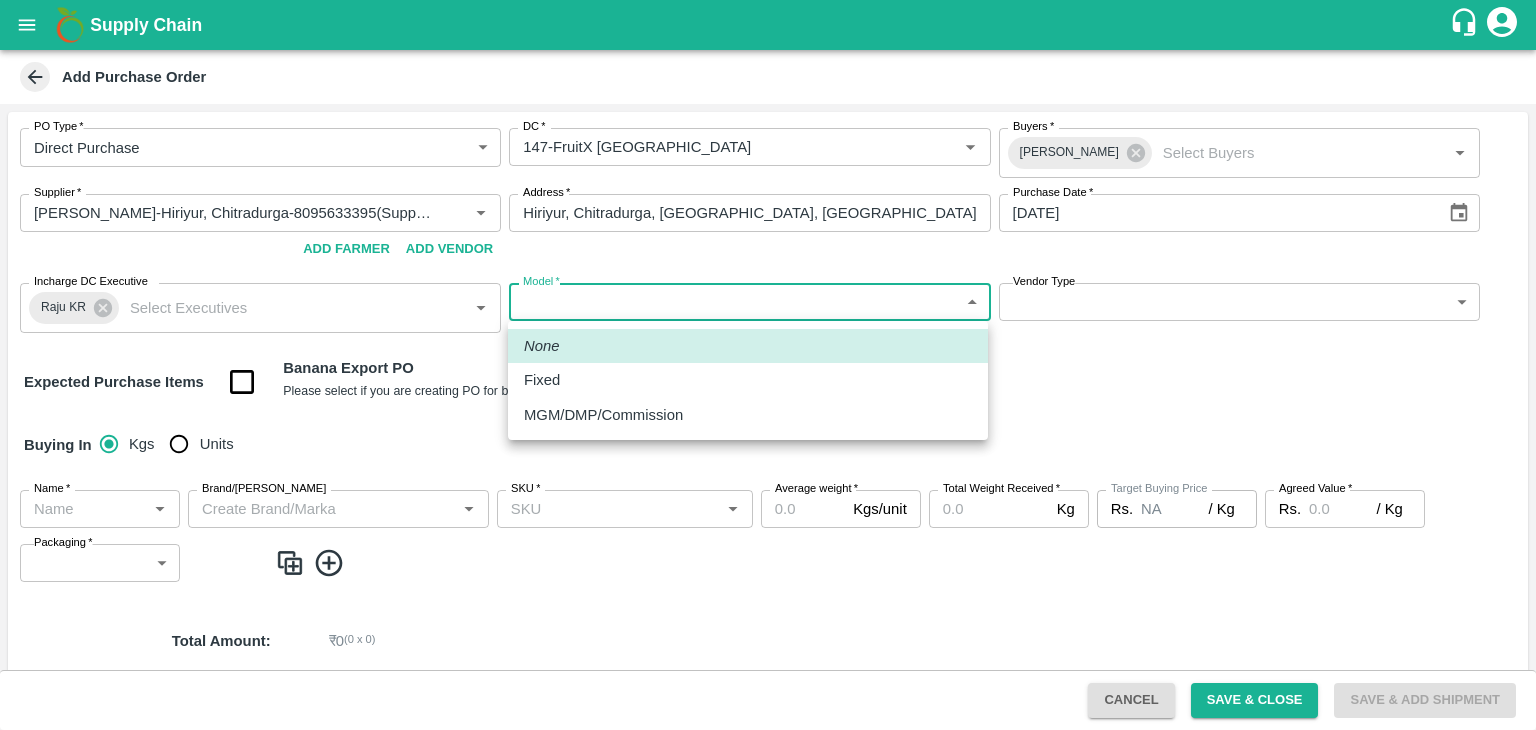 click on "Fixed" at bounding box center (542, 380) 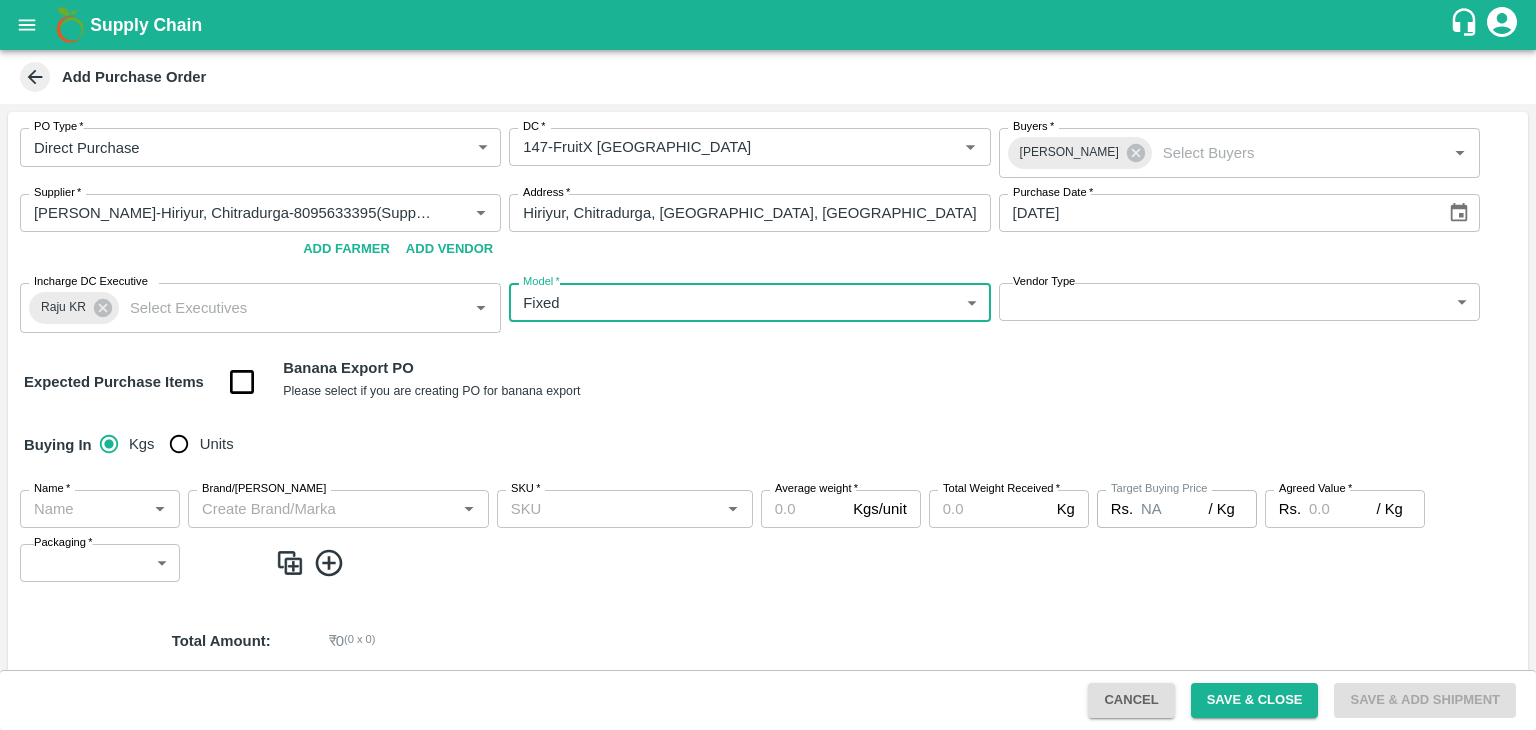 click on "Supply Chain Add Purchase Order PO Type   * Direct Purchase 3 PO Type DC   * DC   * Buyers   * Anil Kumar Buyers   * Supplier   * Supplier   * Add Vendor Add Farmer Address   * Hiriyur, Chitradurga, Hiriyur, Karnataka Address Purchase Date   * 15/07/2025 Purchase Date Incharge DC Executive Raju KR Incharge DC Executive   * Model   * Fixed Fixed Model Vendor Type ​ Vendor Type Expected Purchase Items Banana Export PO Please select if you are creating PO for banana export Buying In Kgs Units Name   * Name   * Brand/Marka Brand/Marka SKU   * SKU   * Average weight   * Kgs/unit Average weight Total Weight Received   * Kg Total Weight Received Target Buying Price Rs. NA / Kg Target Buying Price Agreed Value   * Rs. / Kg Agreed Value Packaging   * ​ Packaging Total Amount : ₹ 0 ( 0 x 0 ) Upload Agreement Upload Chute Percentage % Chute Percentage Cancel Save & Close Save & Add Shipment FXD LMD DC Direct Customer FruitX Bangalore FruitX Delhi Anil Kumar Logout None Fixed" at bounding box center (768, 365) 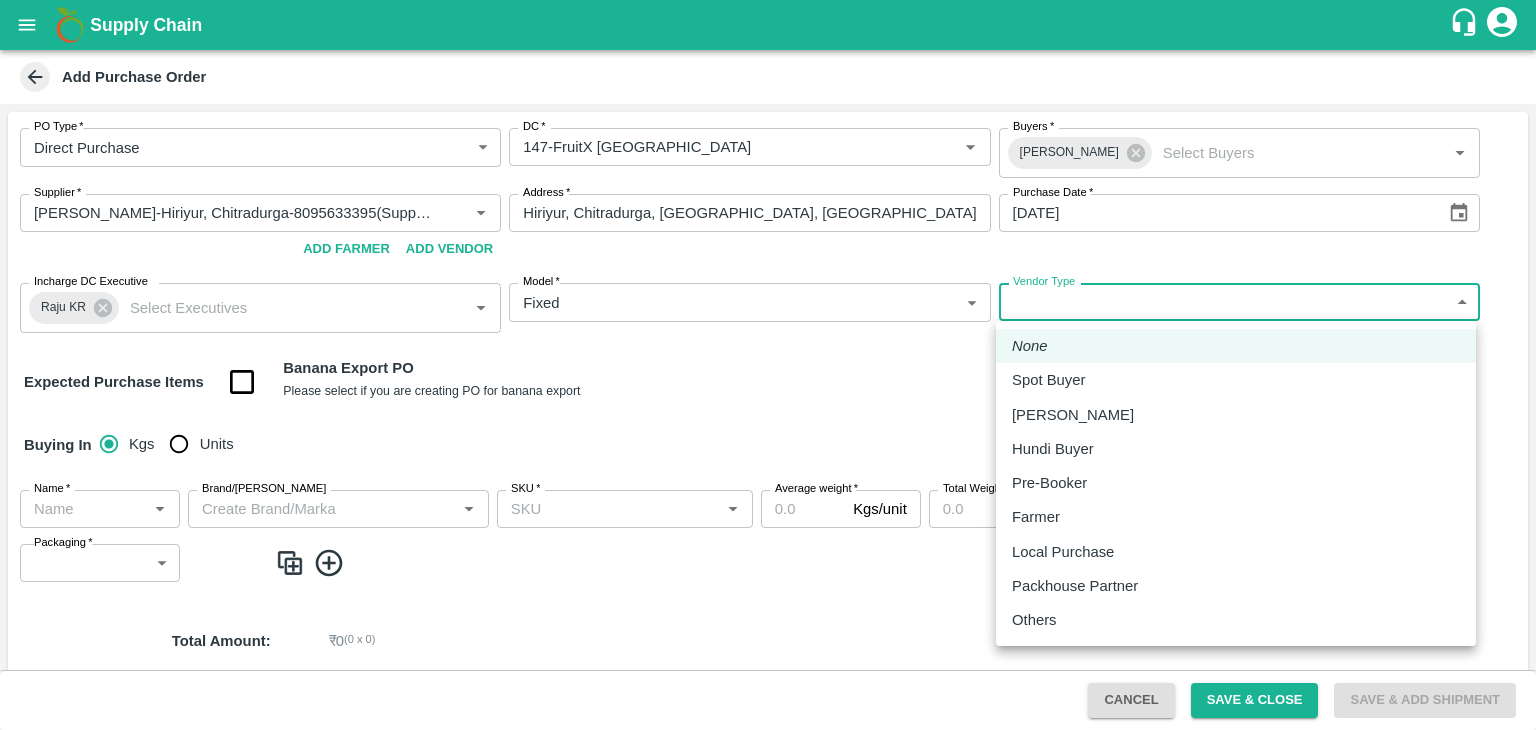 click on "Local Purchase" at bounding box center (1063, 552) 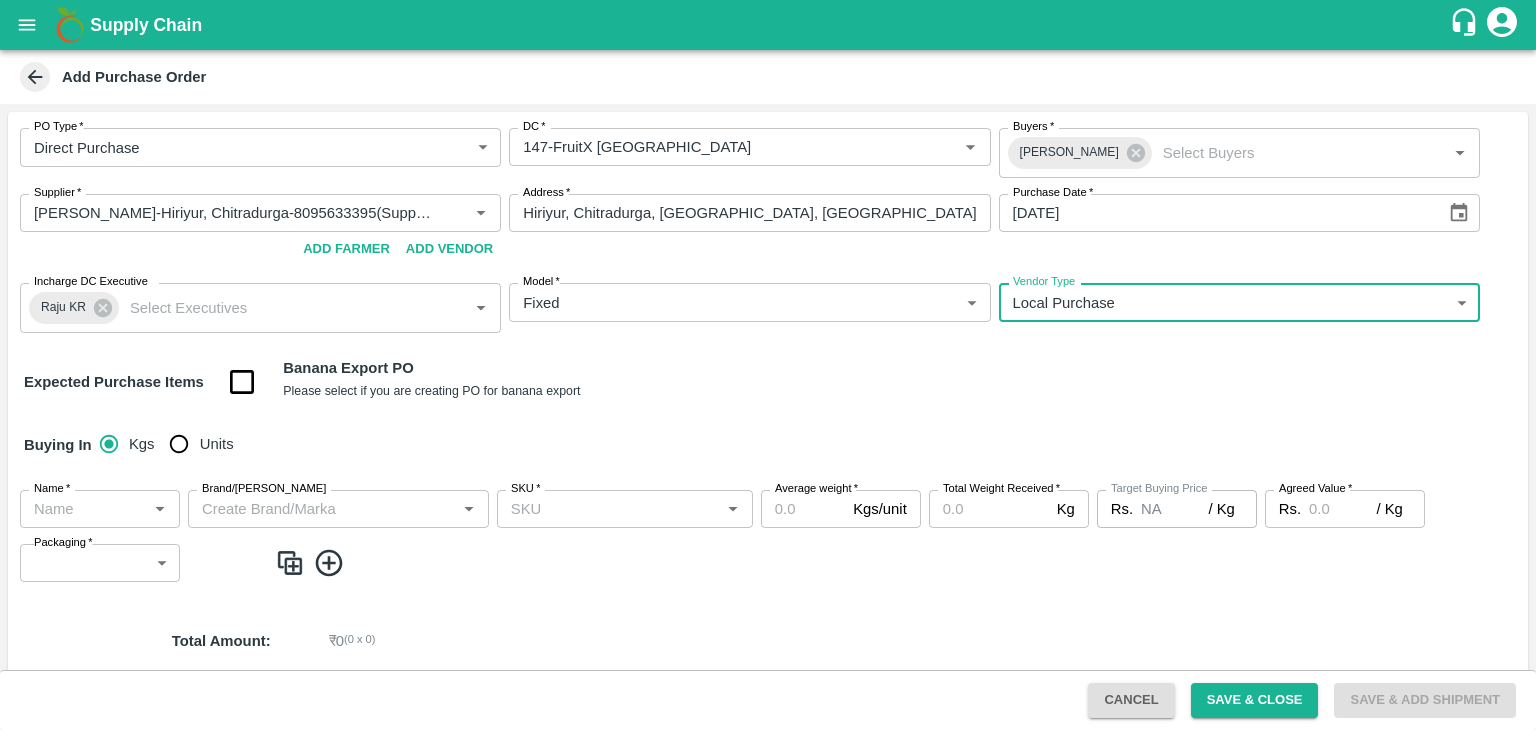 click on "Units" at bounding box center [179, 444] 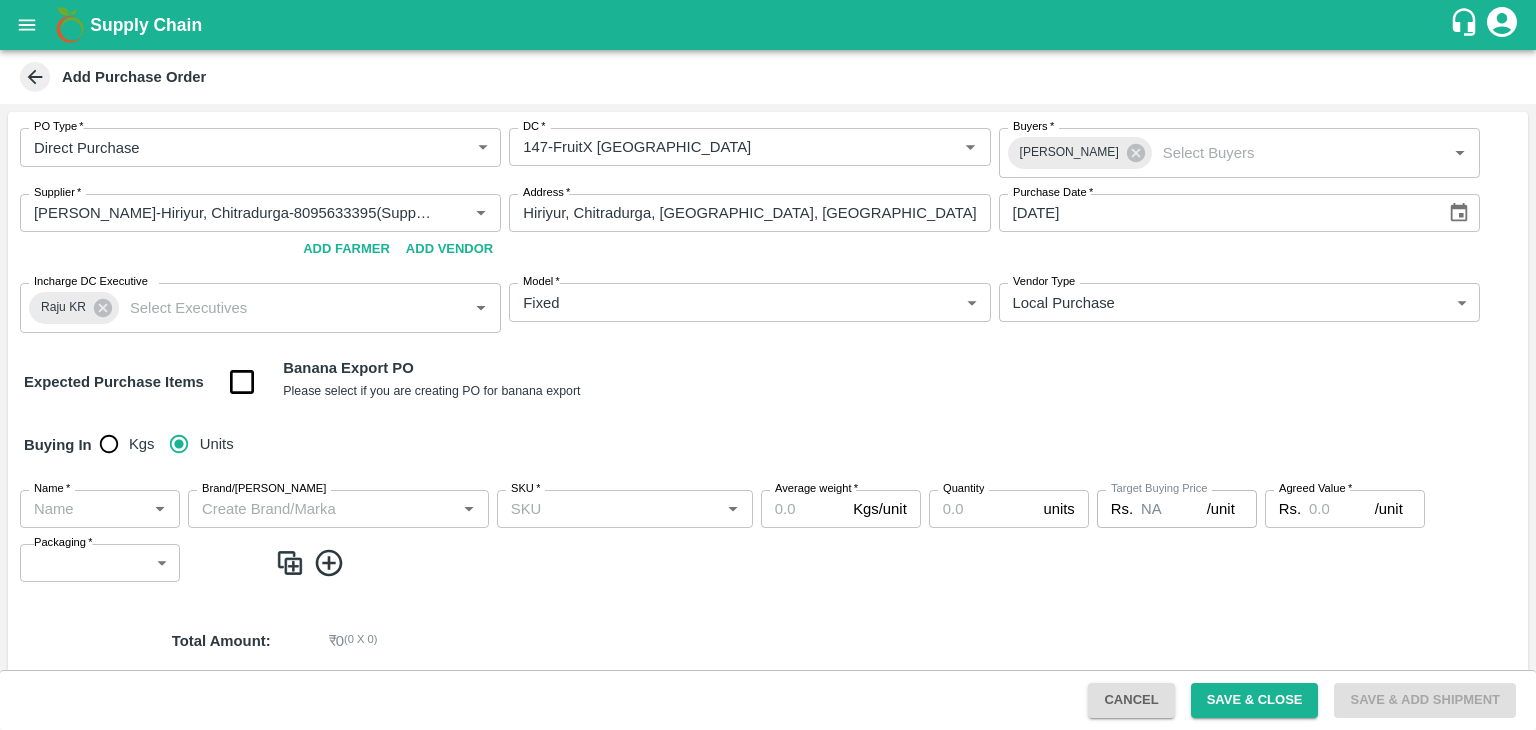 click on "Name   *" at bounding box center (83, 509) 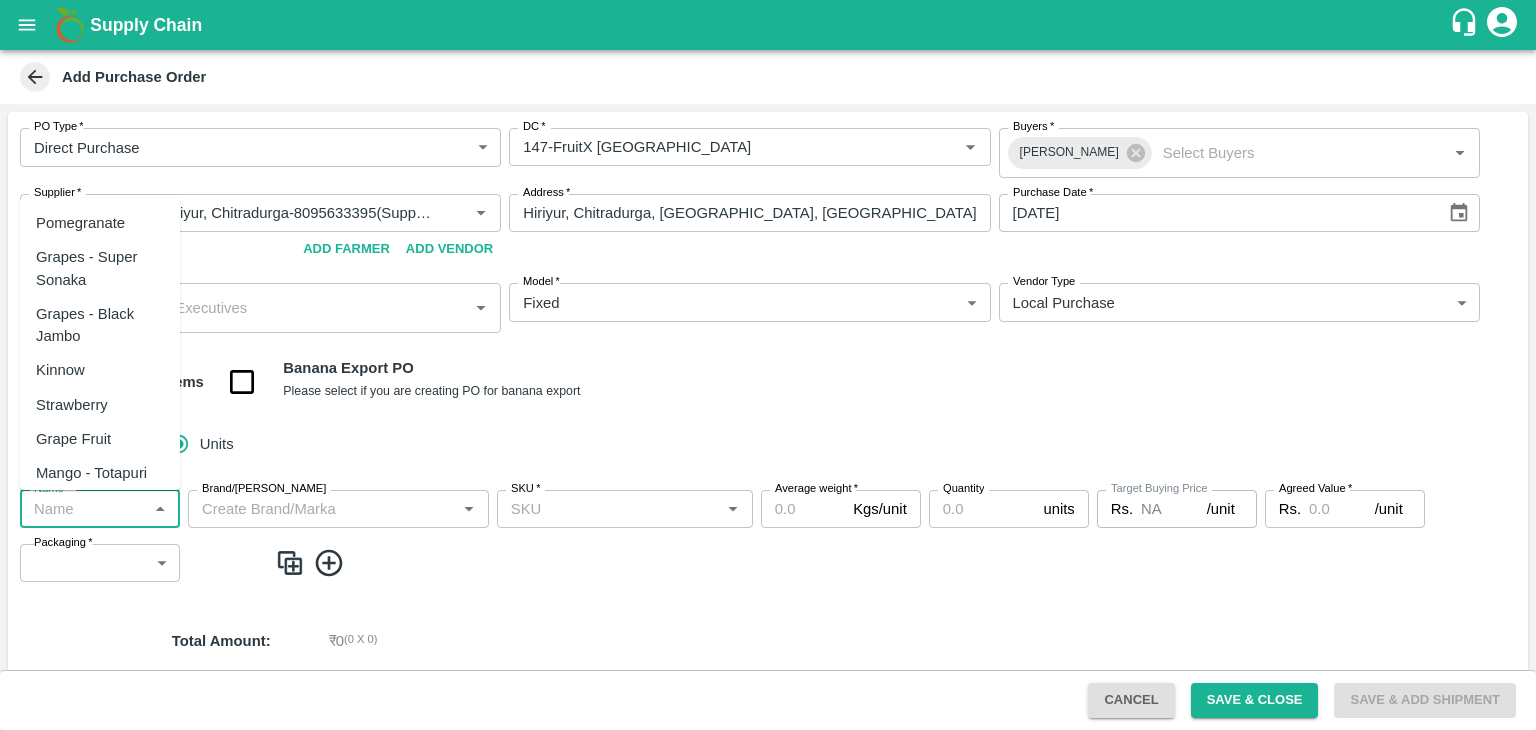 click on "Pomegranate" at bounding box center [80, 223] 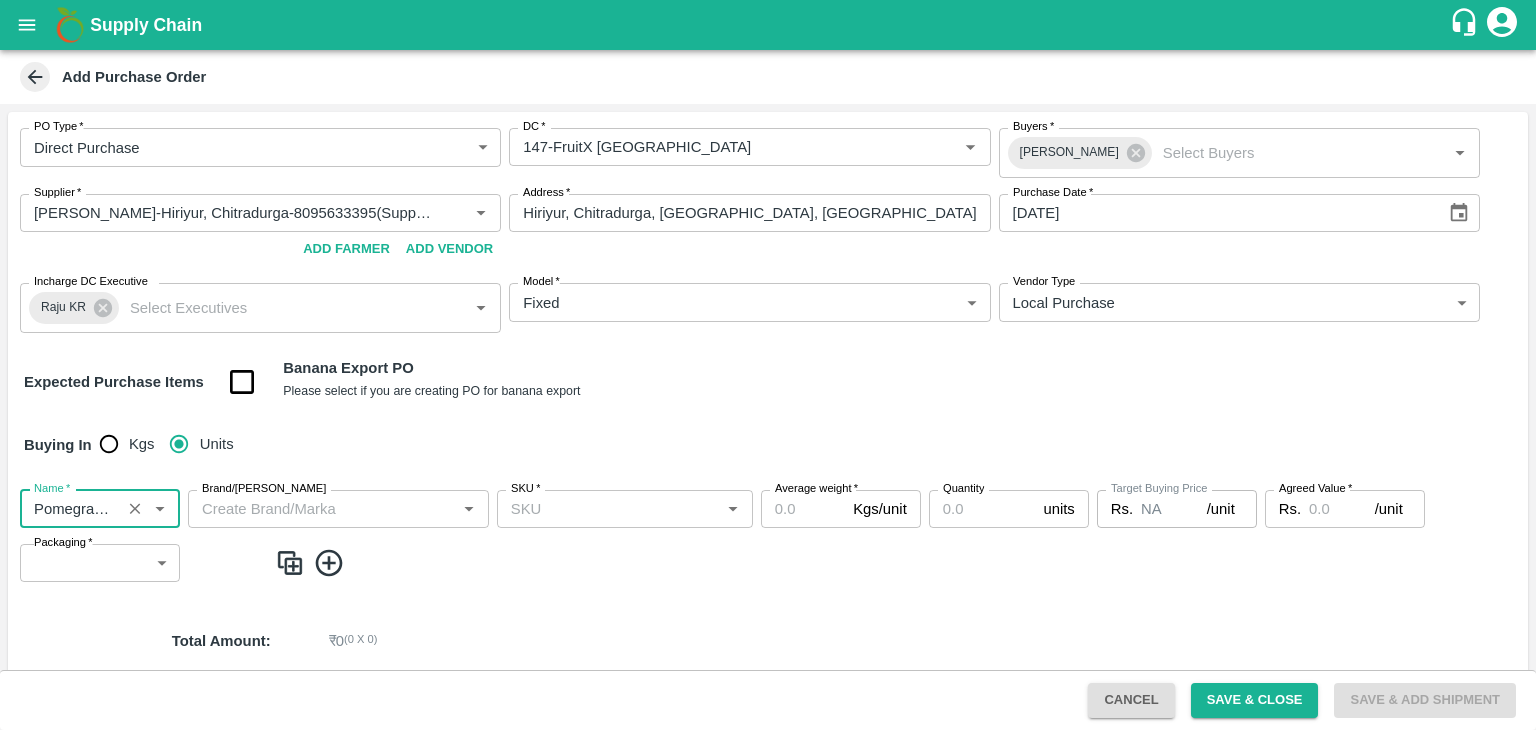 click on "Brand/Marka" at bounding box center [322, 509] 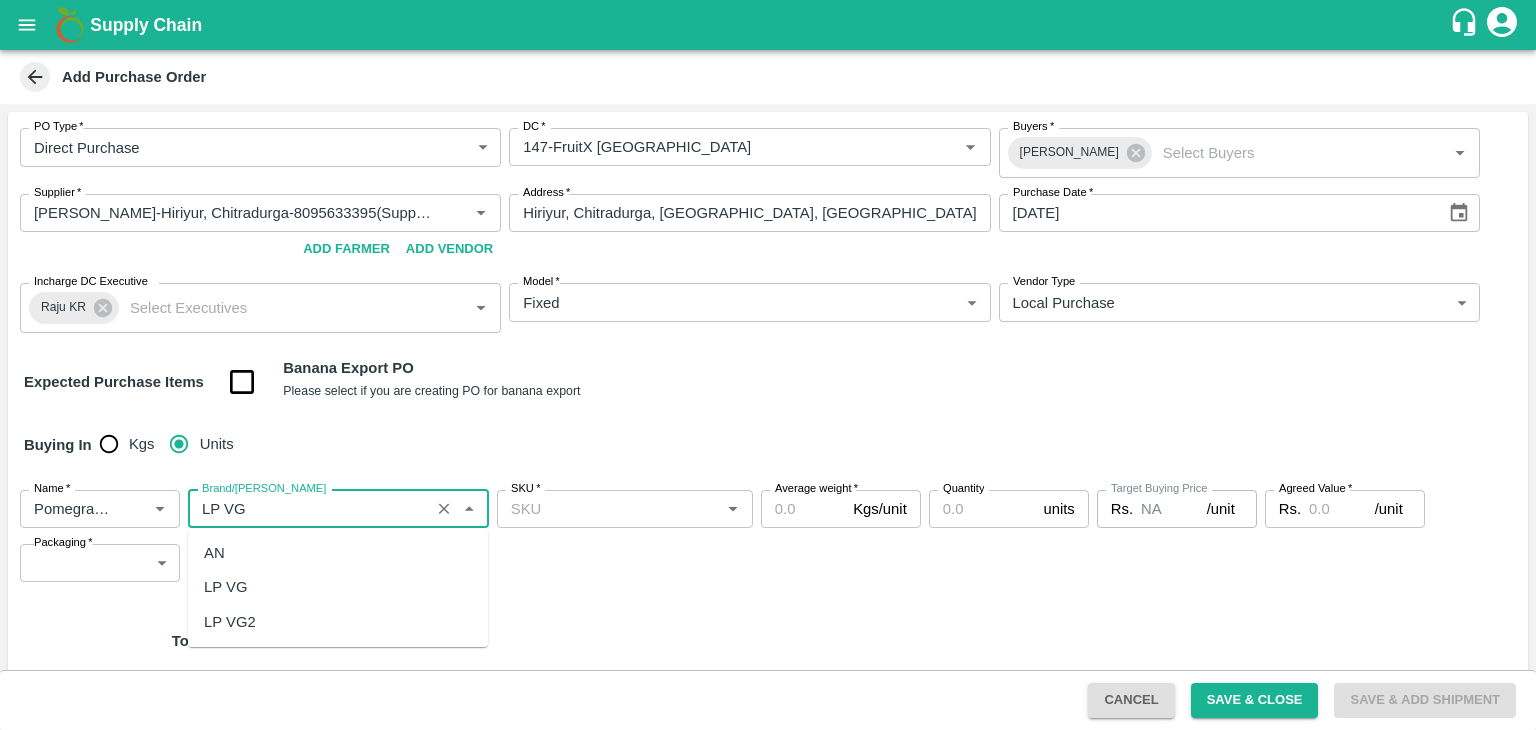 scroll, scrollTop: 0, scrollLeft: 0, axis: both 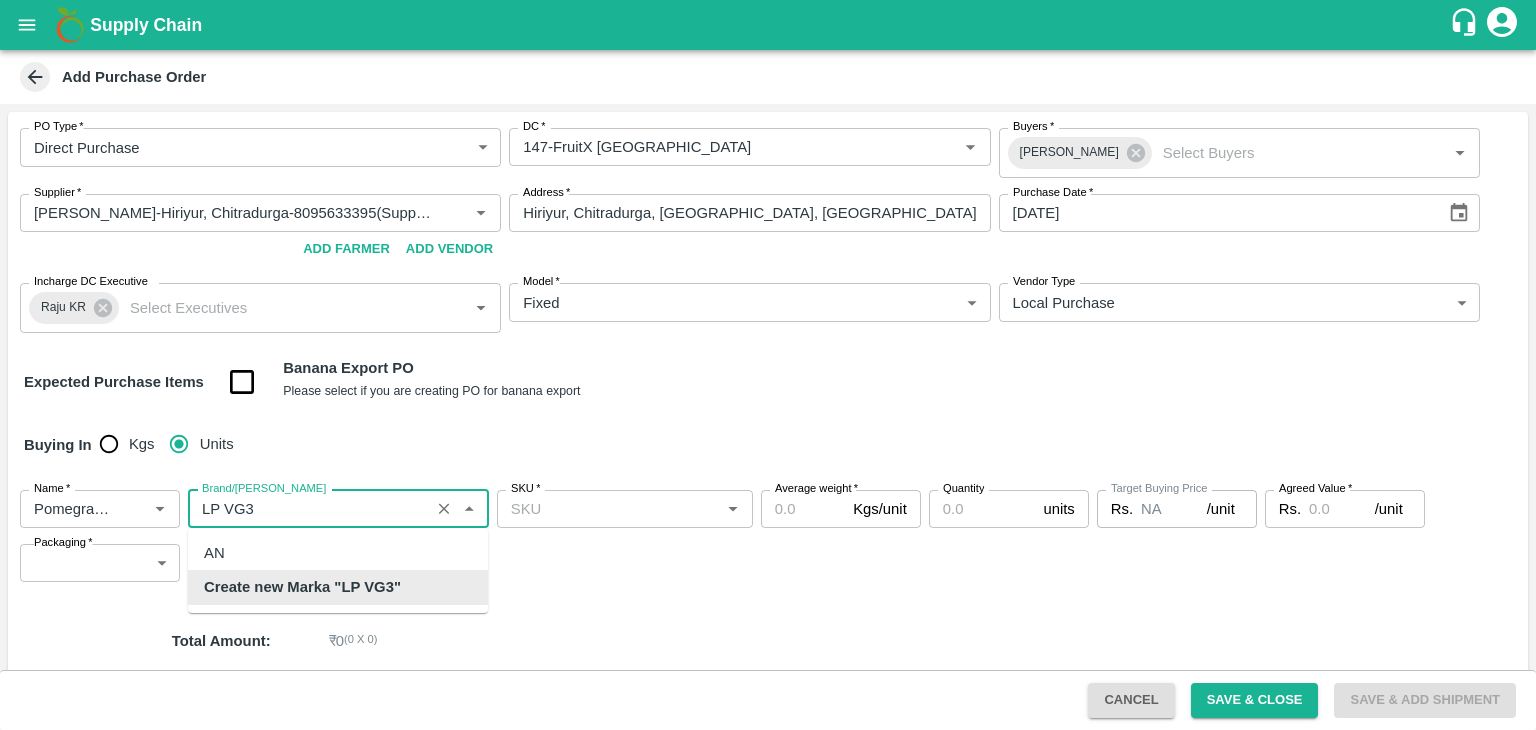 click on "Create new Marka "LP VG3"" at bounding box center (338, 587) 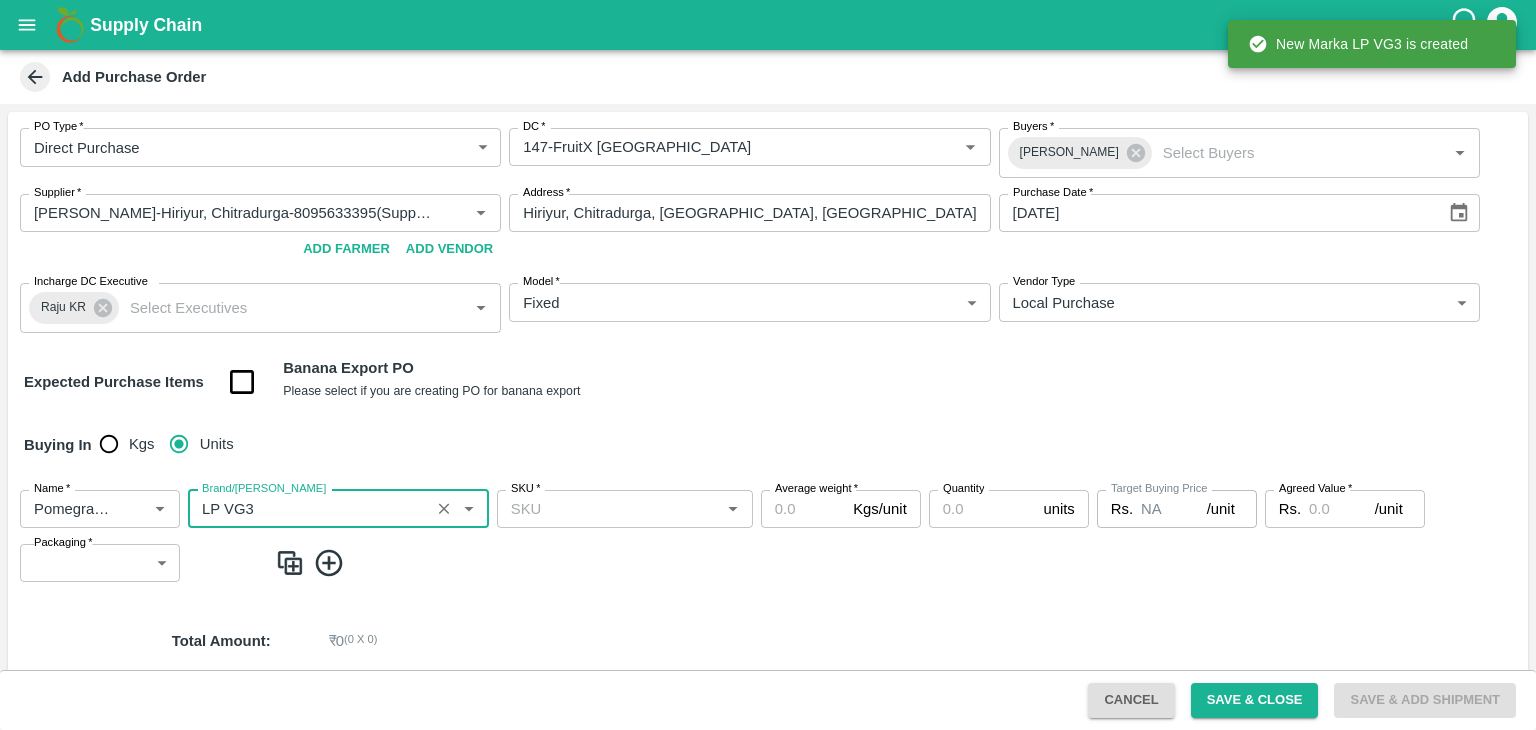 type on "LP VG3" 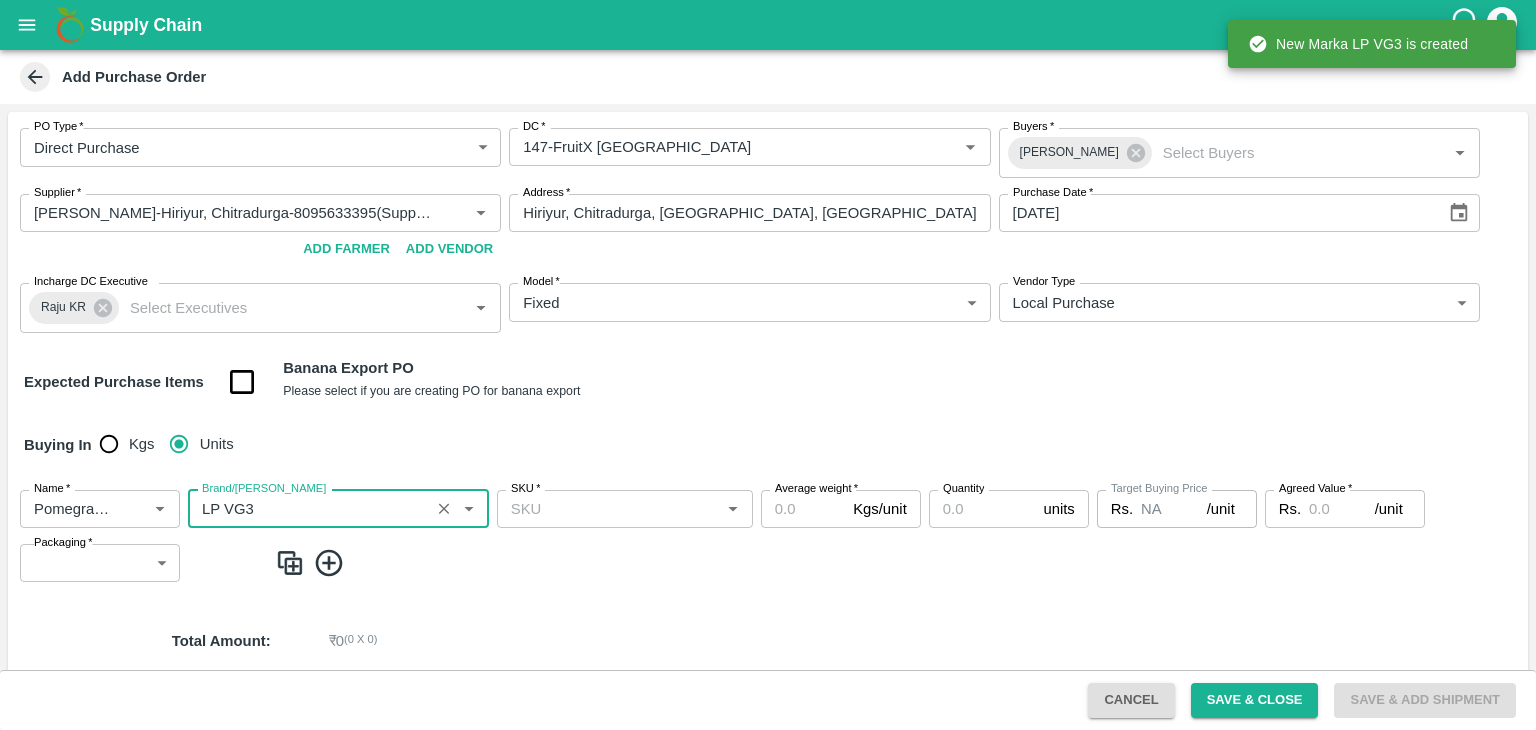 click on "SKU   *" at bounding box center [608, 509] 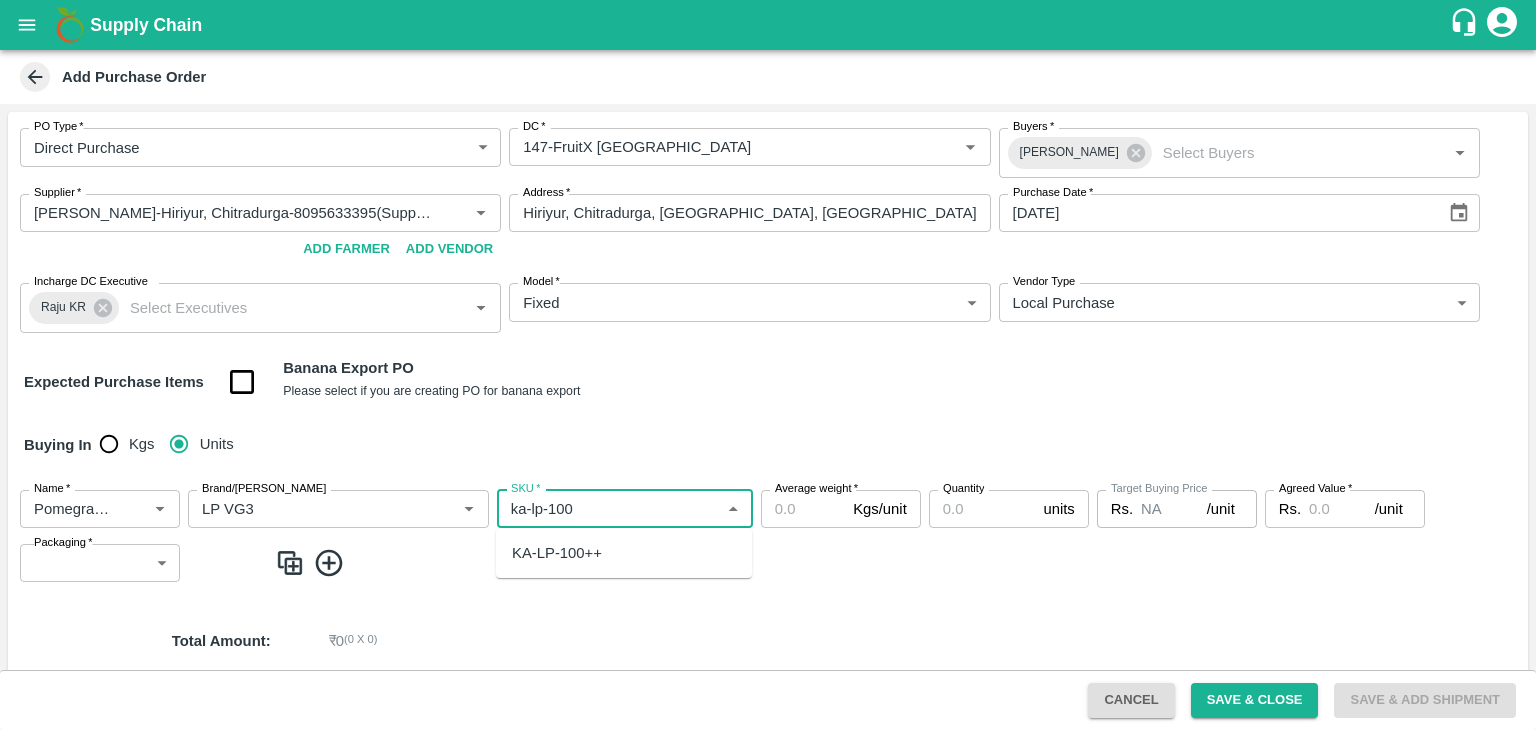 click on "KA-LP-100++" at bounding box center (557, 553) 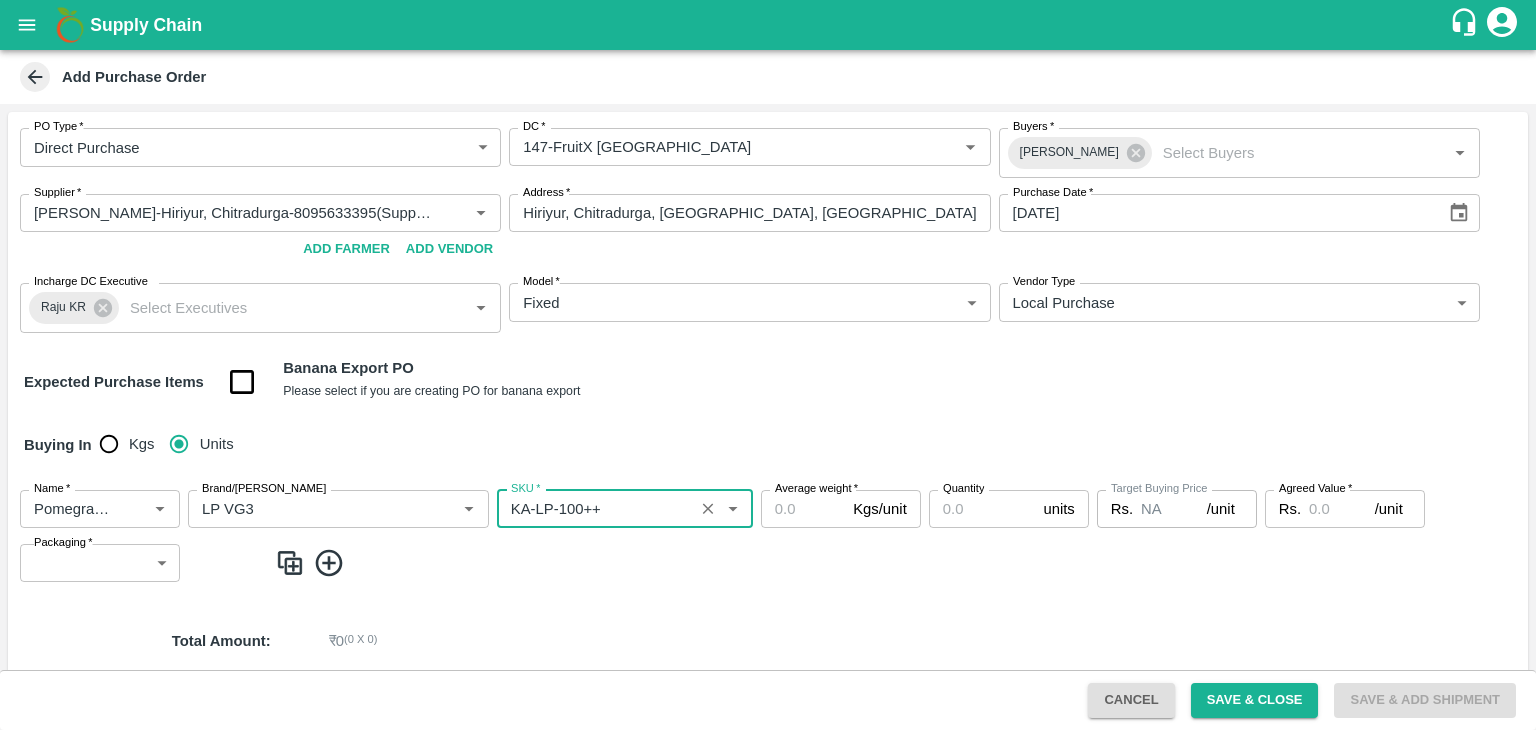 type on "KA-LP-100++" 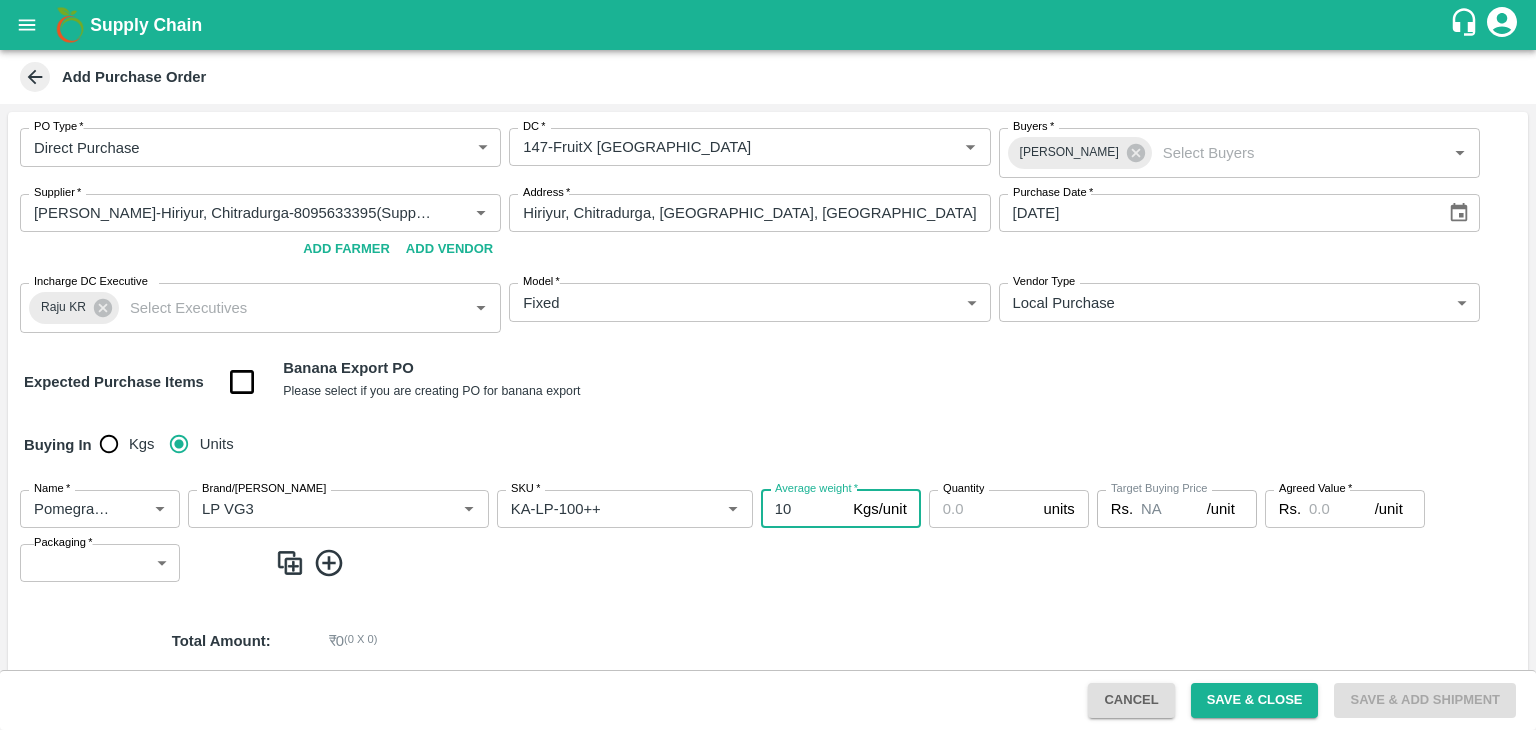 type on "10" 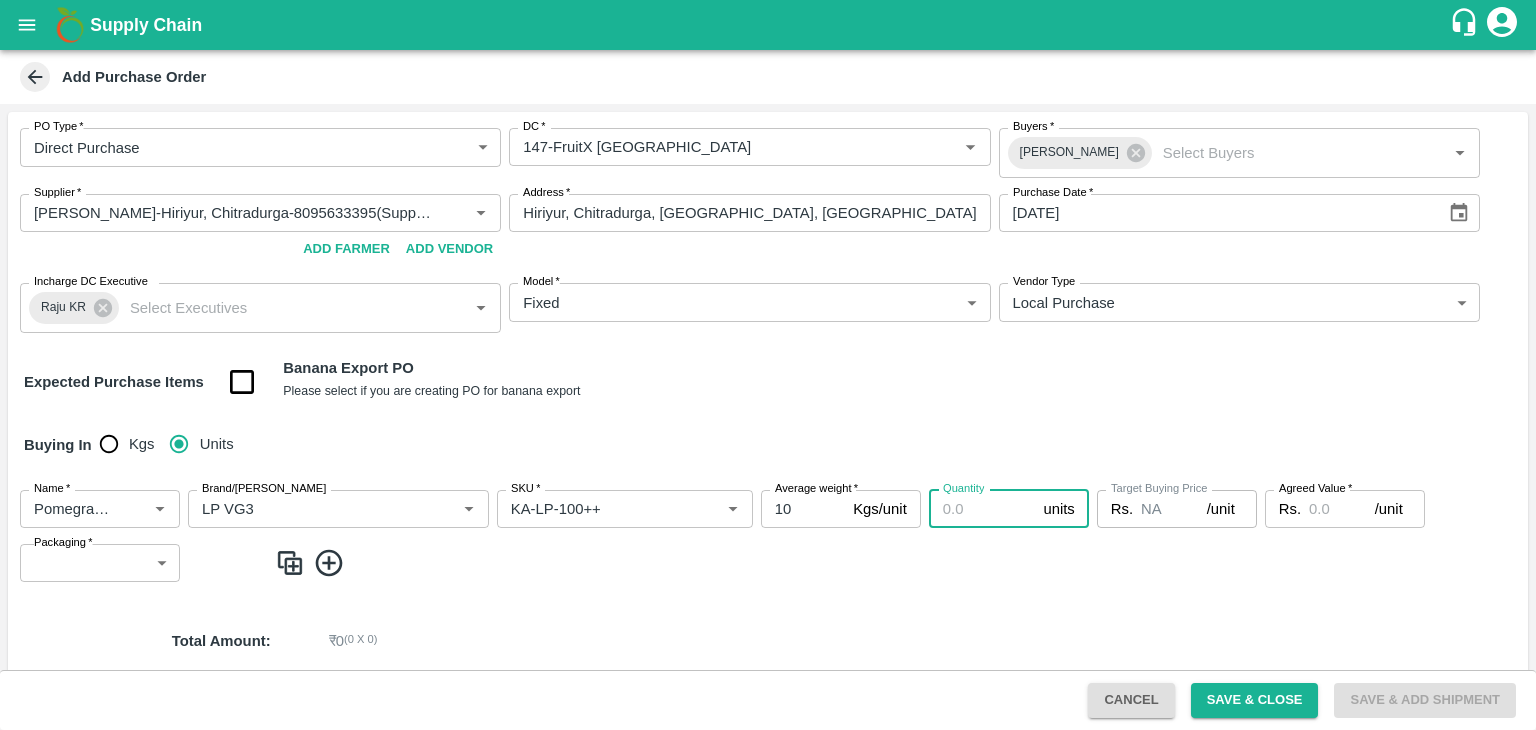 click on "Quantity" at bounding box center (982, 509) 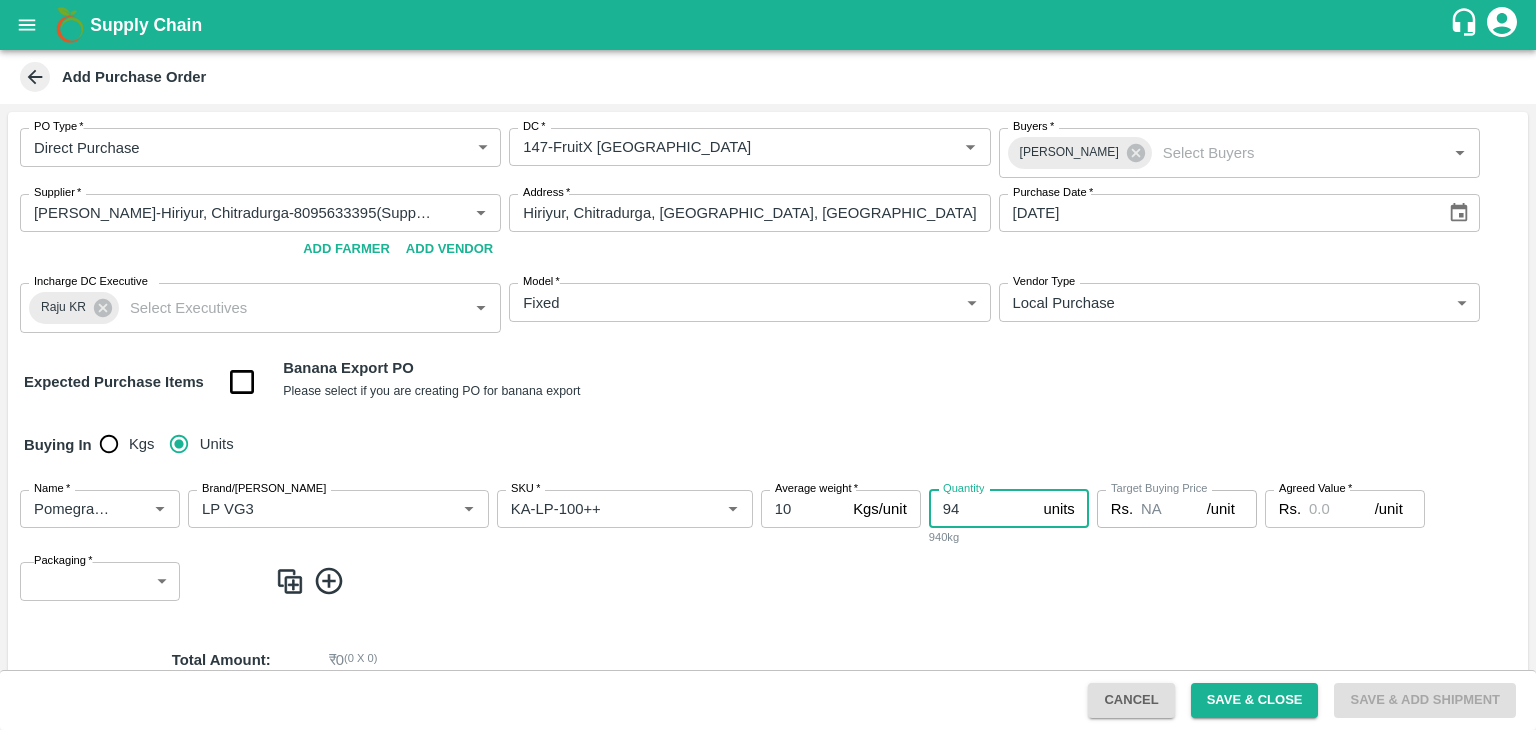 type on "94" 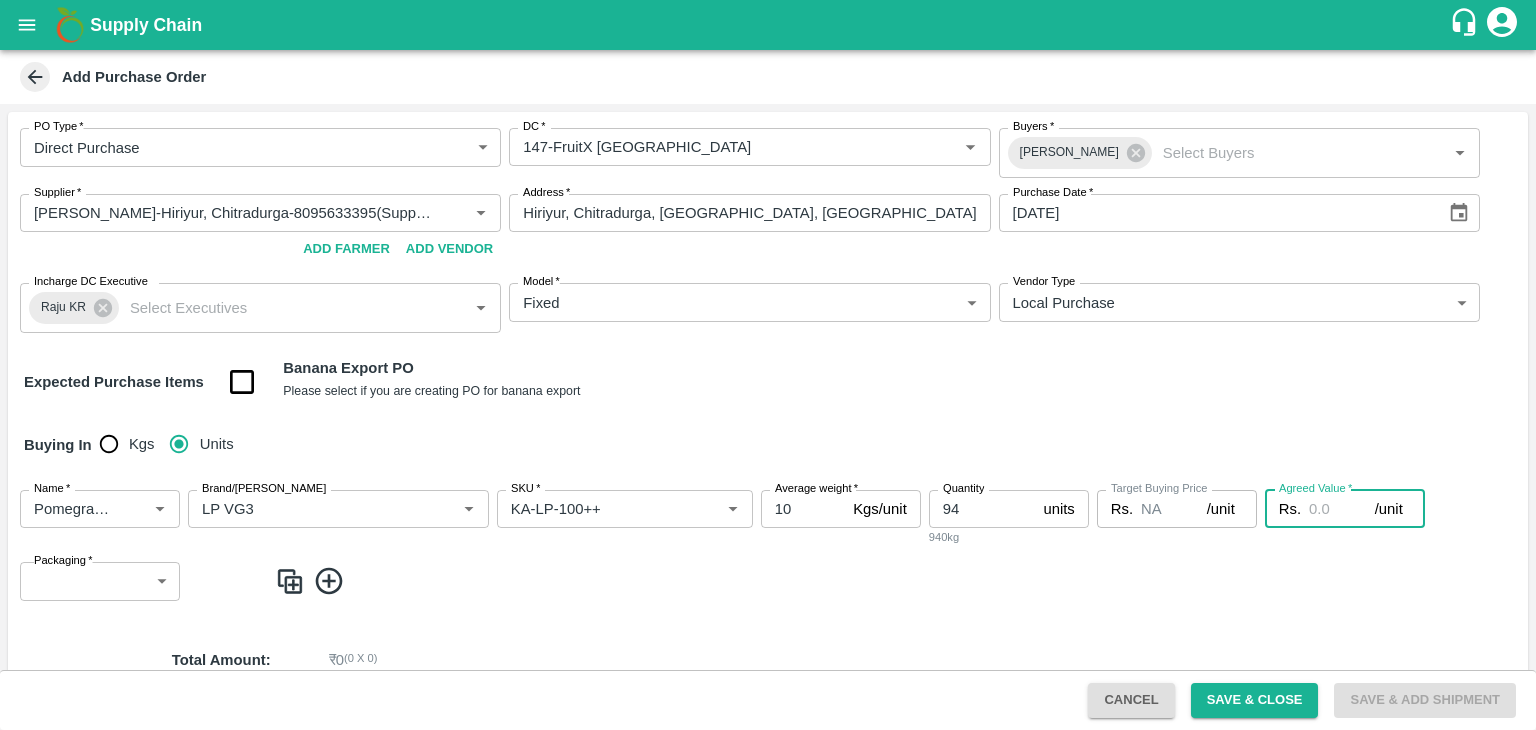 click on "Agreed Value   *" at bounding box center (1342, 509) 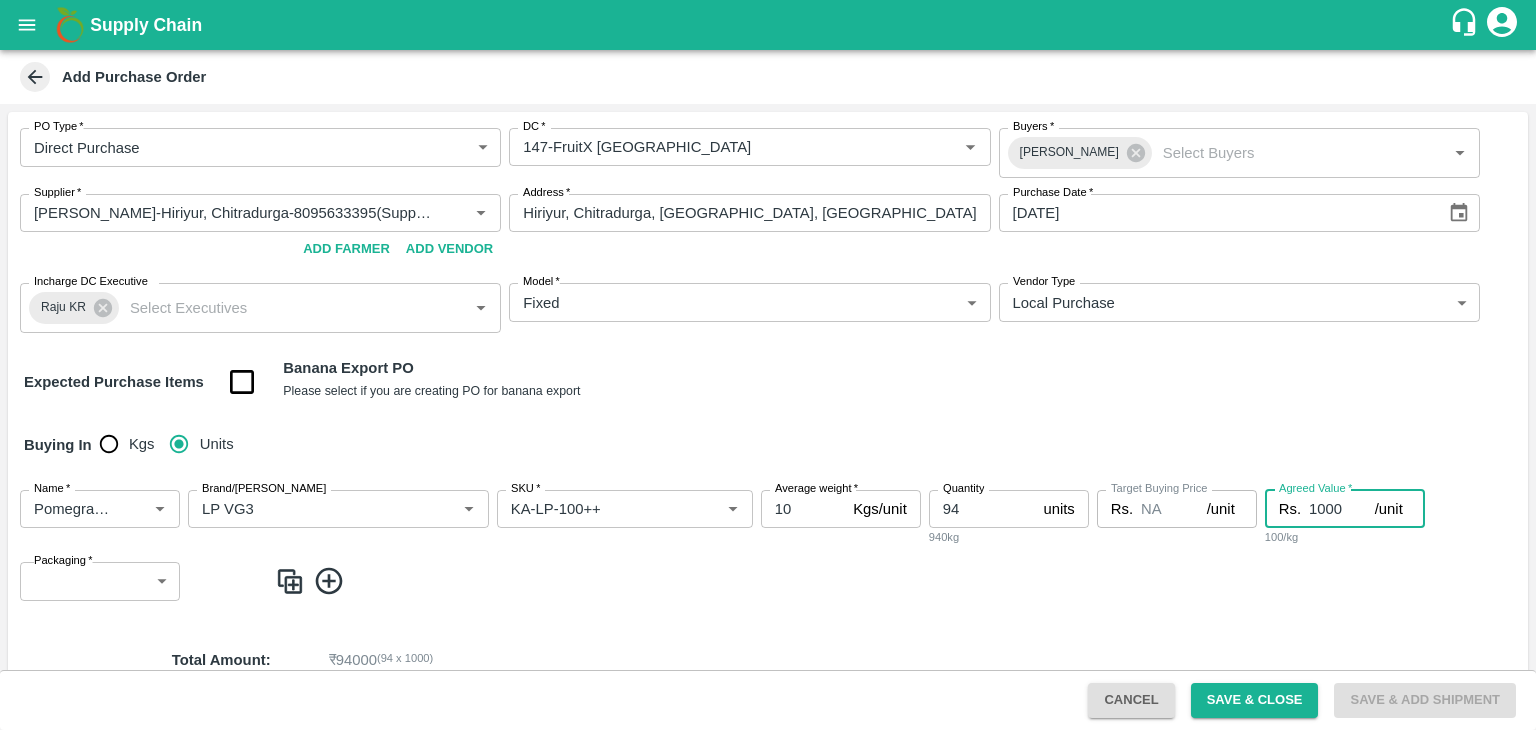 type on "1000" 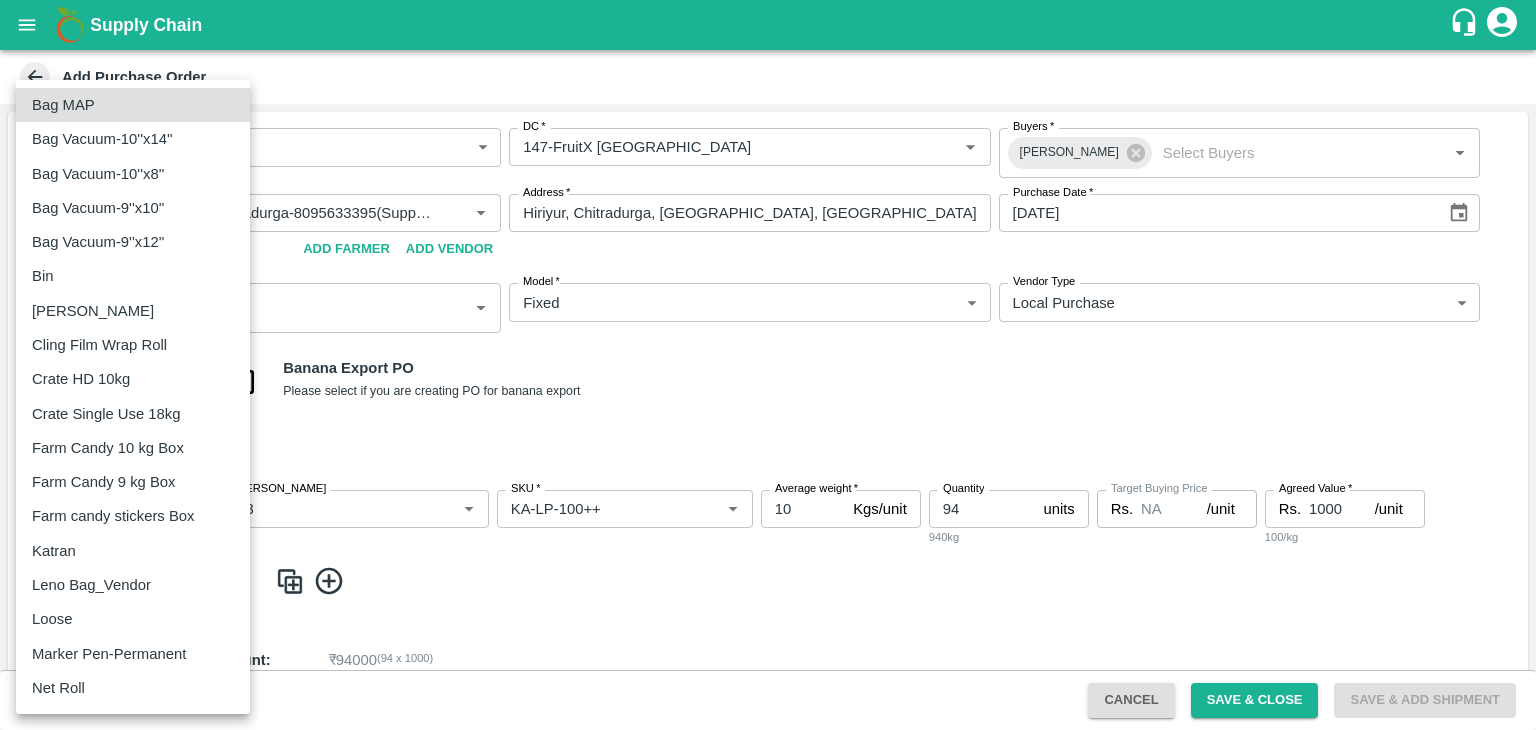 type 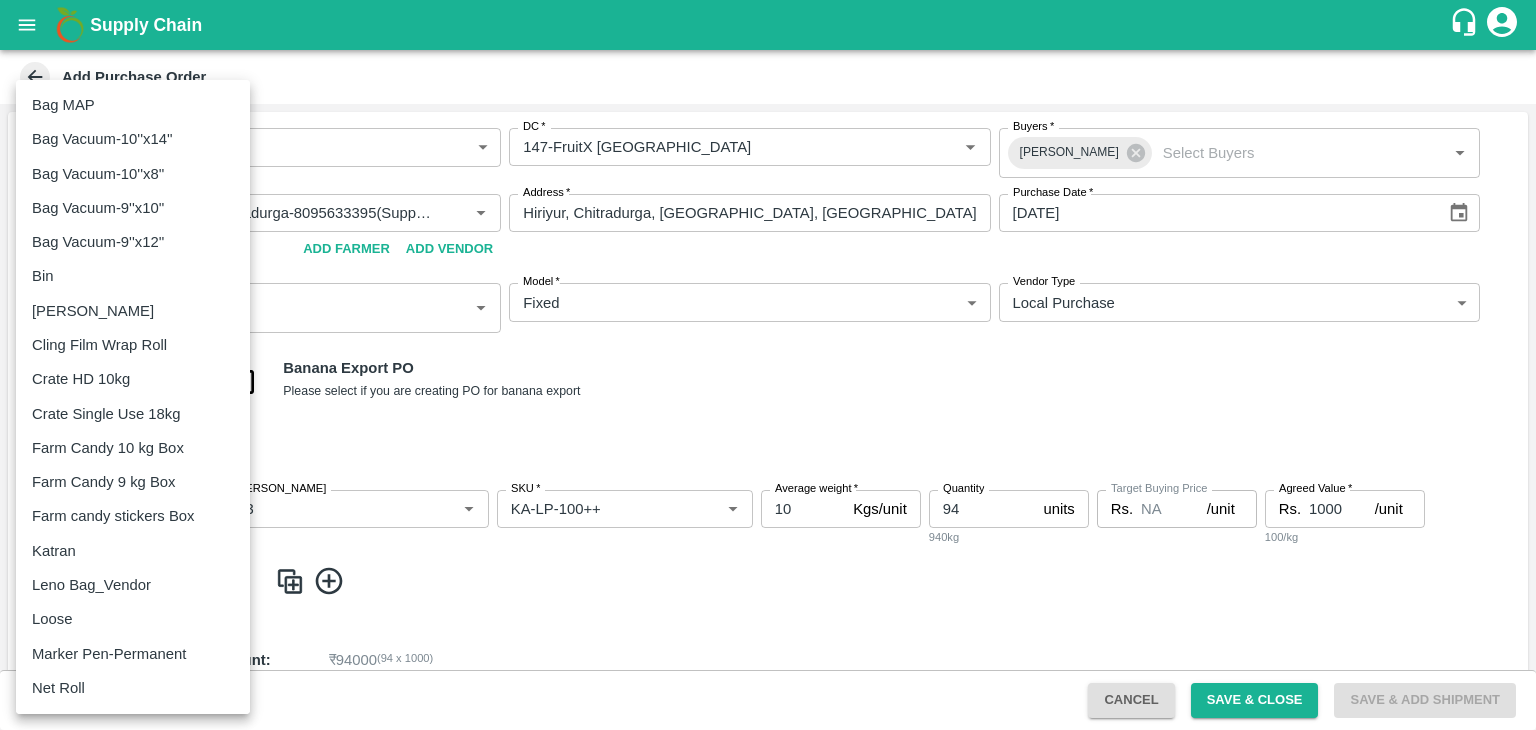type 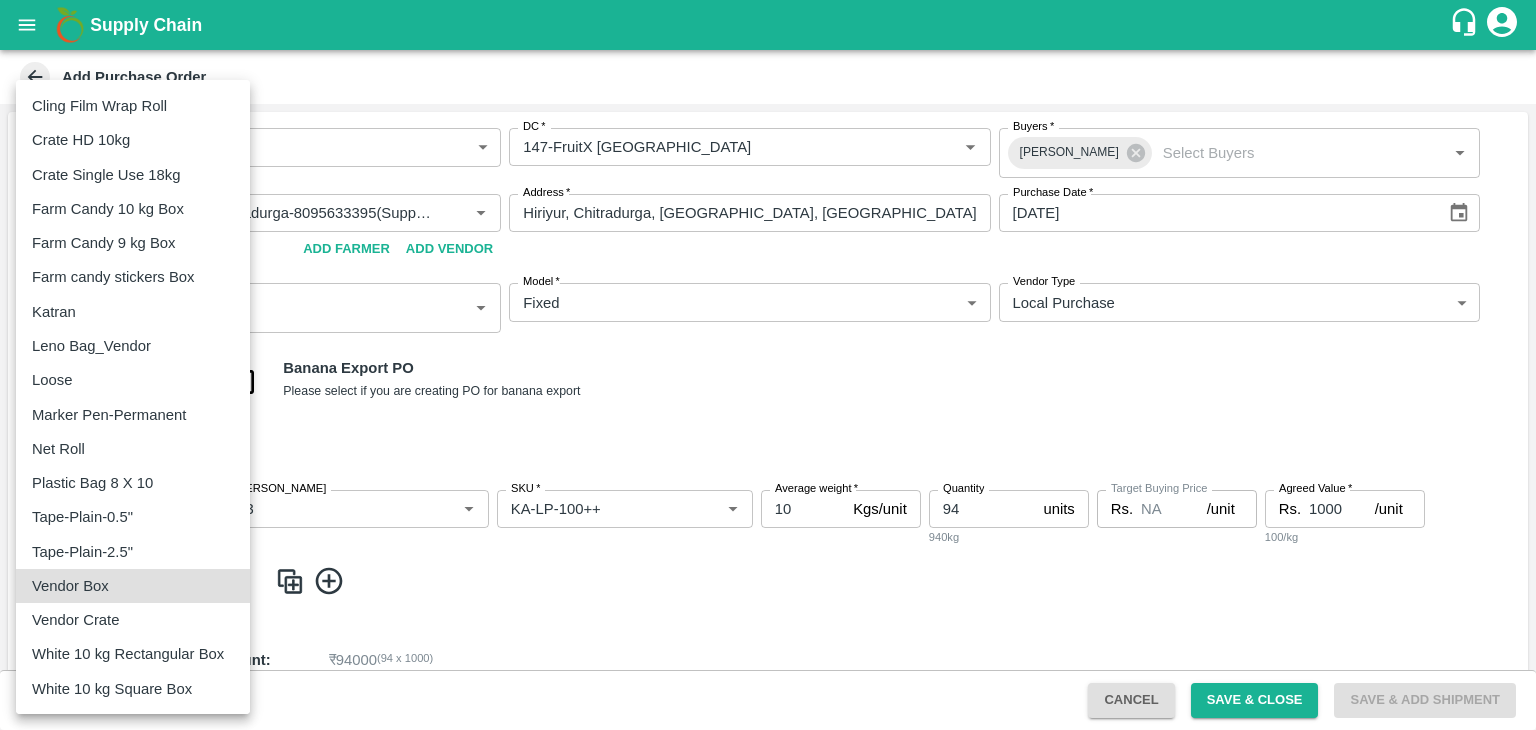 type on "276" 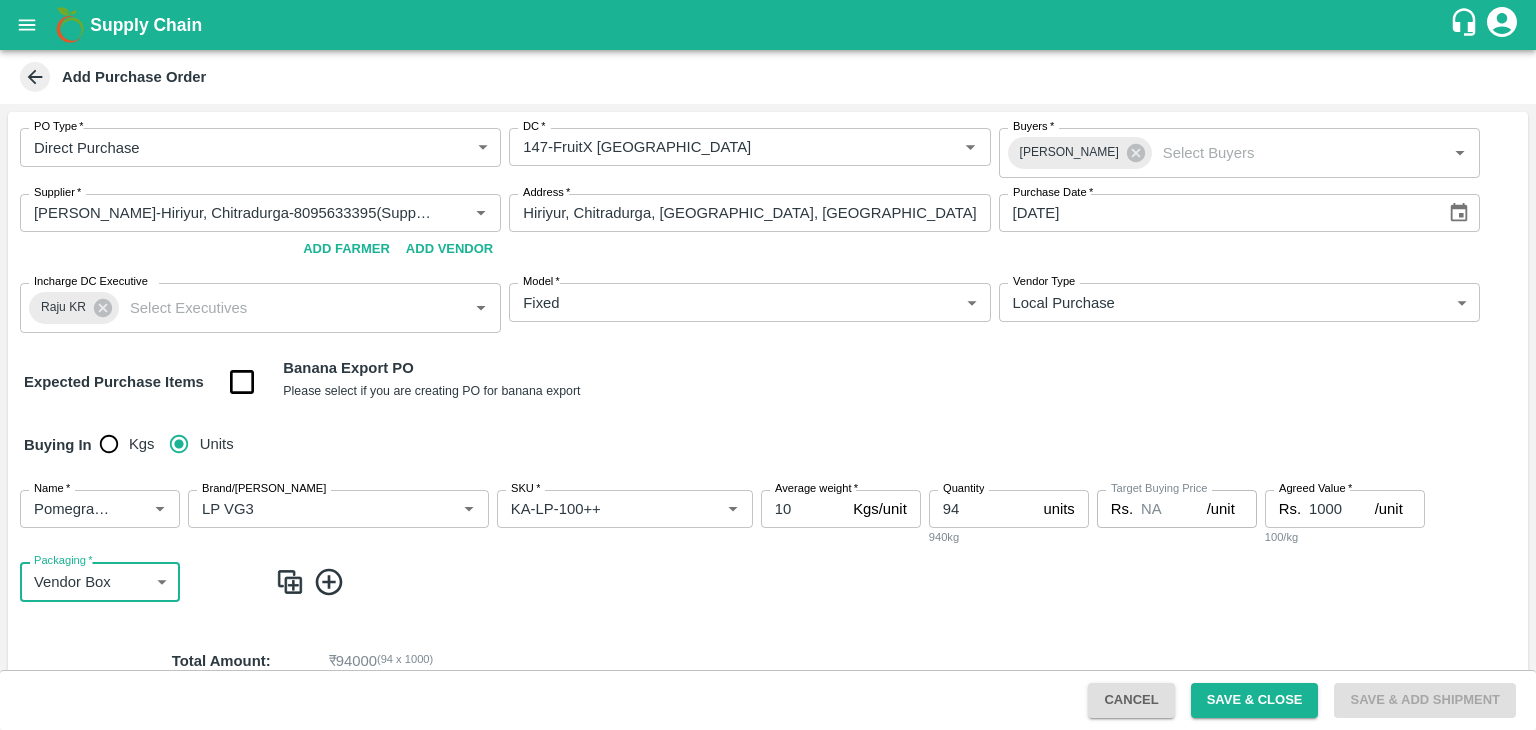 click at bounding box center [290, 582] 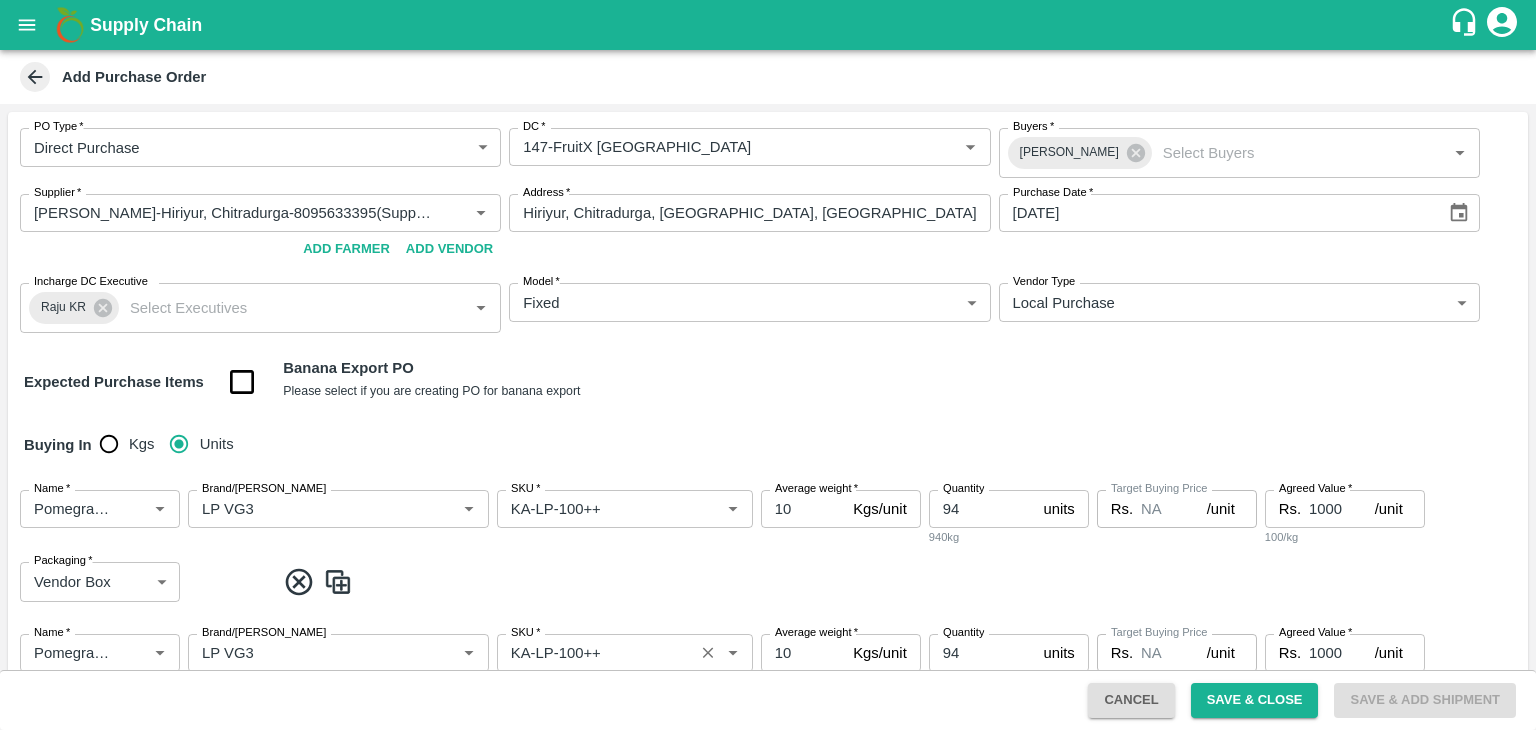 click on "SKU   *" at bounding box center (595, 653) 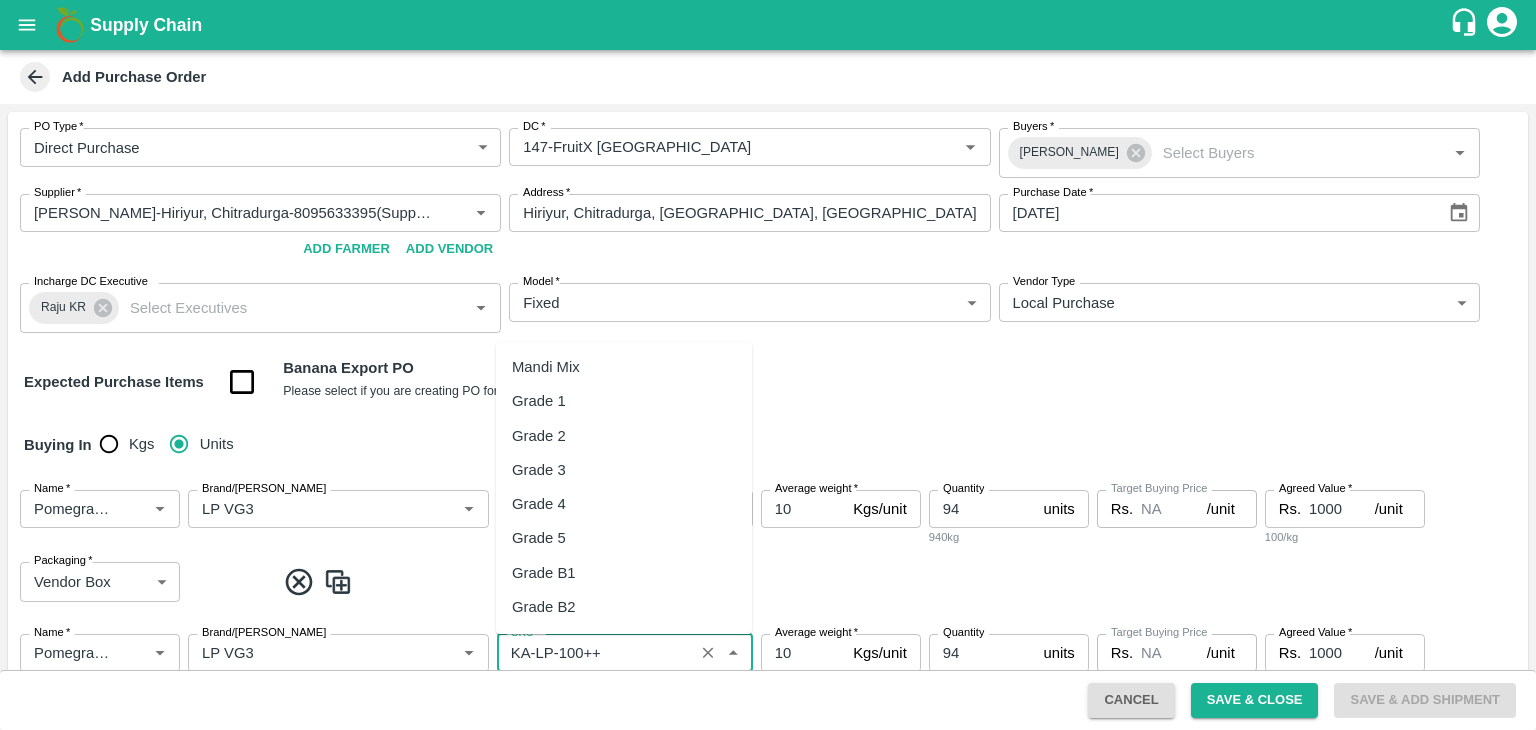 scroll, scrollTop: 11304, scrollLeft: 0, axis: vertical 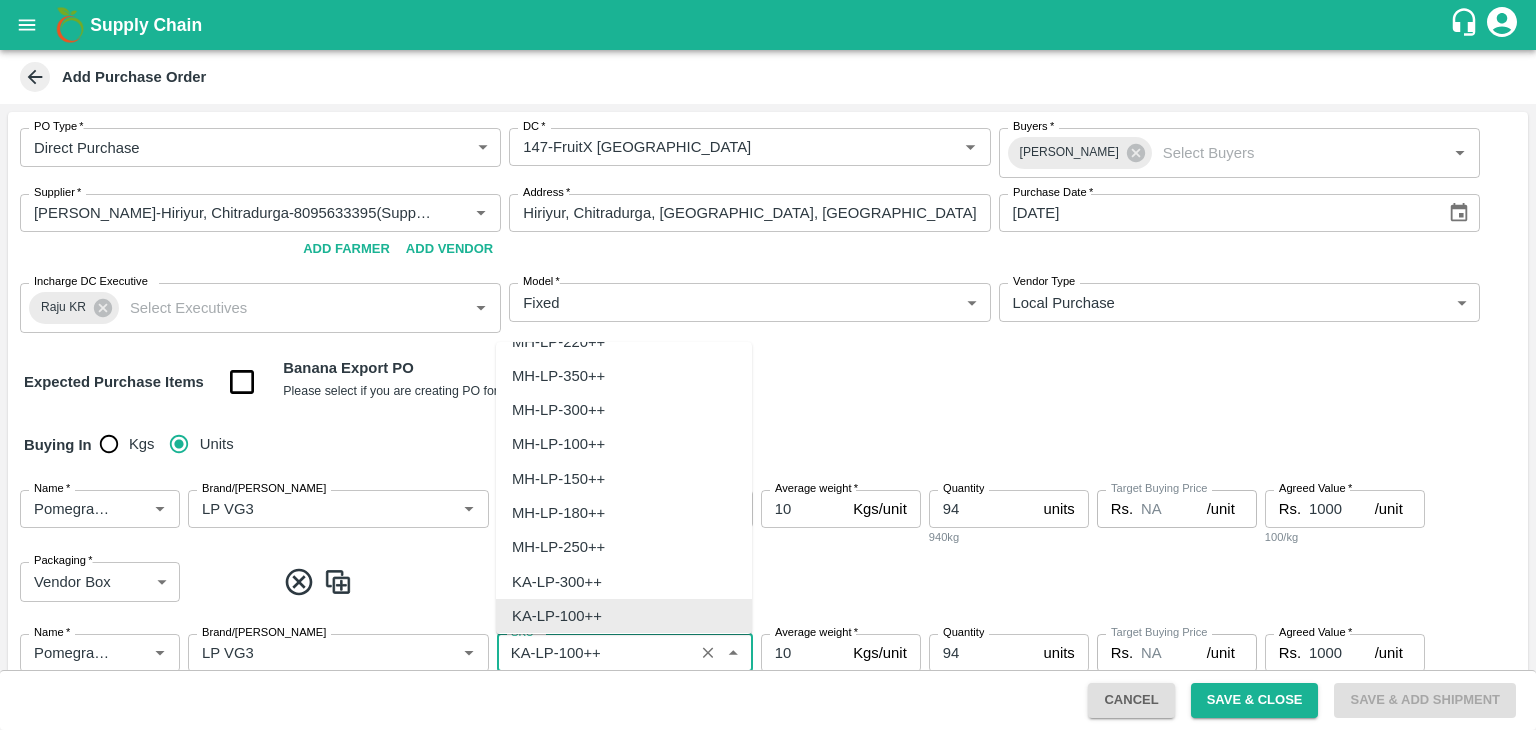 click on "SKU   *" at bounding box center (595, 653) 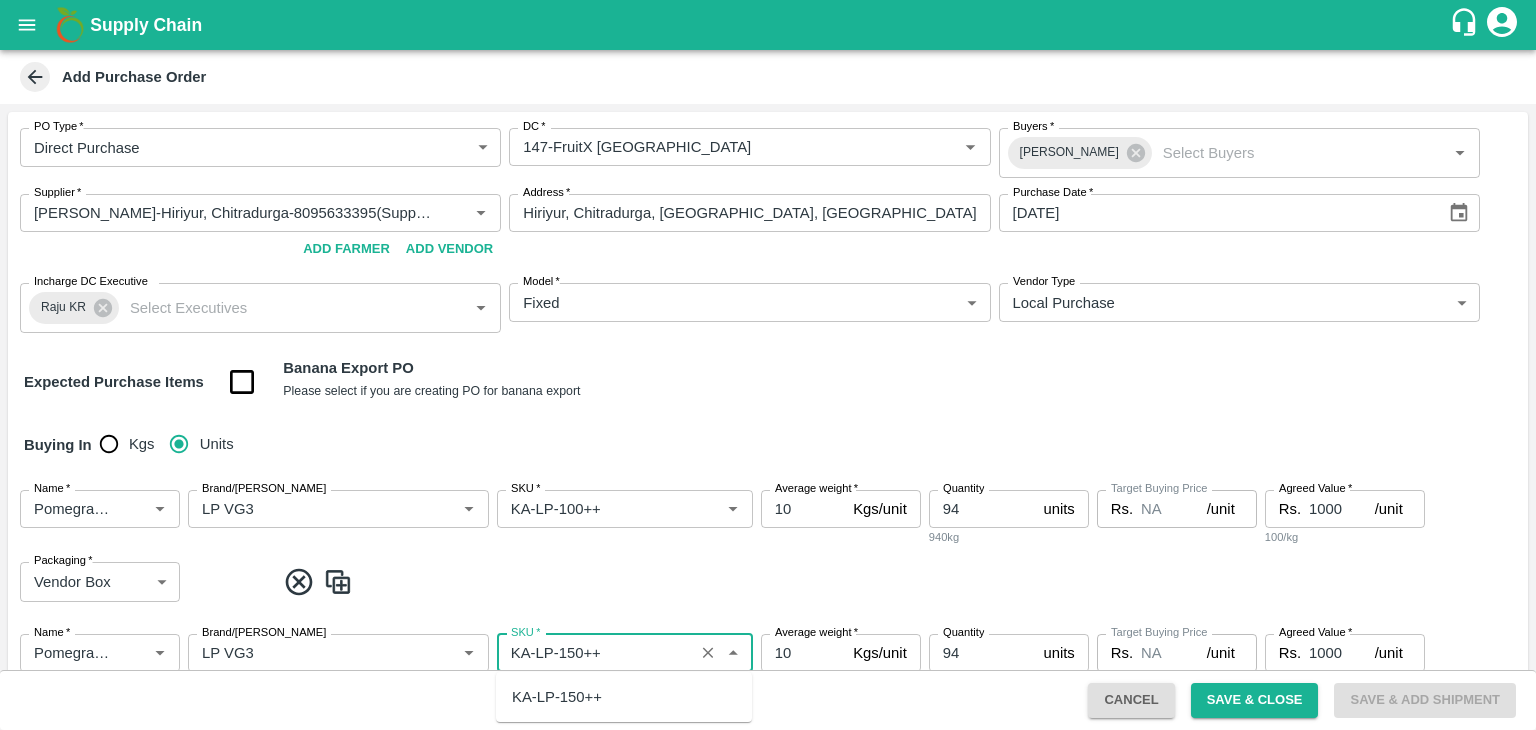 click on "KA-LP-150++" at bounding box center [557, 697] 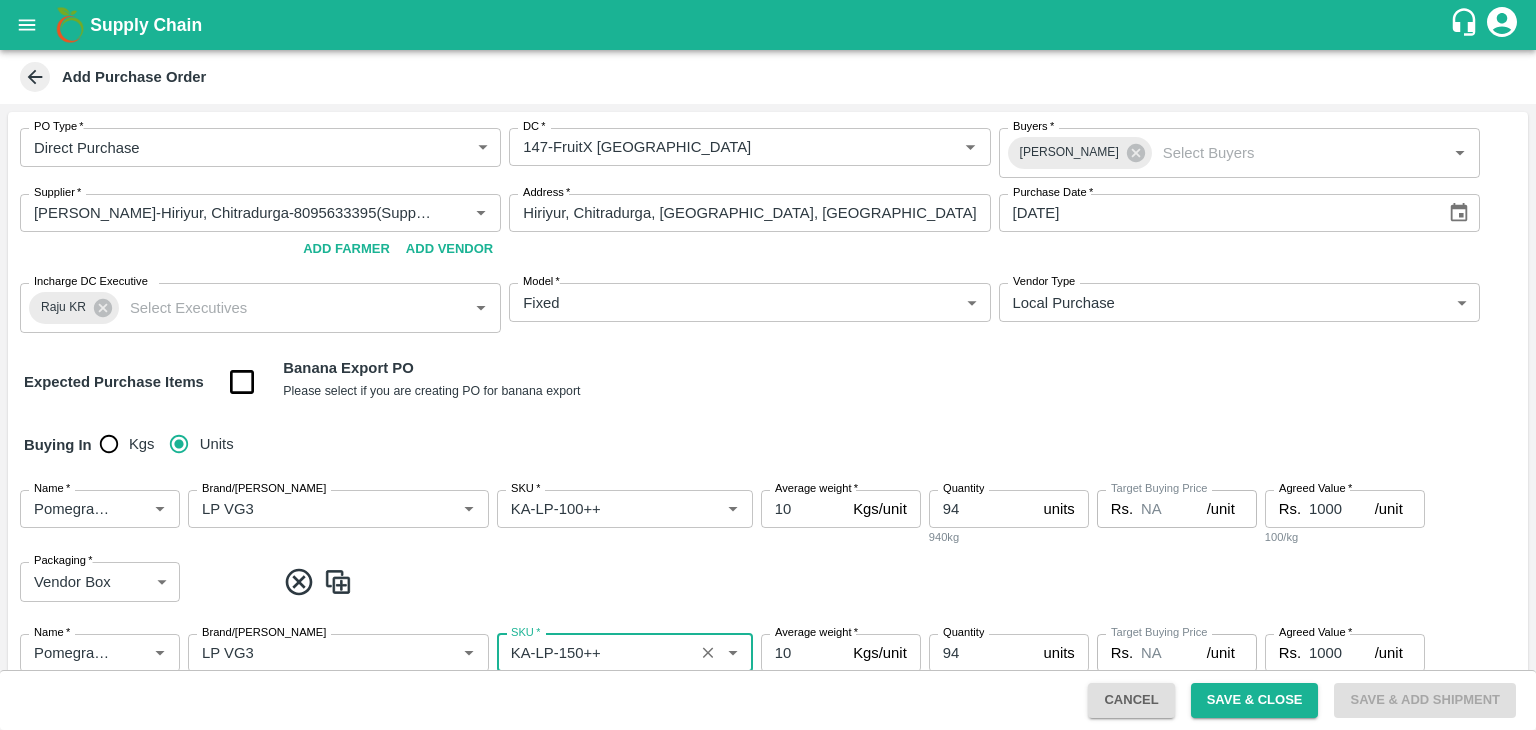 type on "KA-LP-150++" 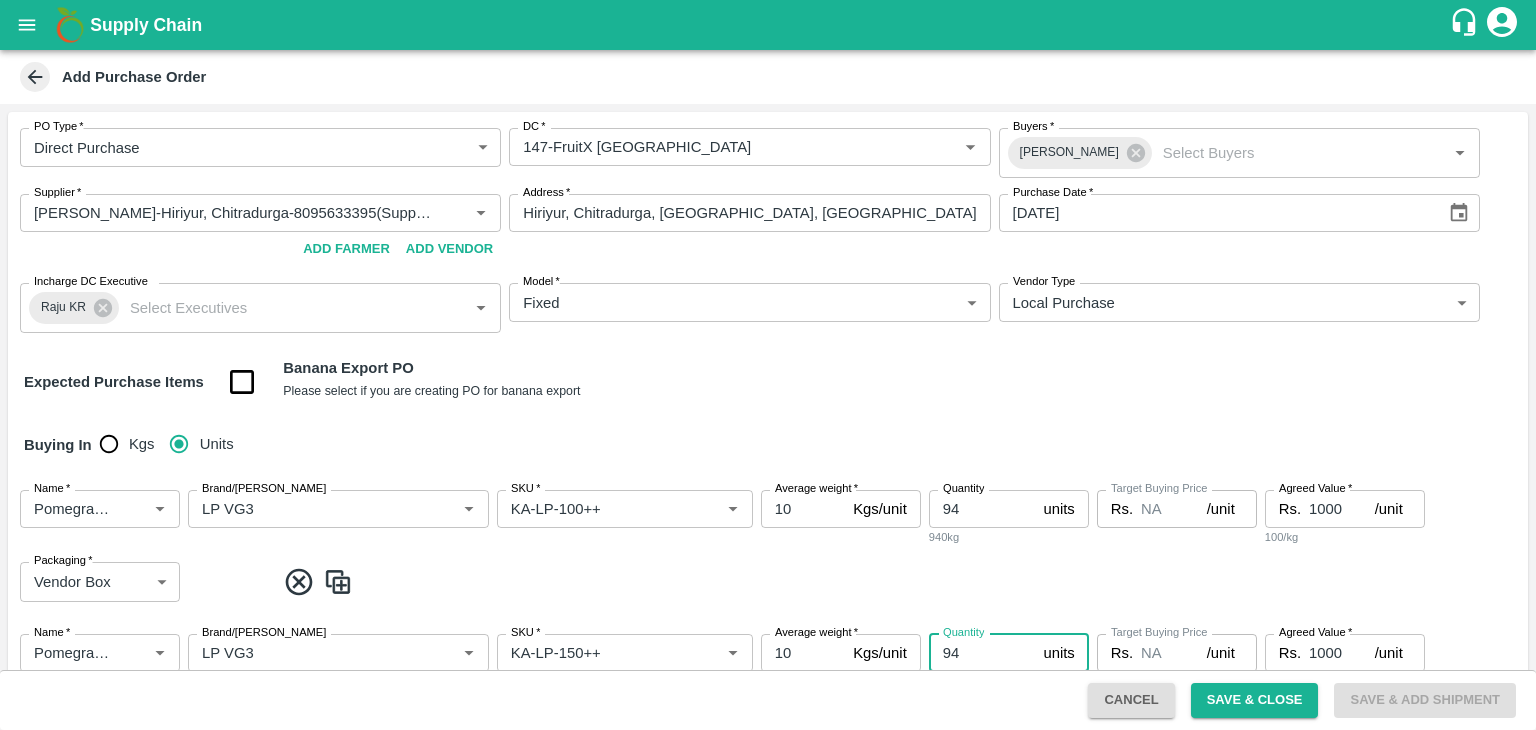 type on "9" 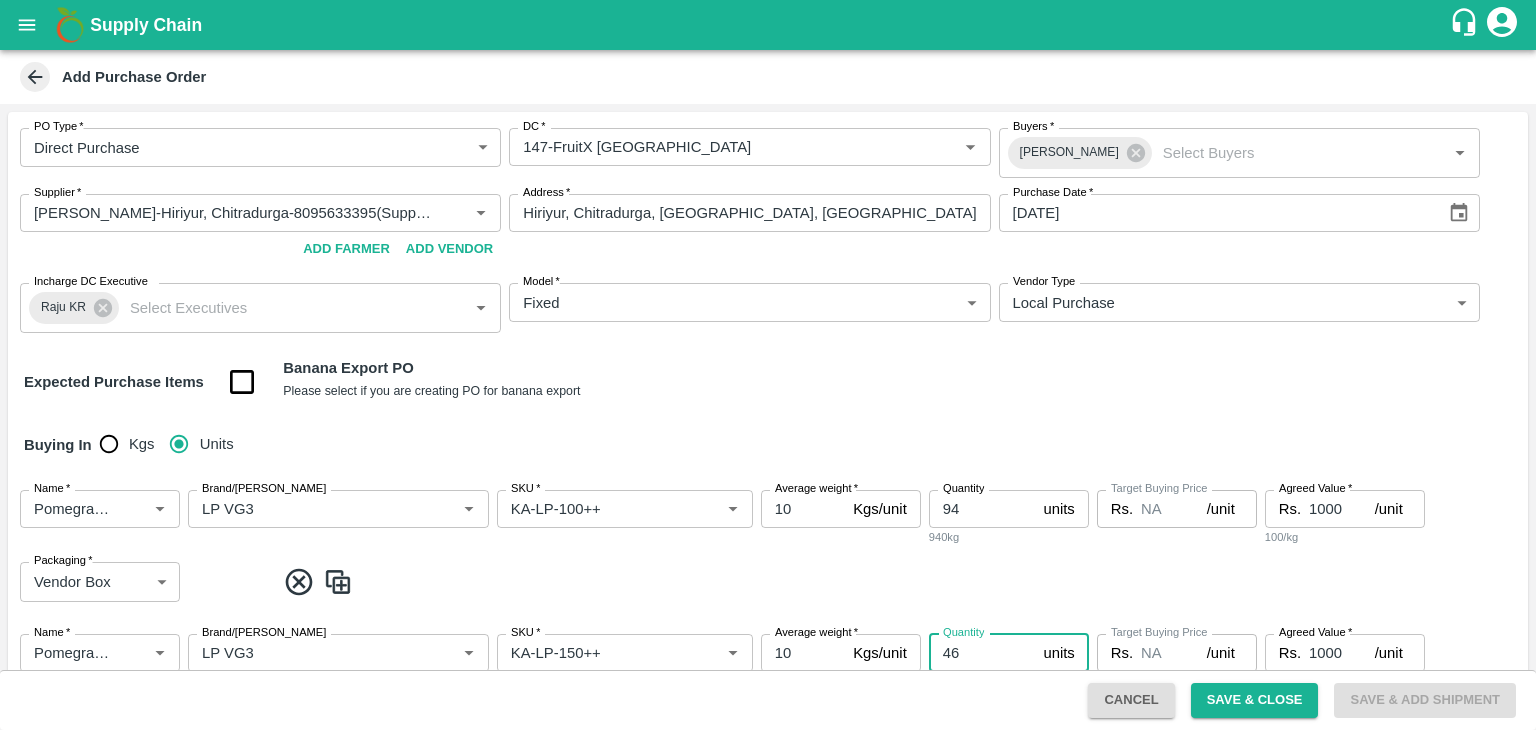 type on "46" 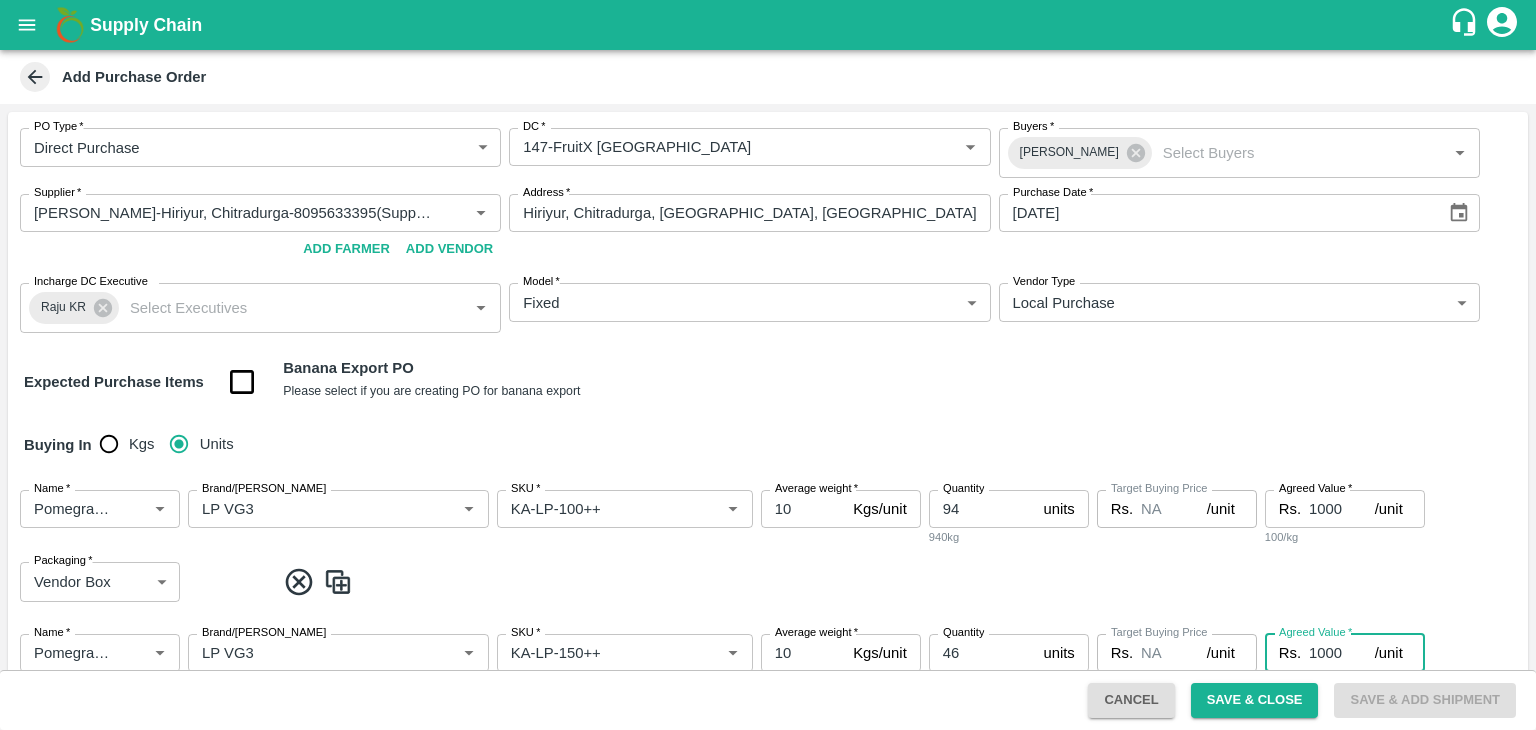 click on "1000" at bounding box center [1342, 653] 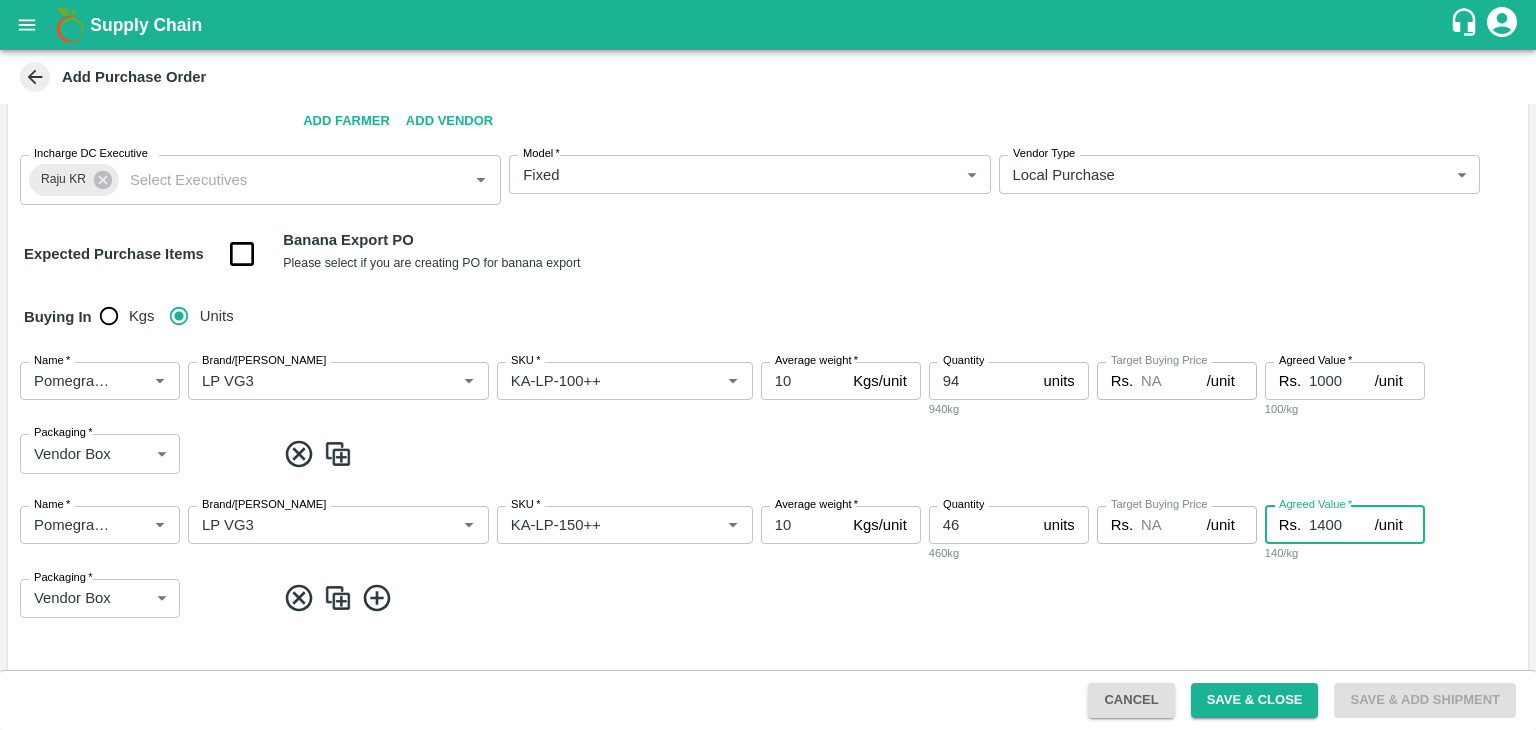 scroll, scrollTop: 298, scrollLeft: 0, axis: vertical 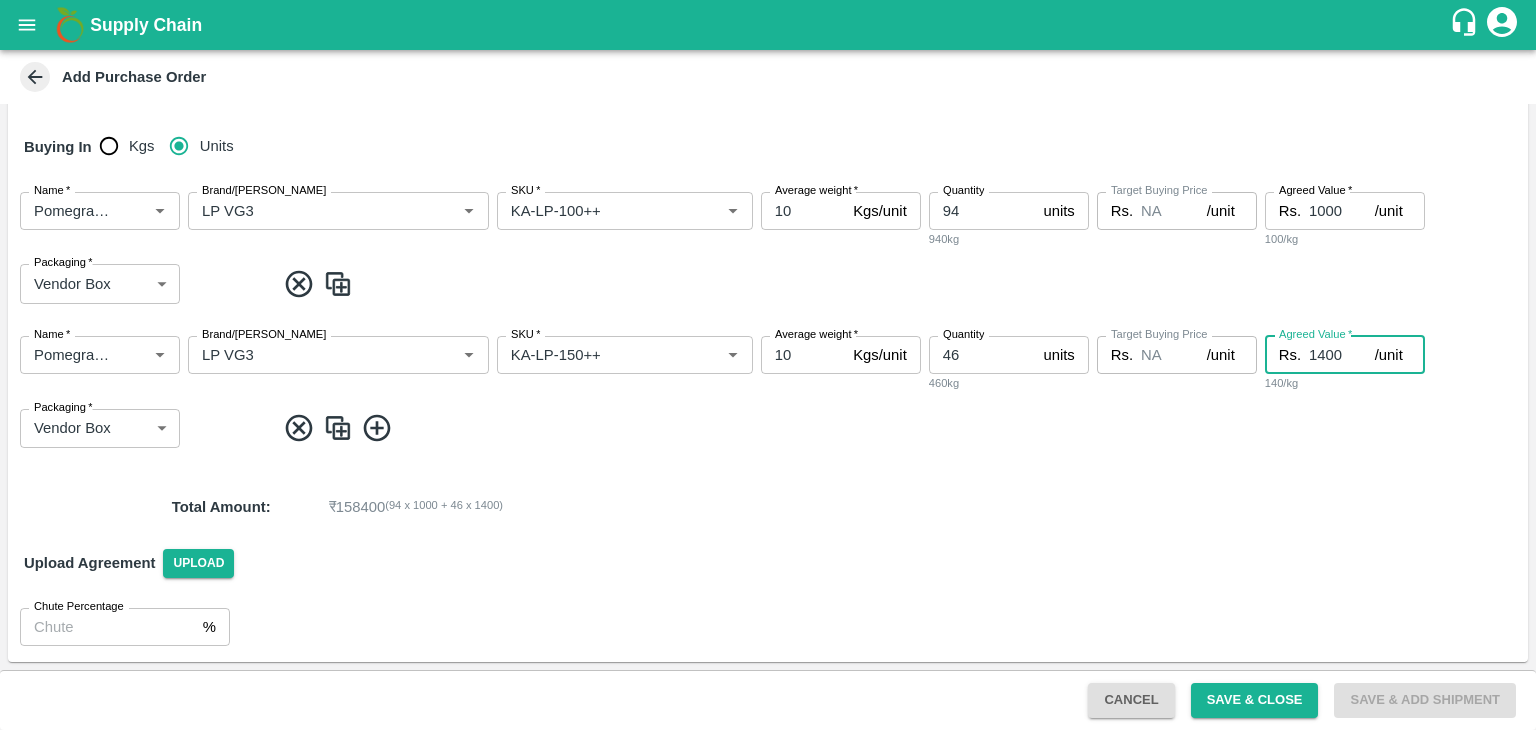 type on "1400" 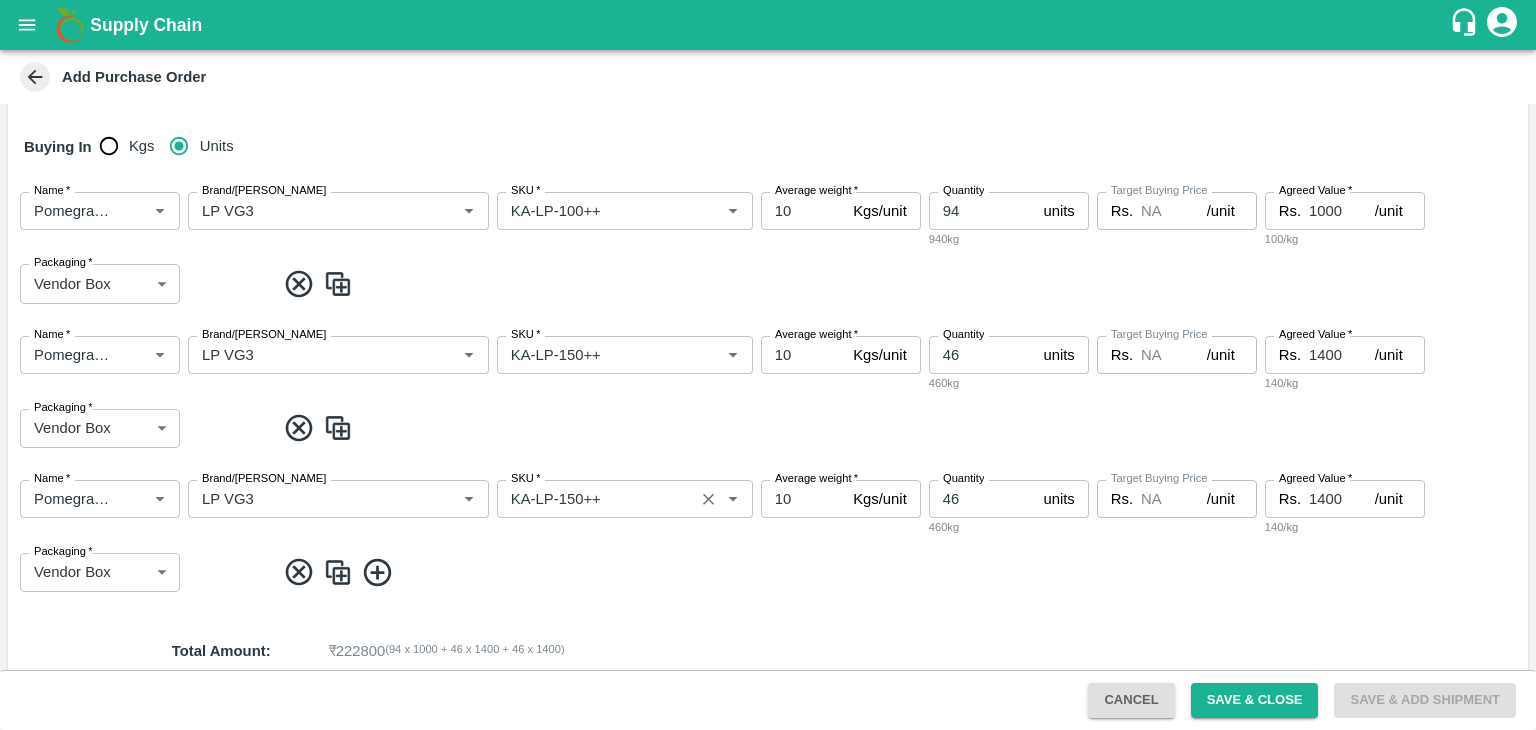 click on "SKU   *" at bounding box center (595, 499) 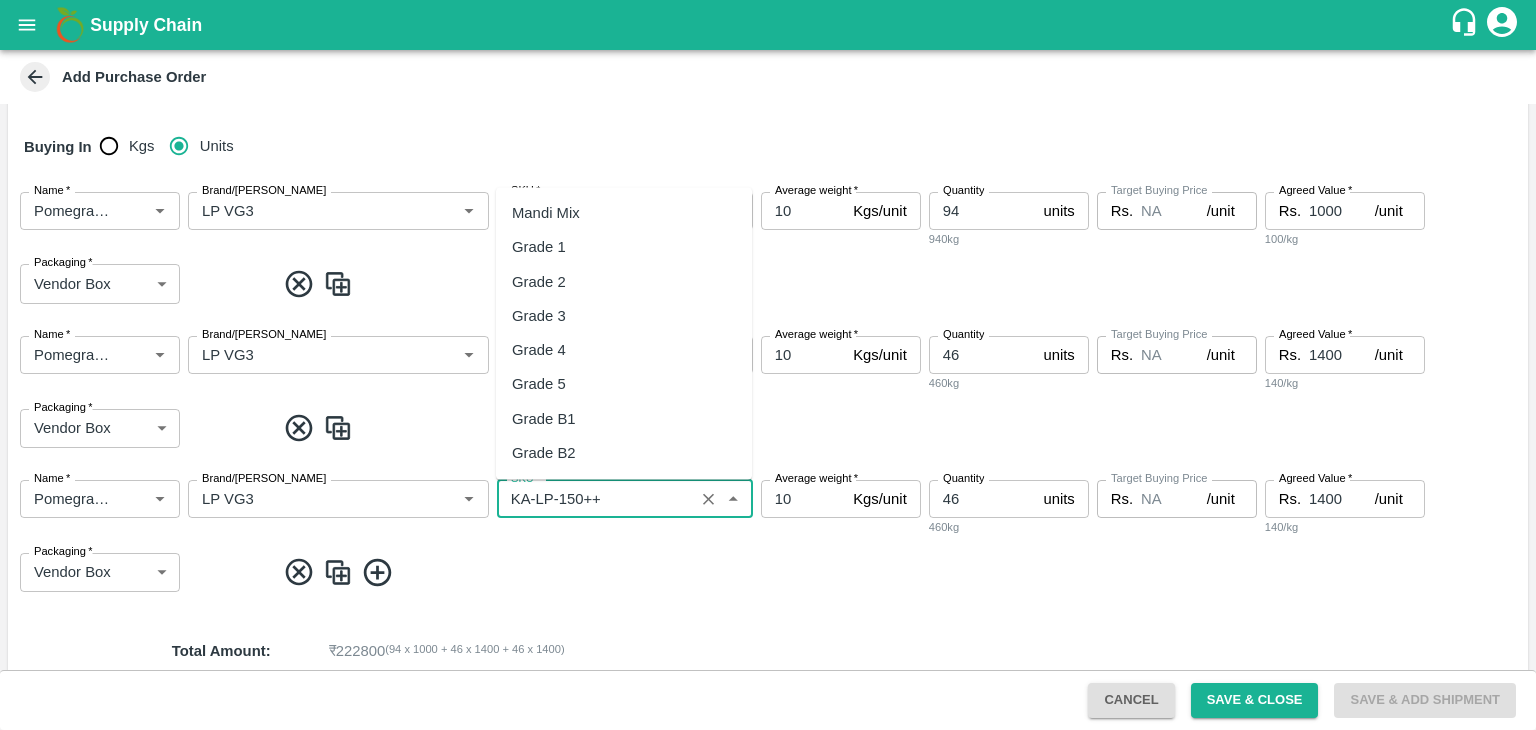 scroll, scrollTop: 11339, scrollLeft: 0, axis: vertical 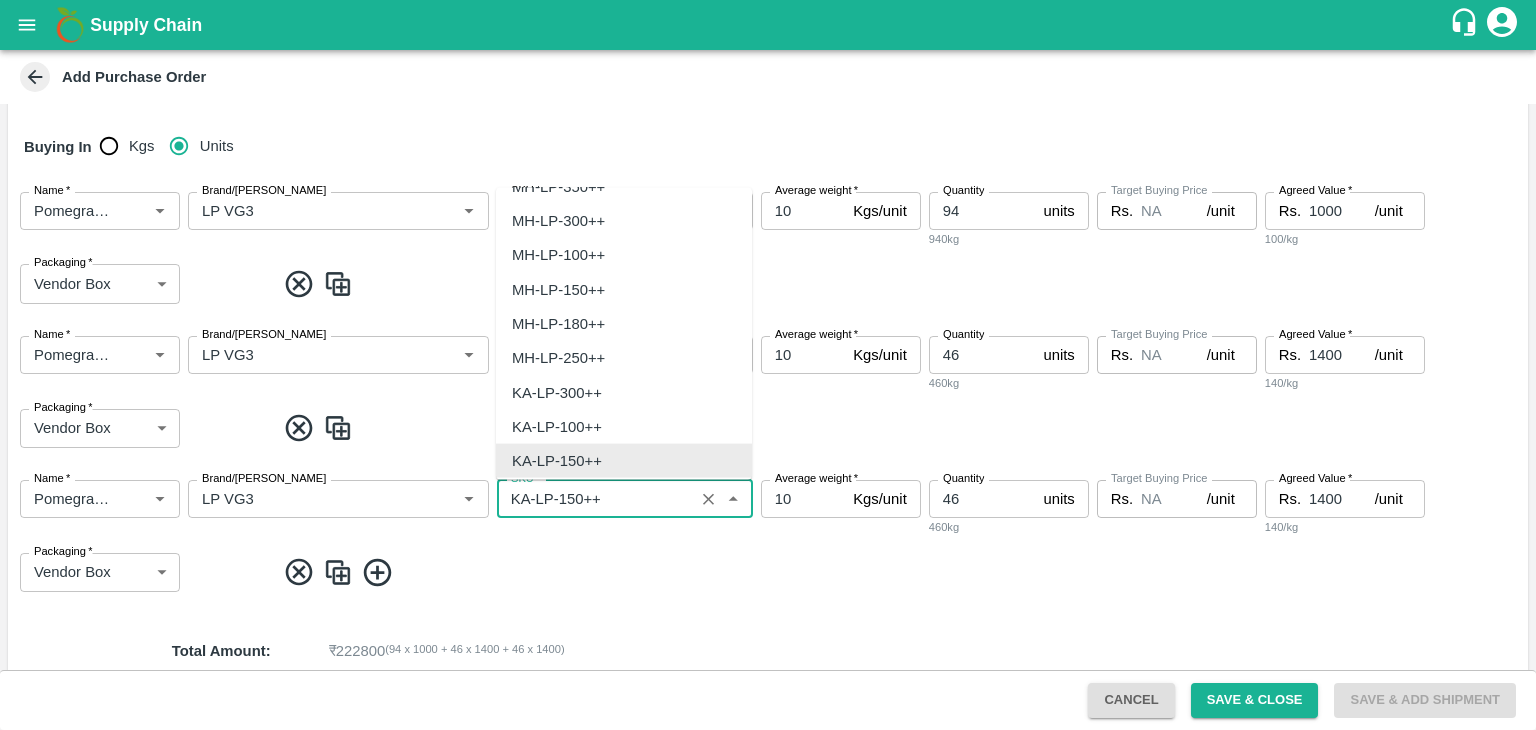 click on "SKU   *" at bounding box center [595, 499] 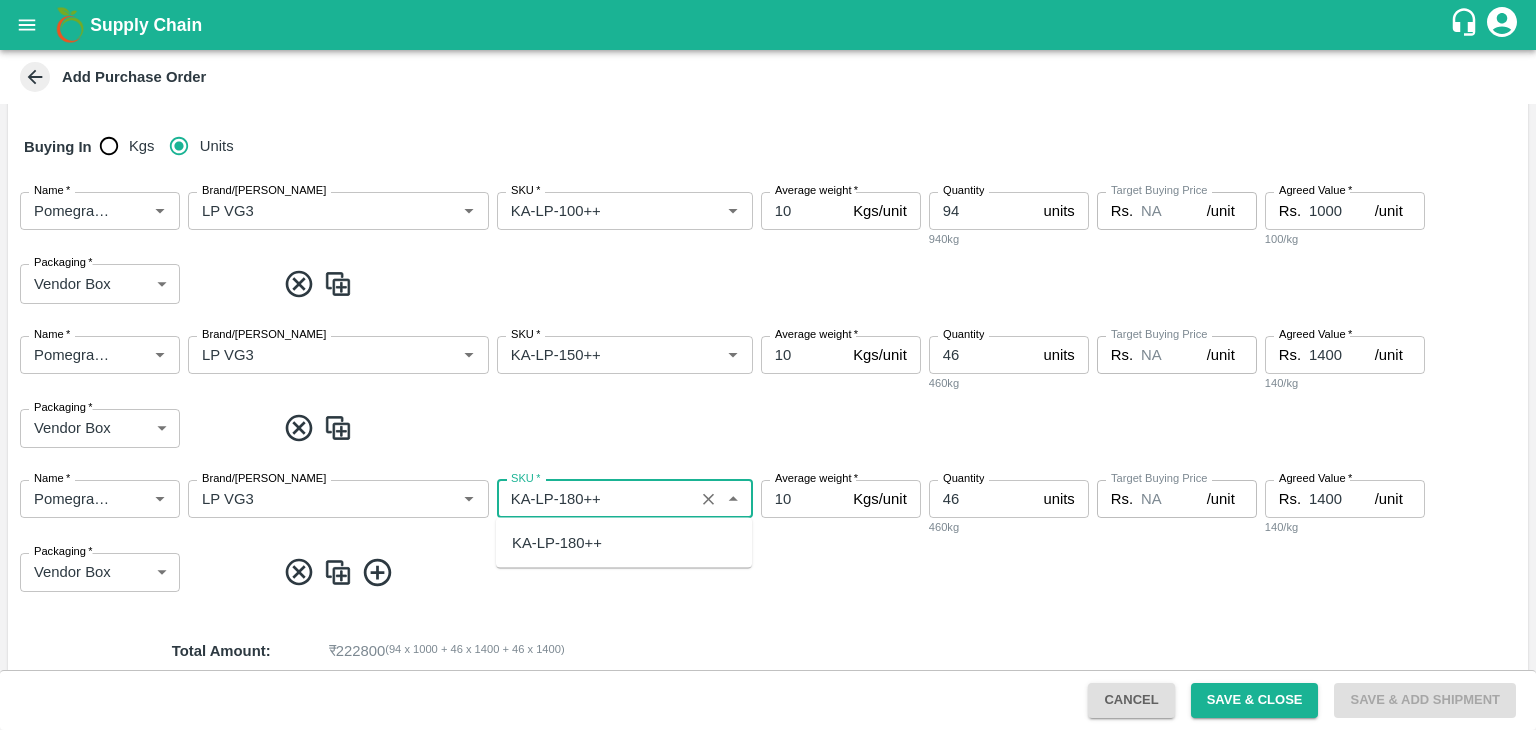 click on "KA-LP-180++" at bounding box center (557, 543) 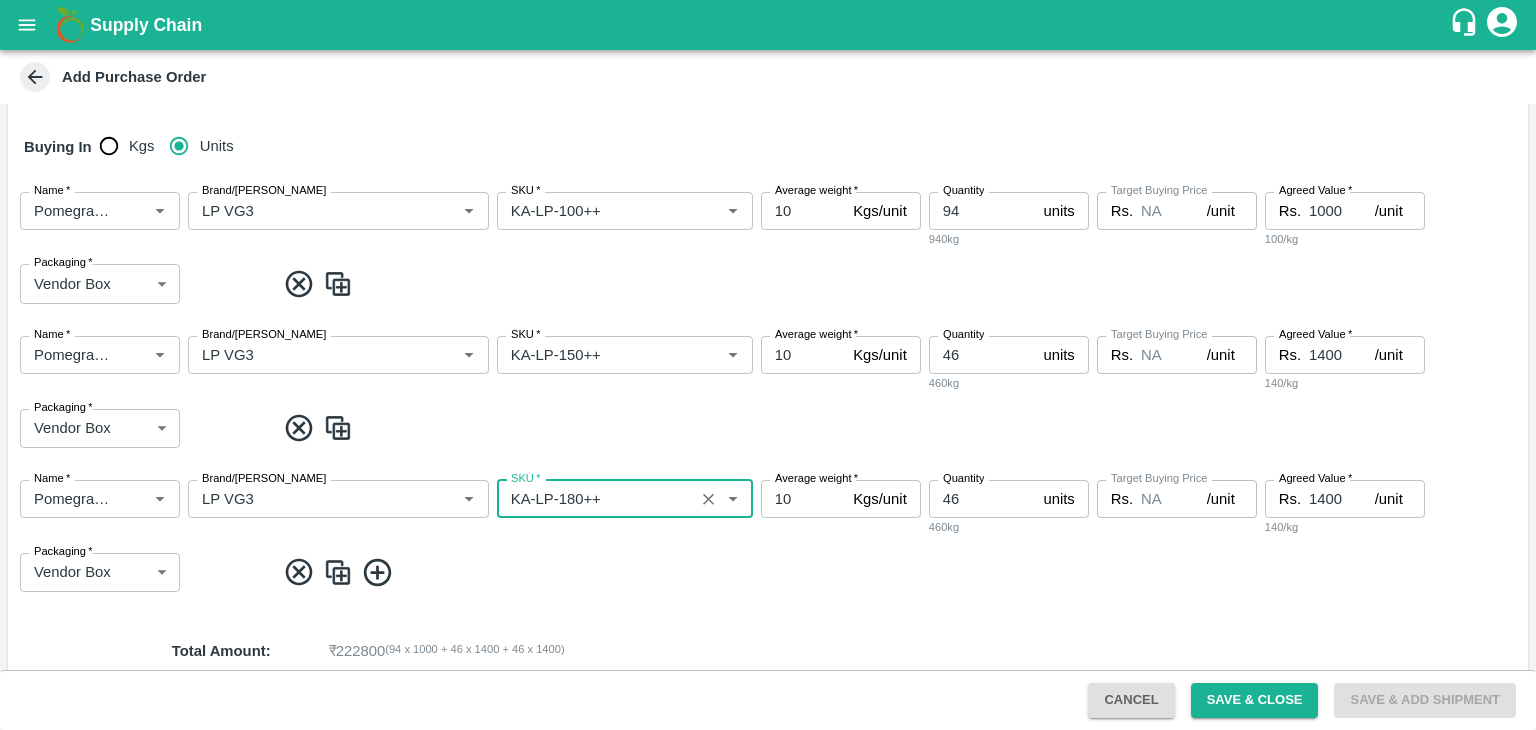 type on "KA-LP-180++" 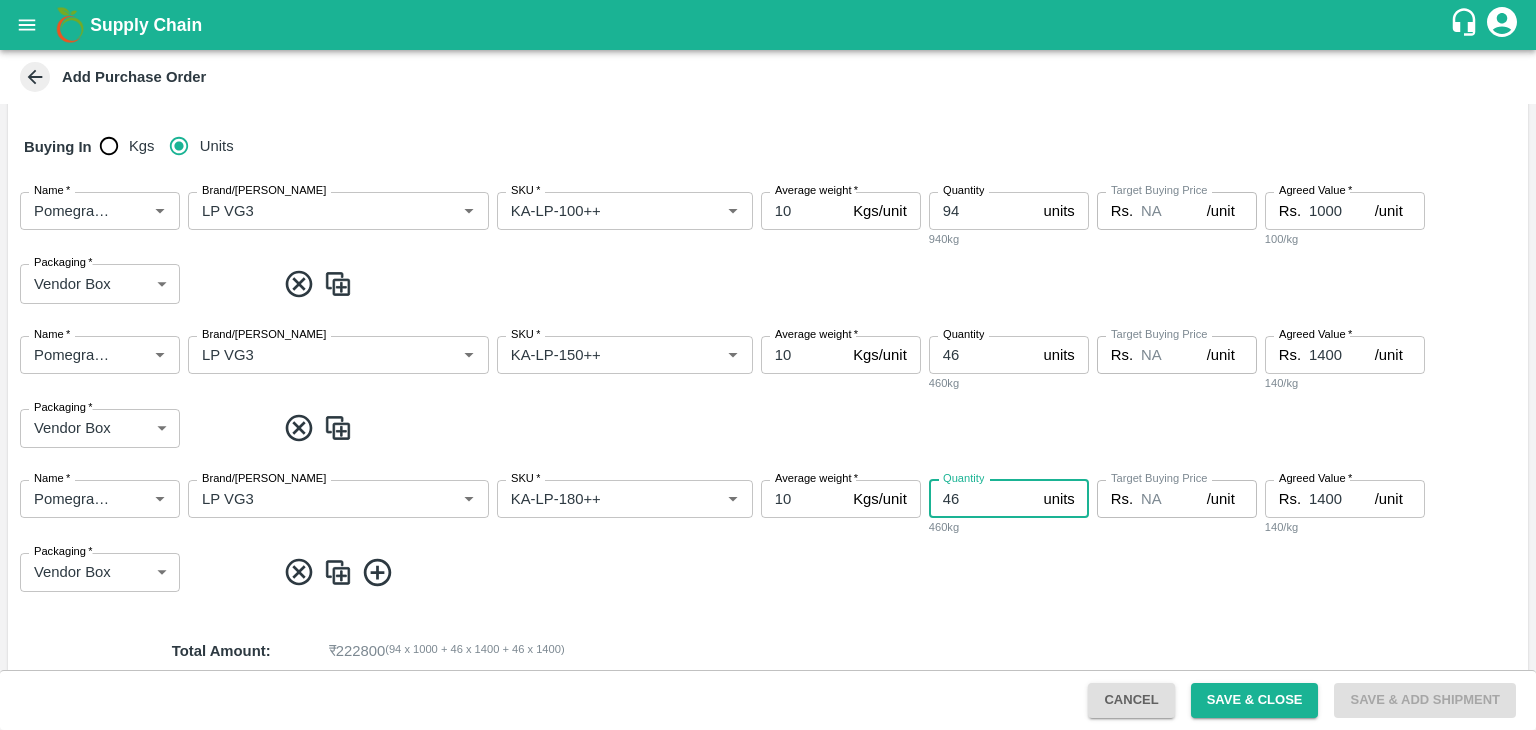 type on "4" 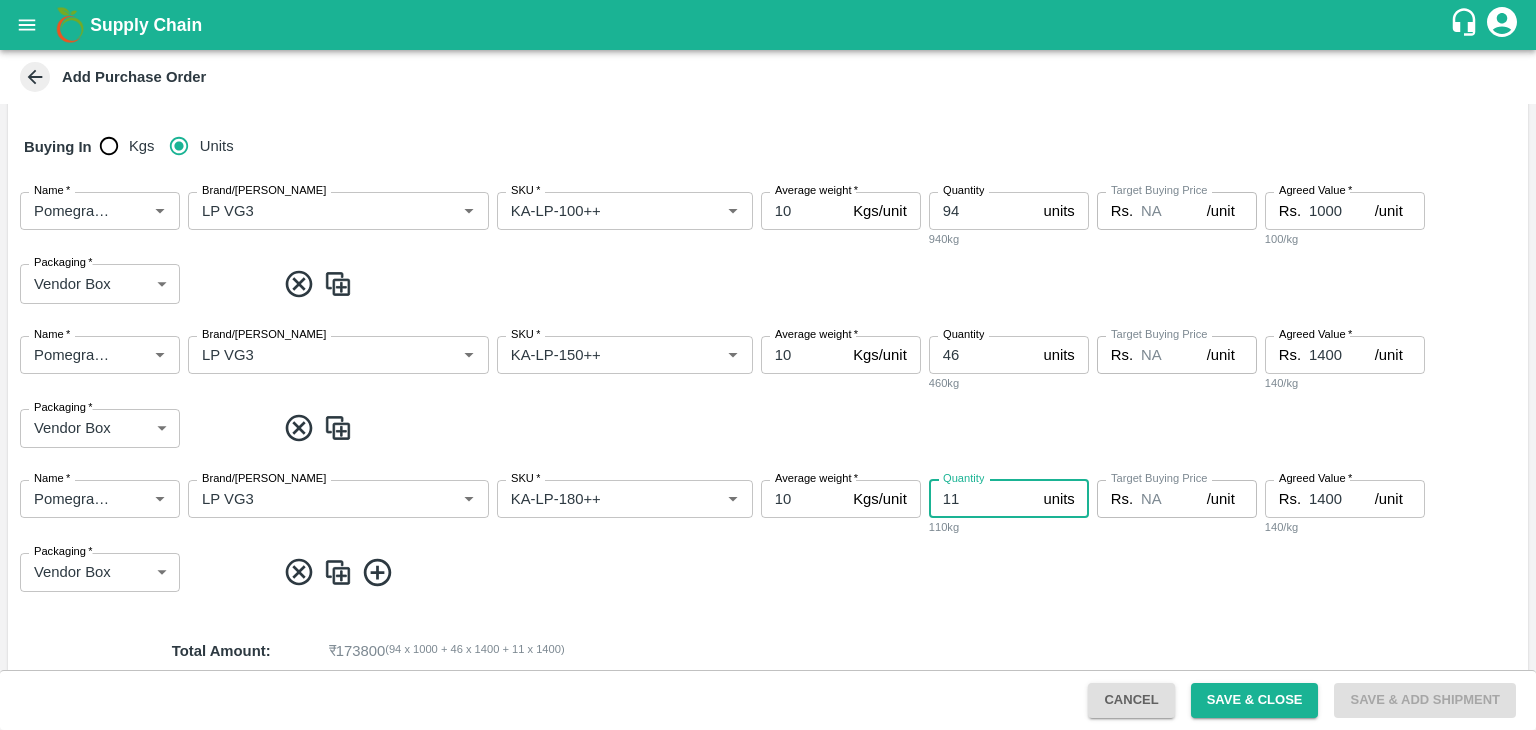 type on "11" 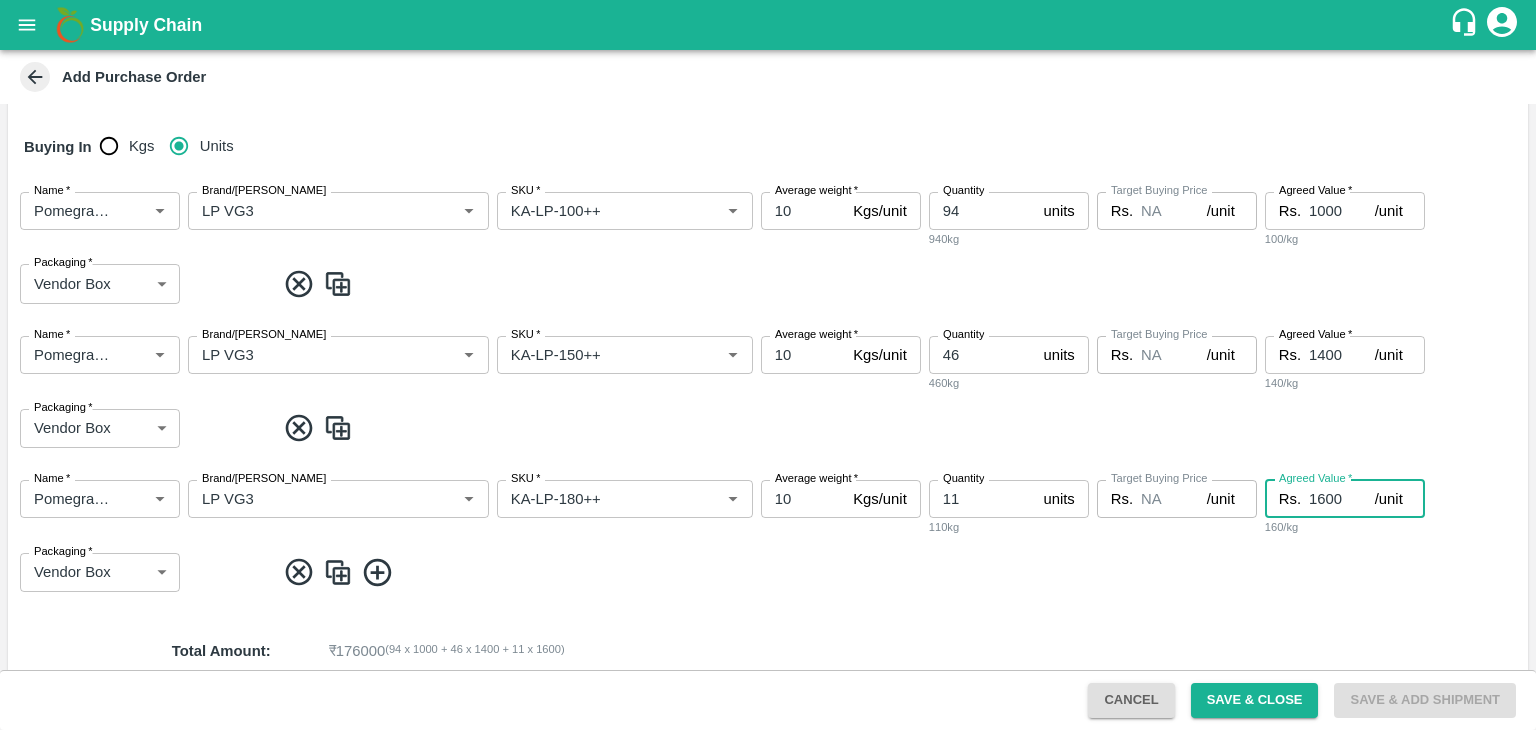type on "1600" 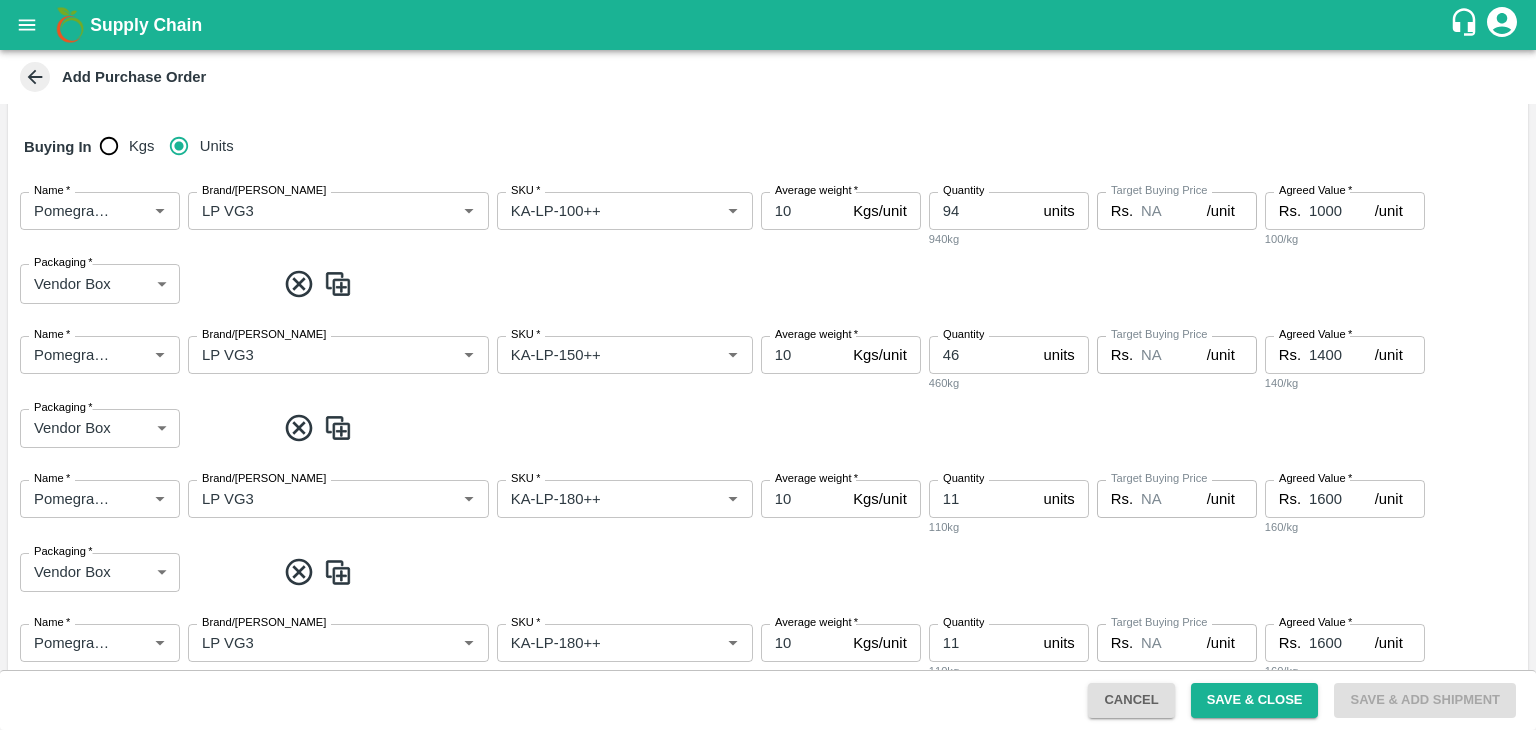 scroll, scrollTop: 398, scrollLeft: 0, axis: vertical 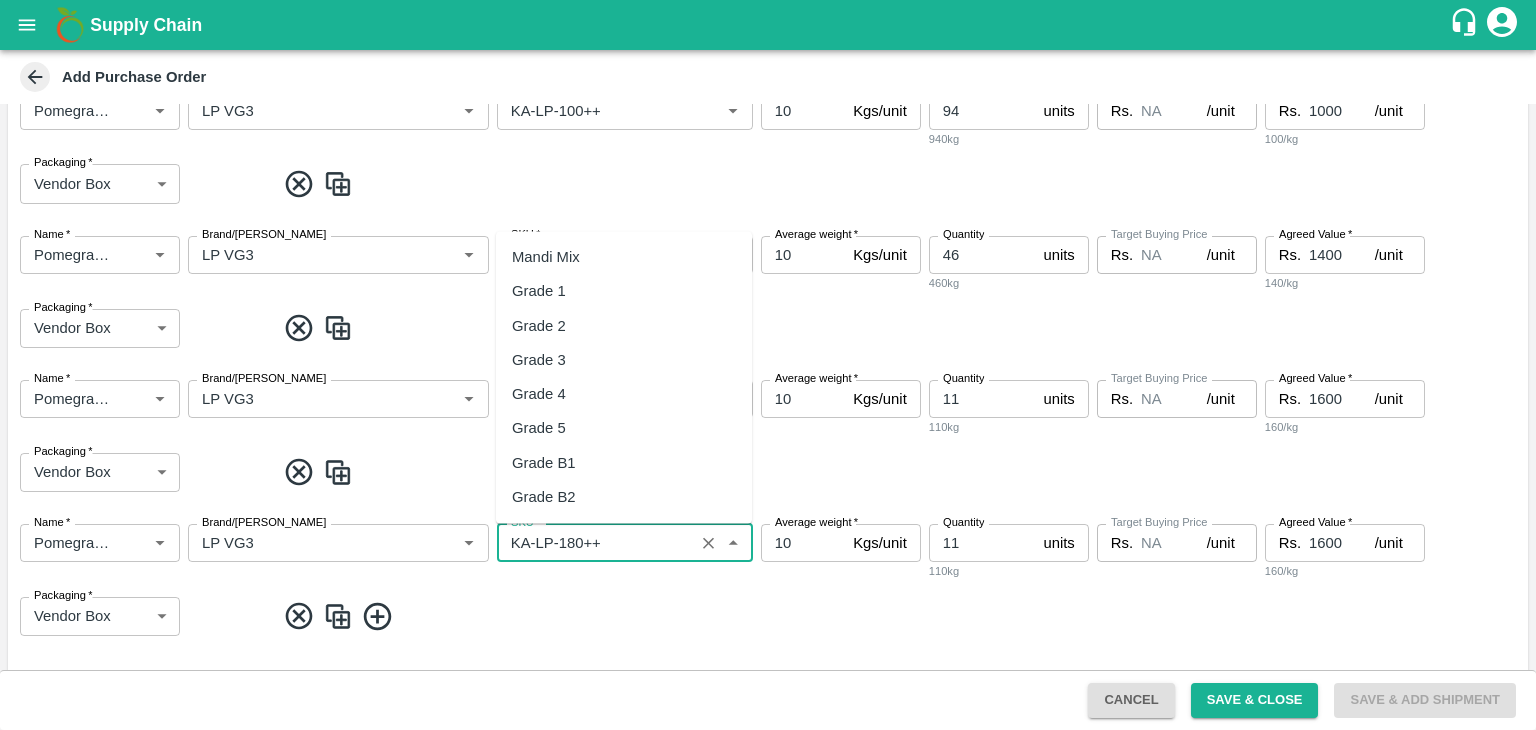 click on "SKU   *" at bounding box center (595, 543) 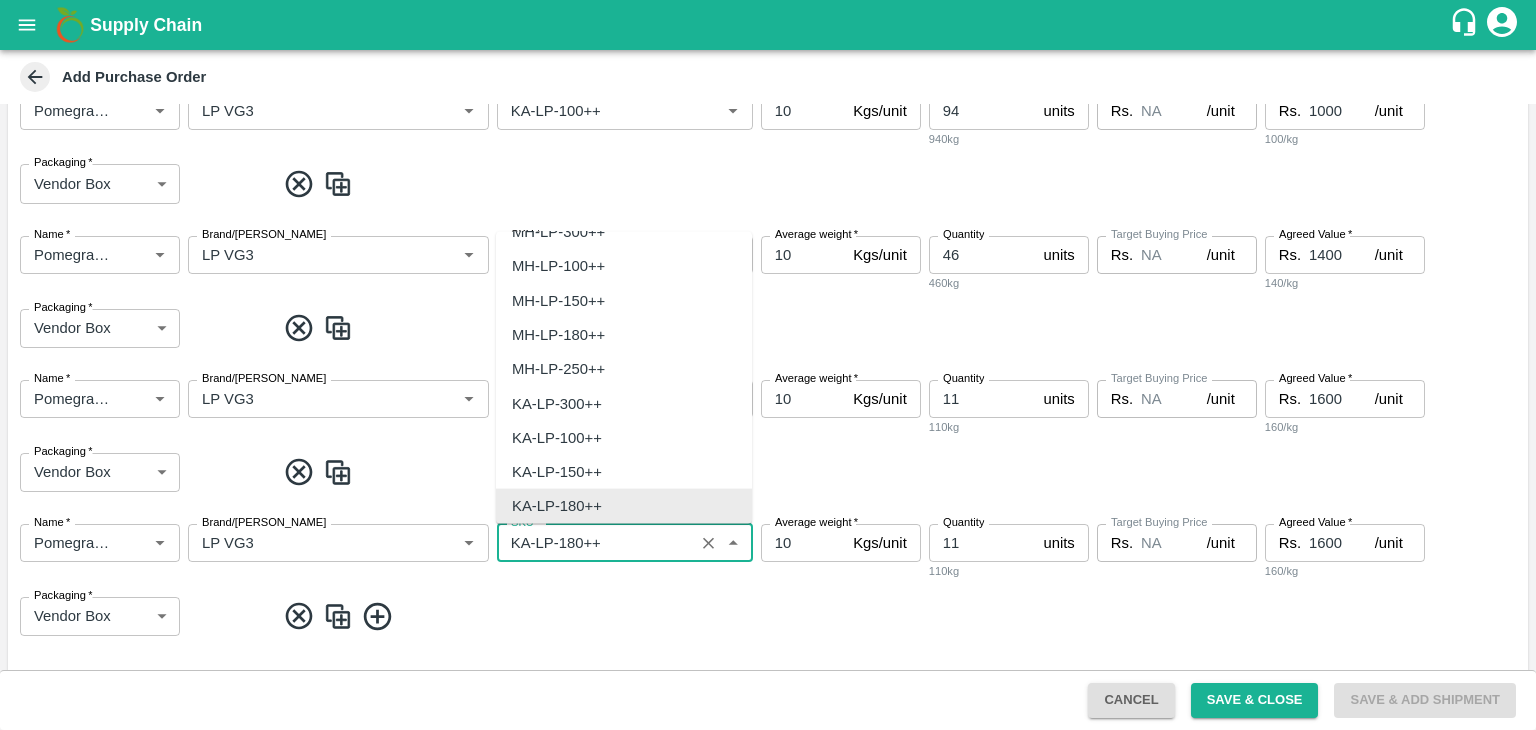 click on "SKU   *" at bounding box center [595, 543] 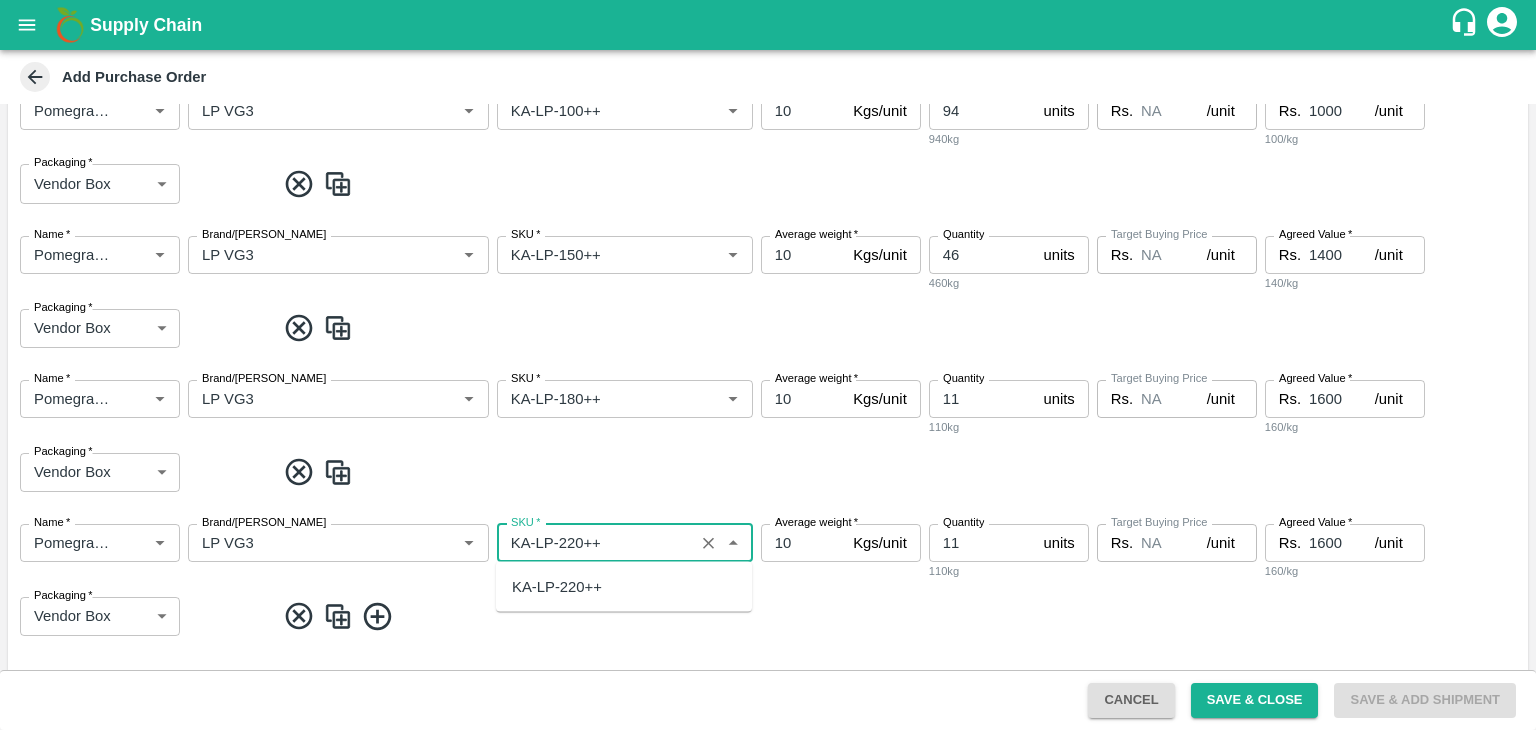 click on "KA-LP-220++" at bounding box center [557, 587] 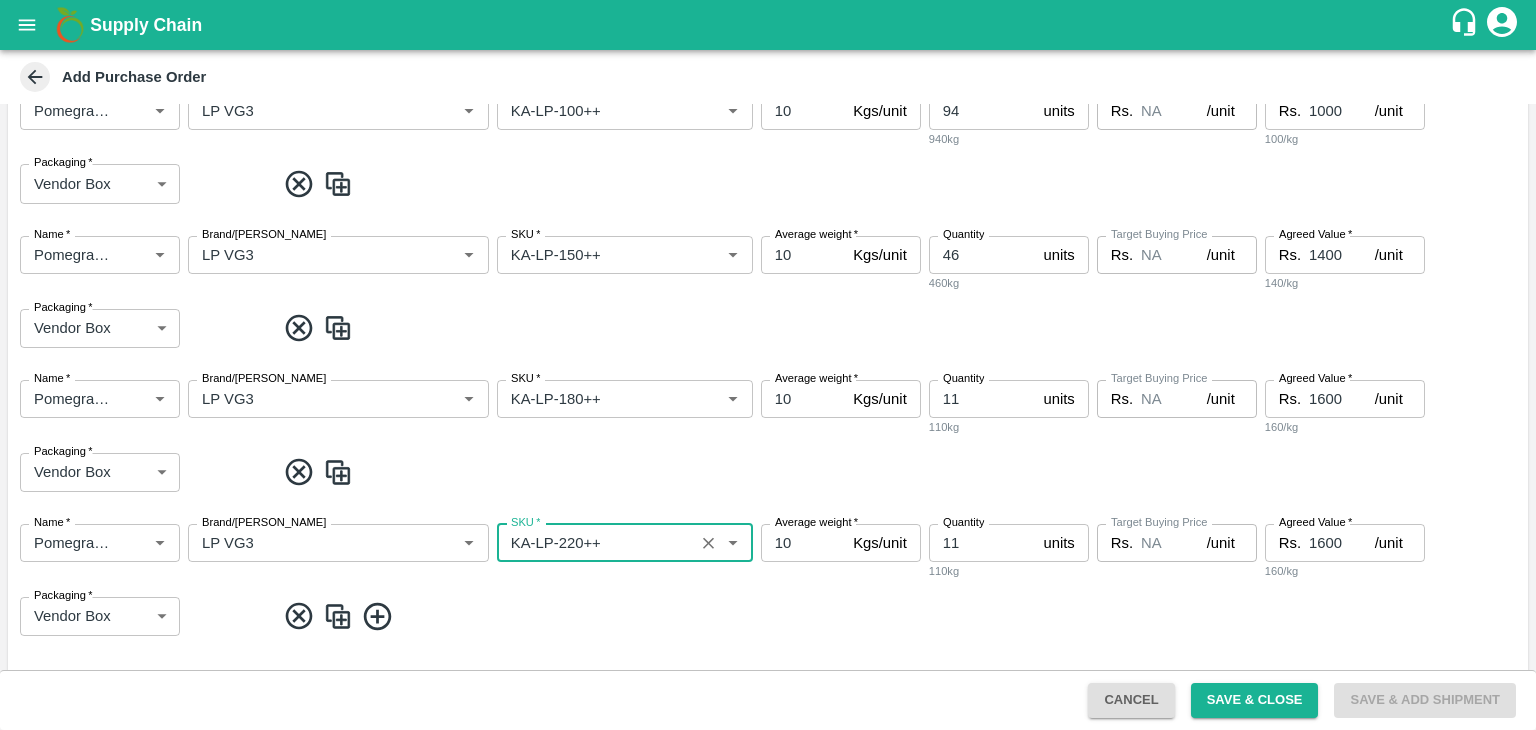 type on "KA-LP-220++" 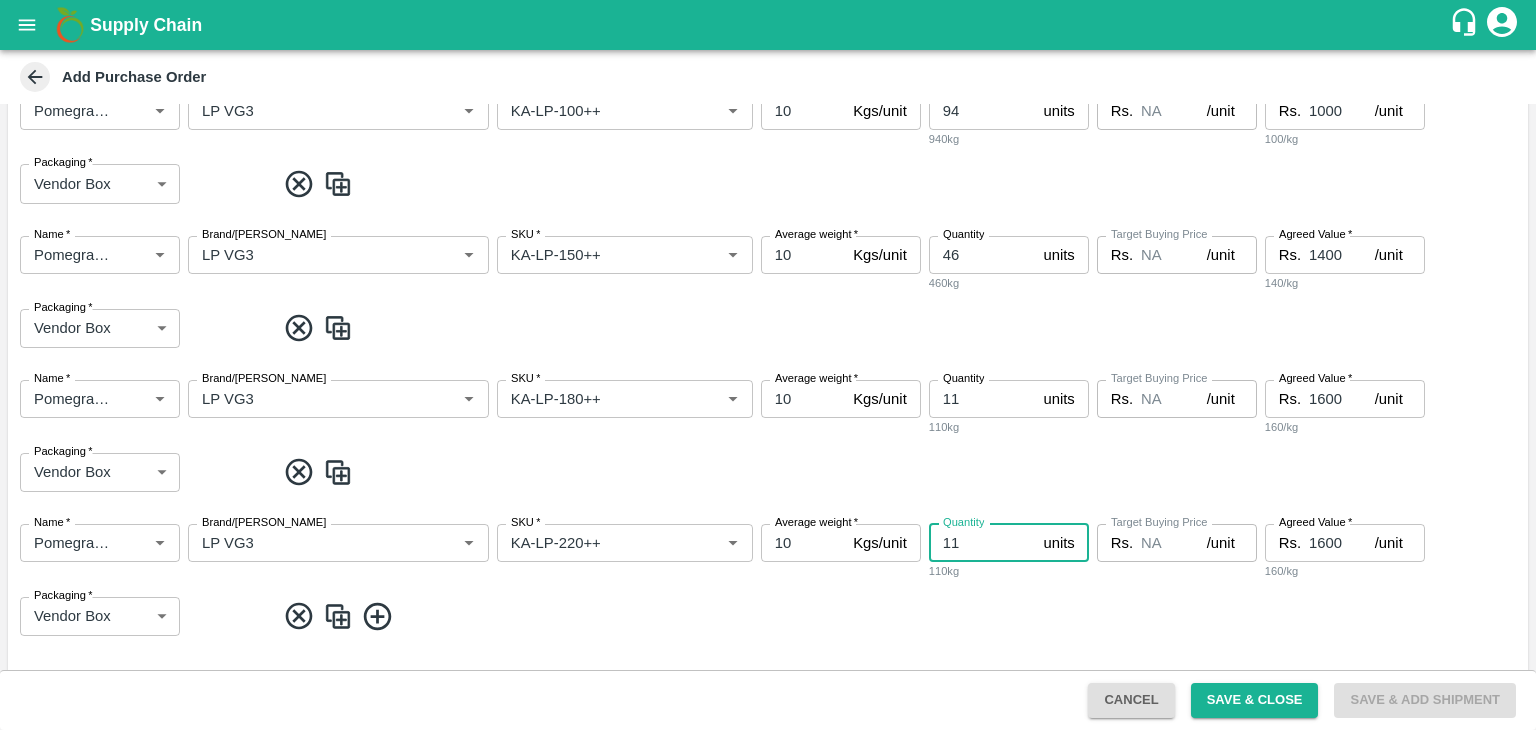 click on "11" at bounding box center (982, 543) 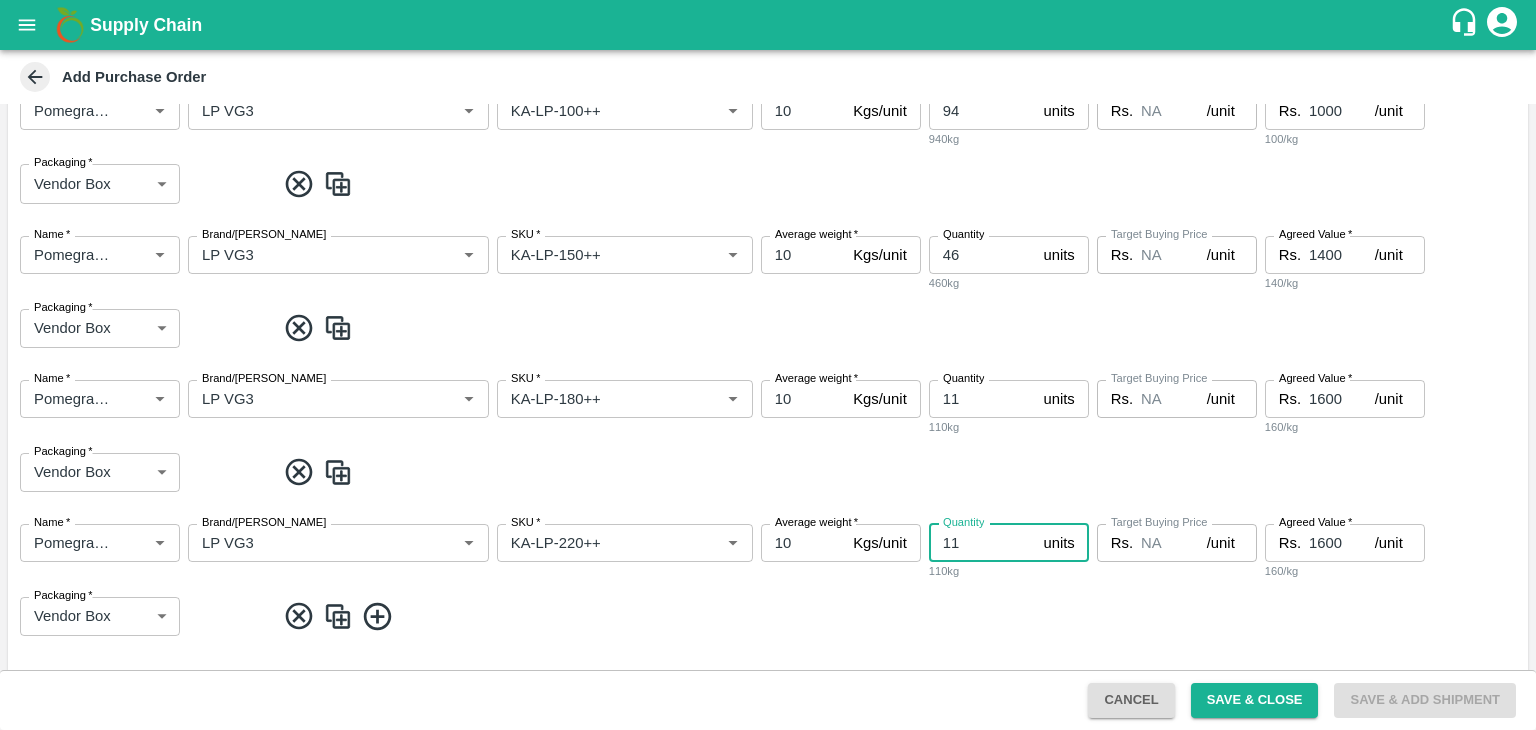 type on "1" 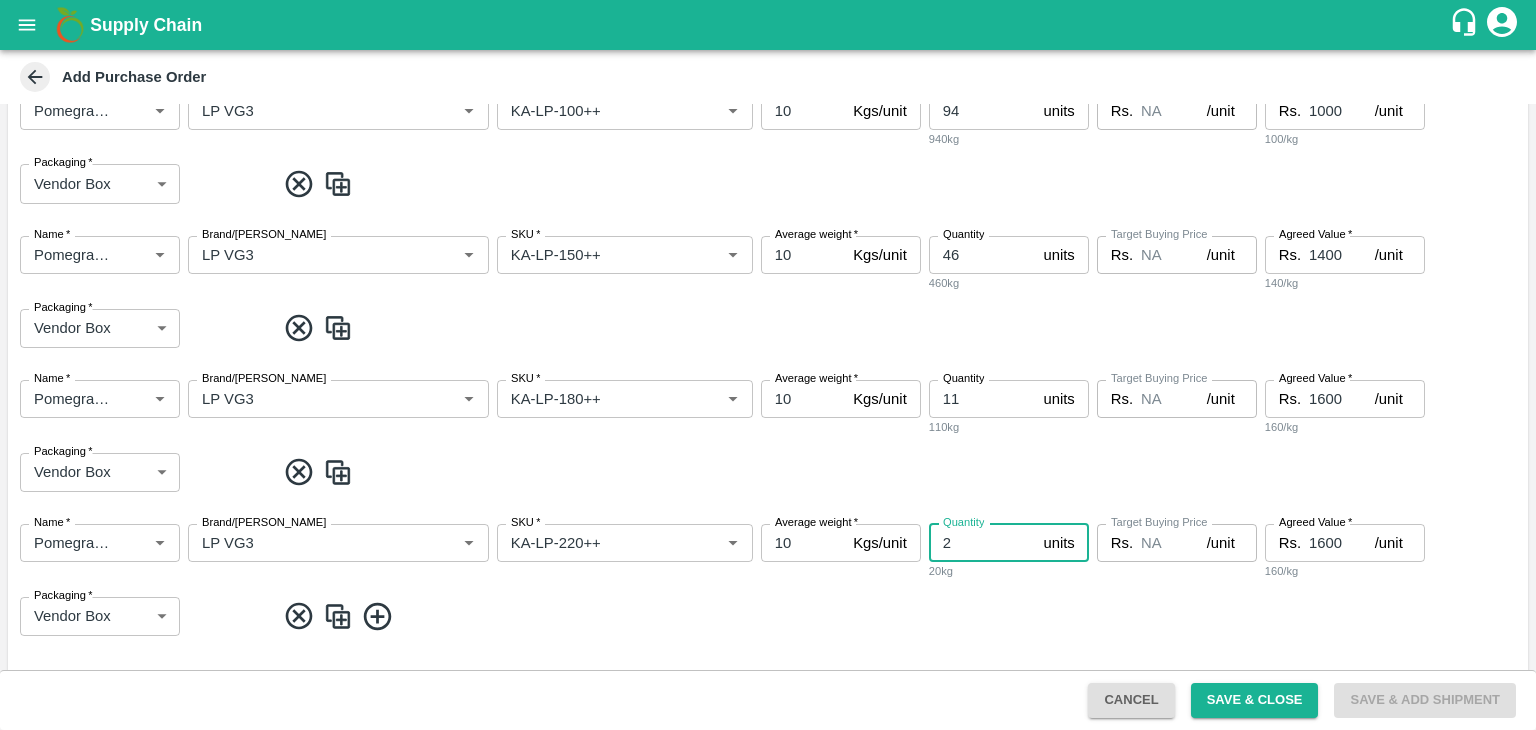 type on "2" 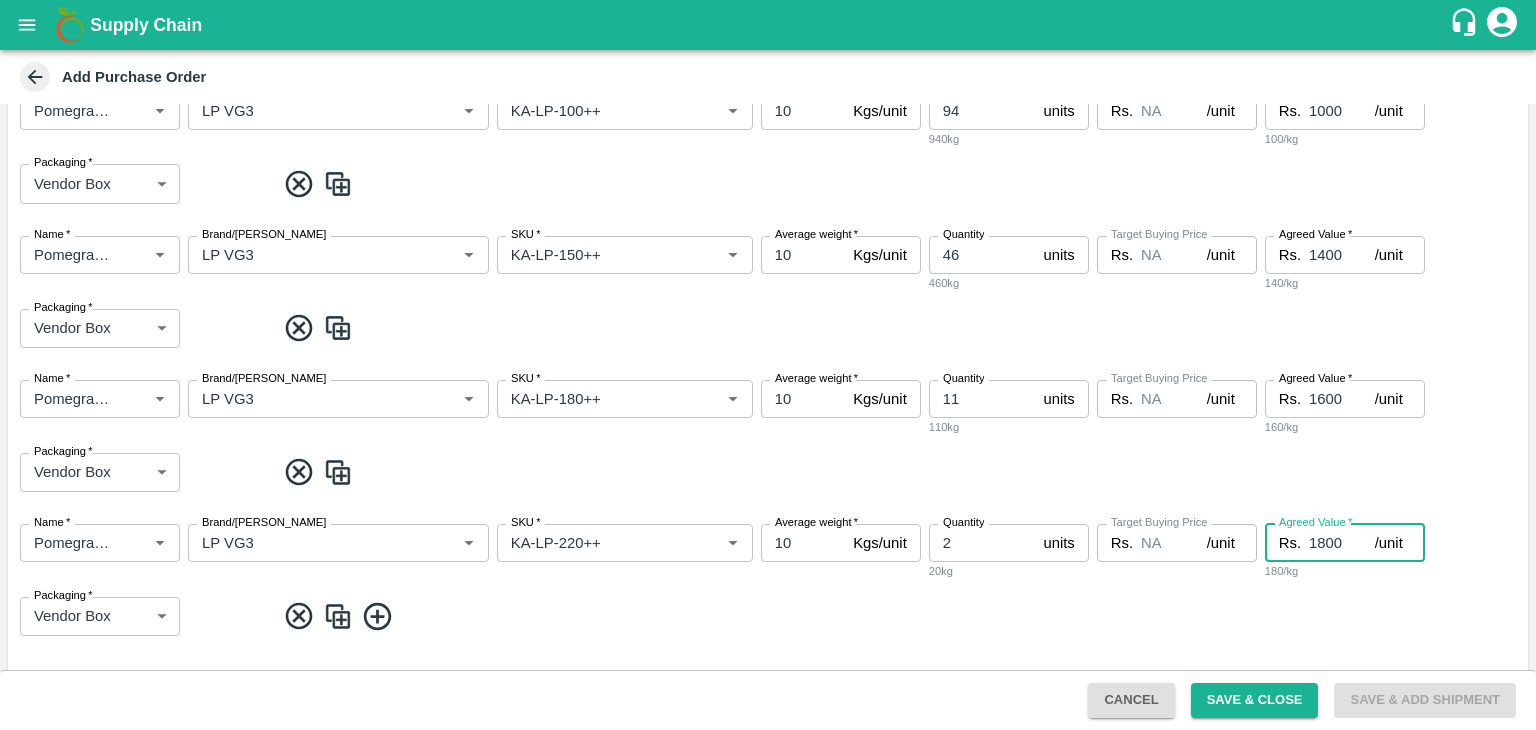 type on "1800" 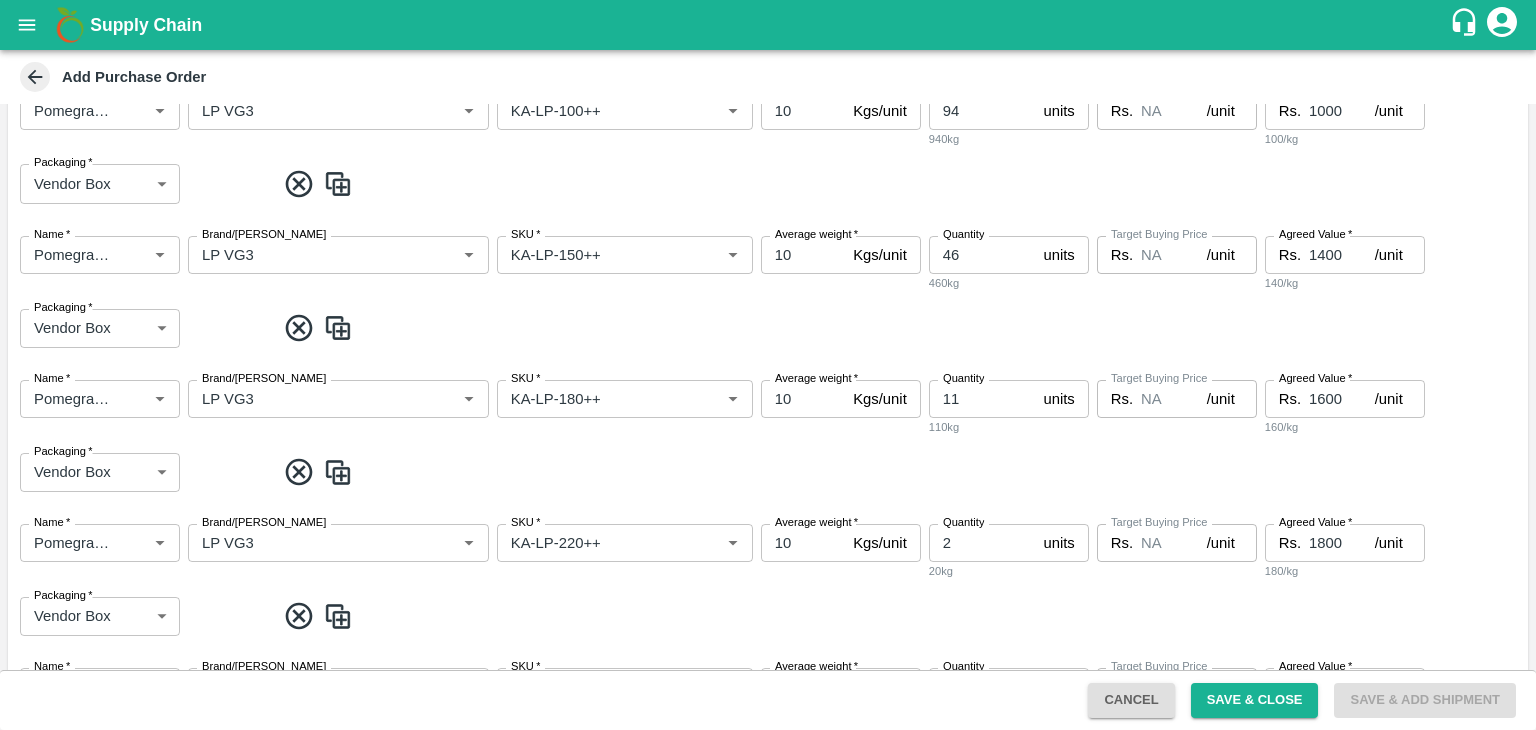 scroll, scrollTop: 698, scrollLeft: 0, axis: vertical 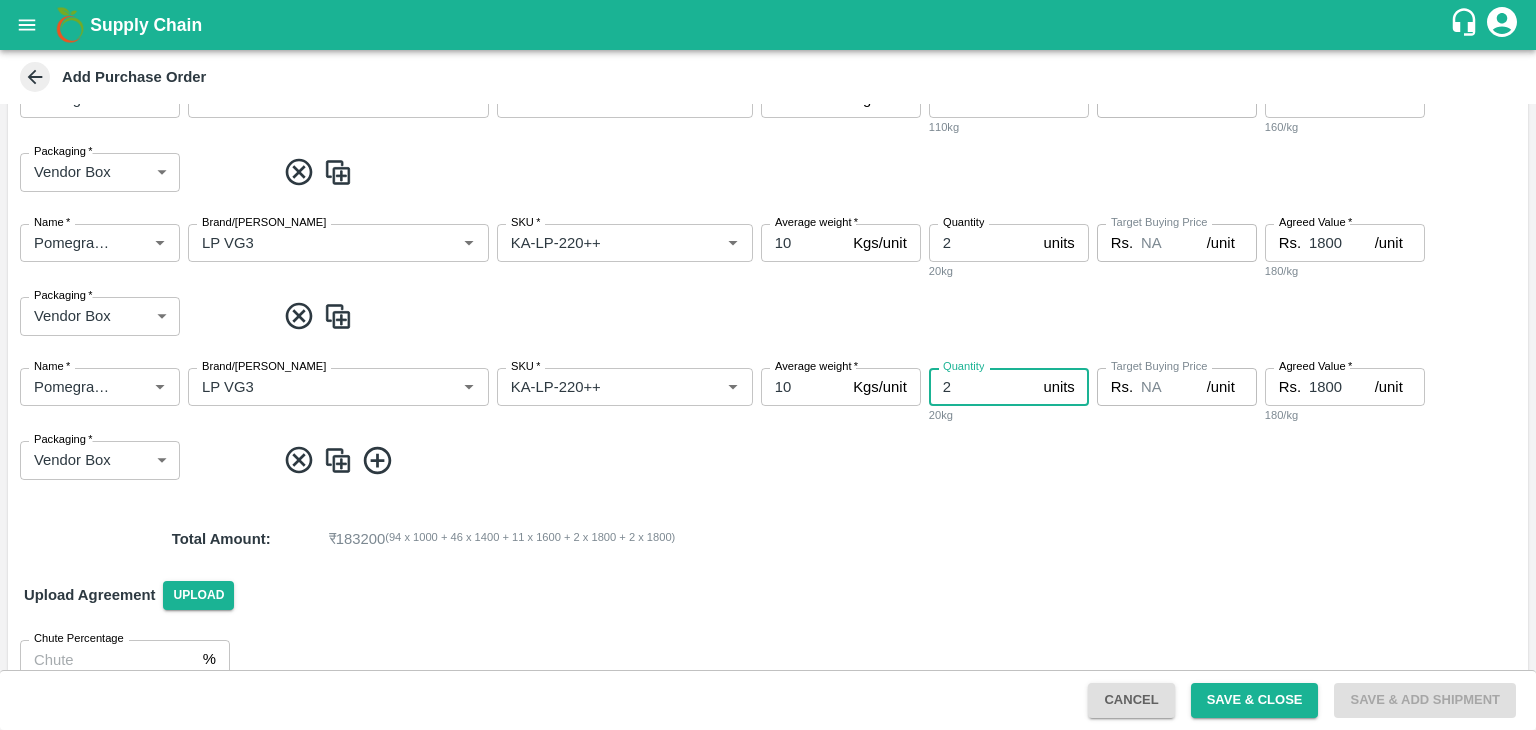 click on "2" at bounding box center [982, 387] 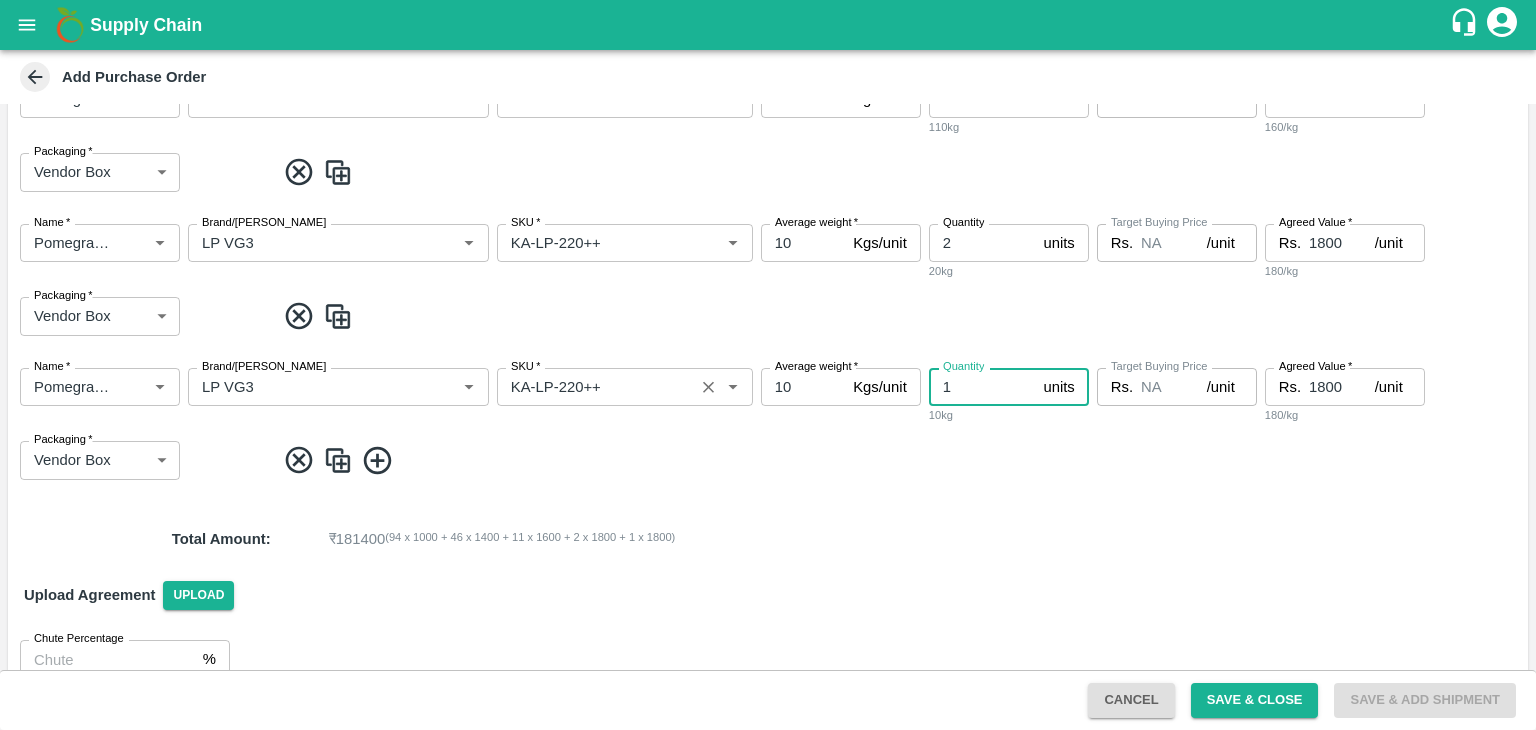 type on "1" 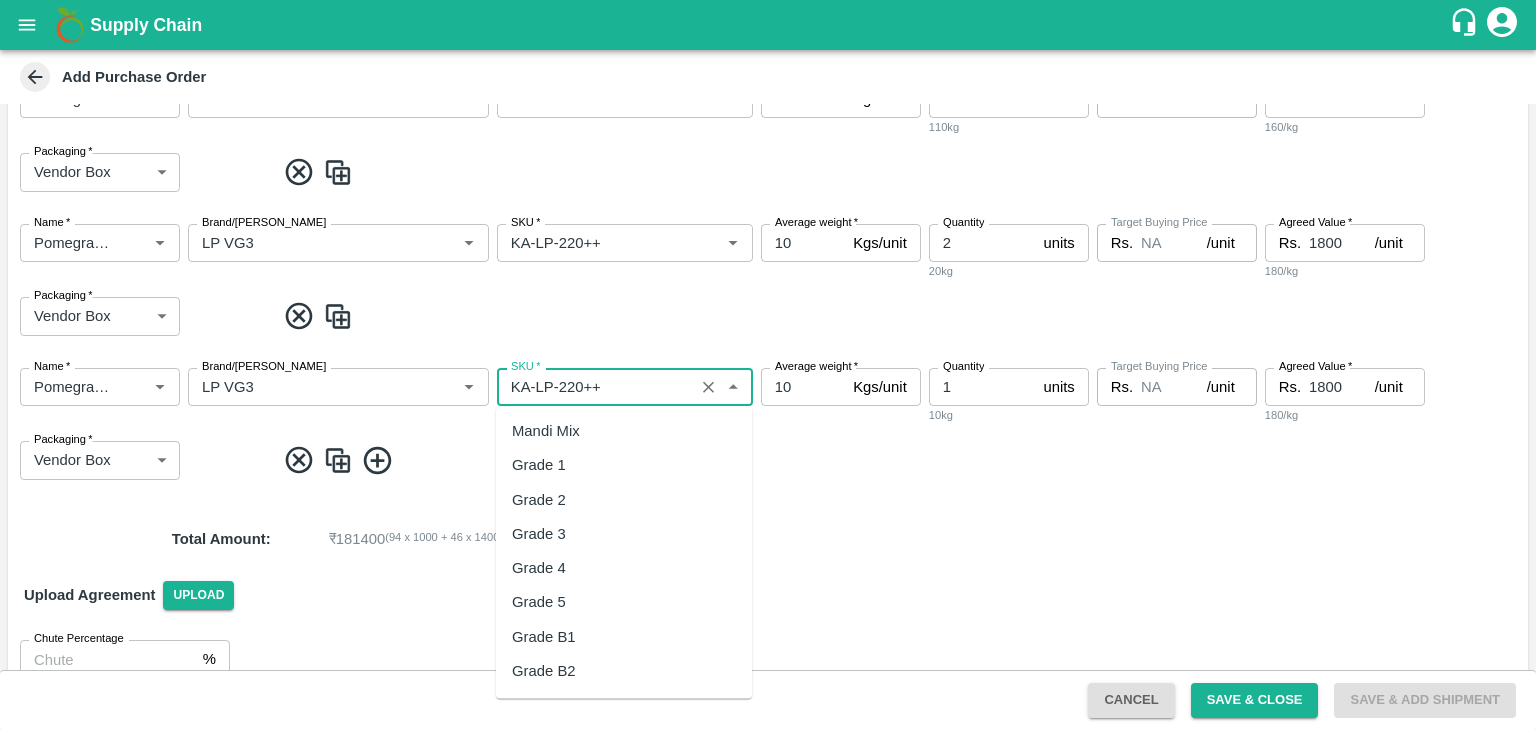 scroll, scrollTop: 11476, scrollLeft: 0, axis: vertical 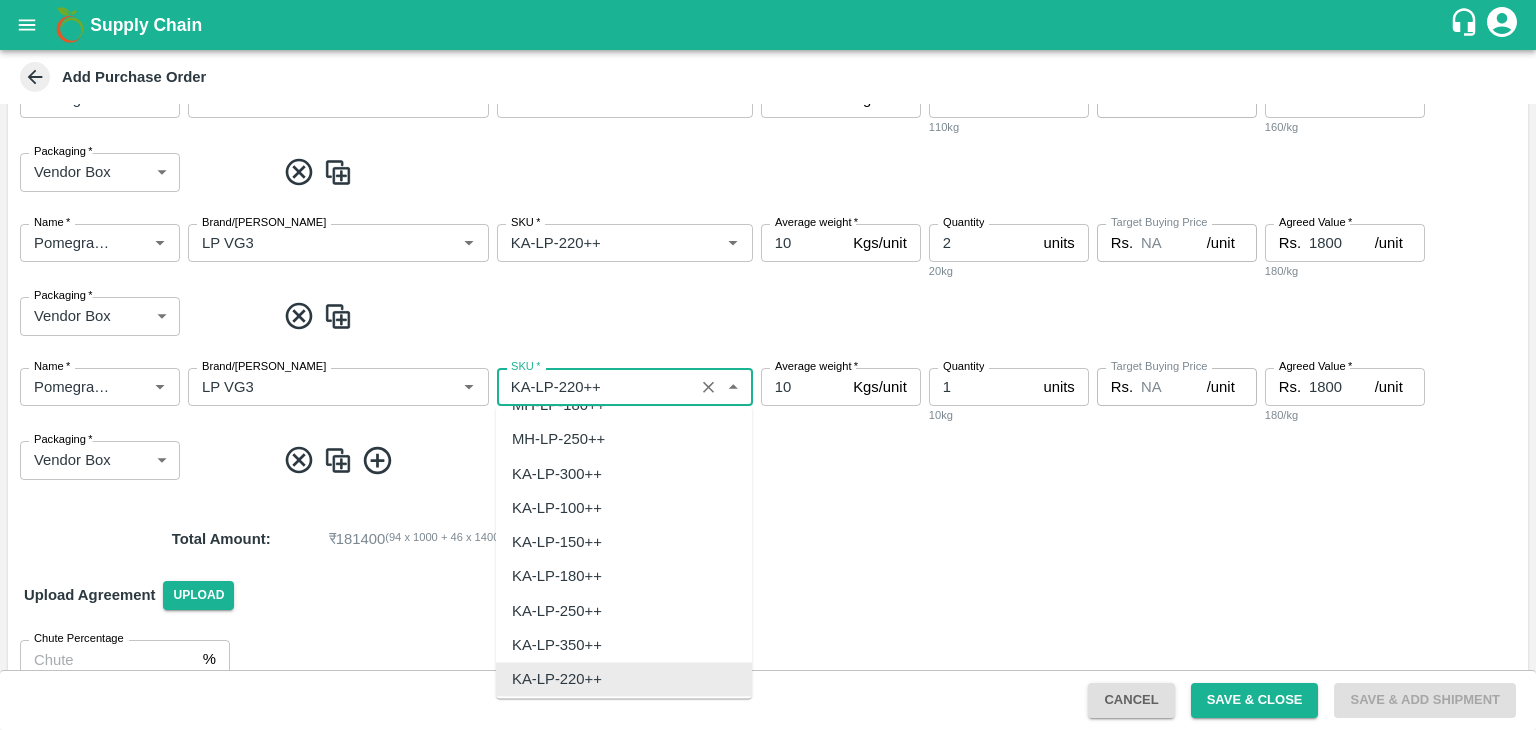 click on "SKU   *" at bounding box center (595, 387) 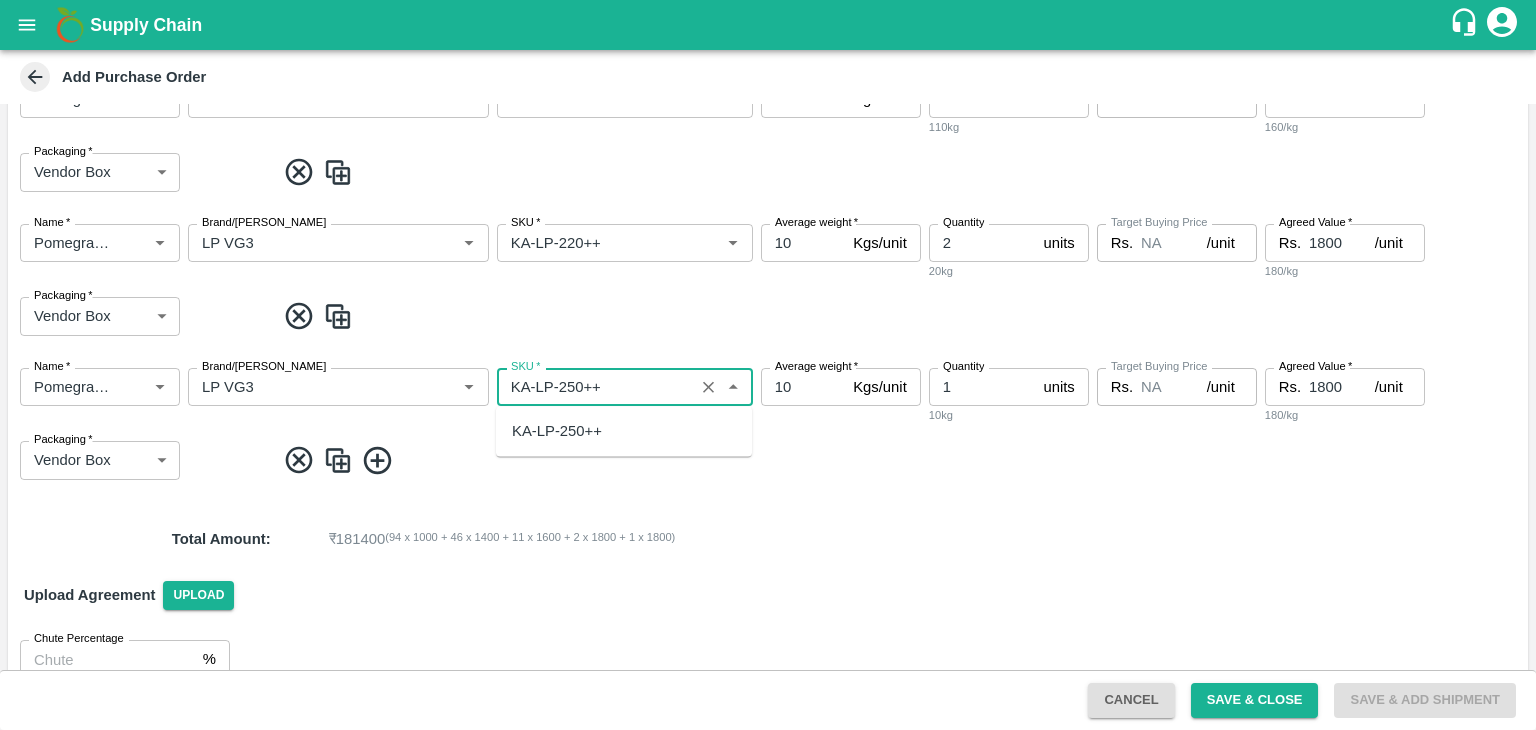 click on "KA-LP-250++" at bounding box center (557, 431) 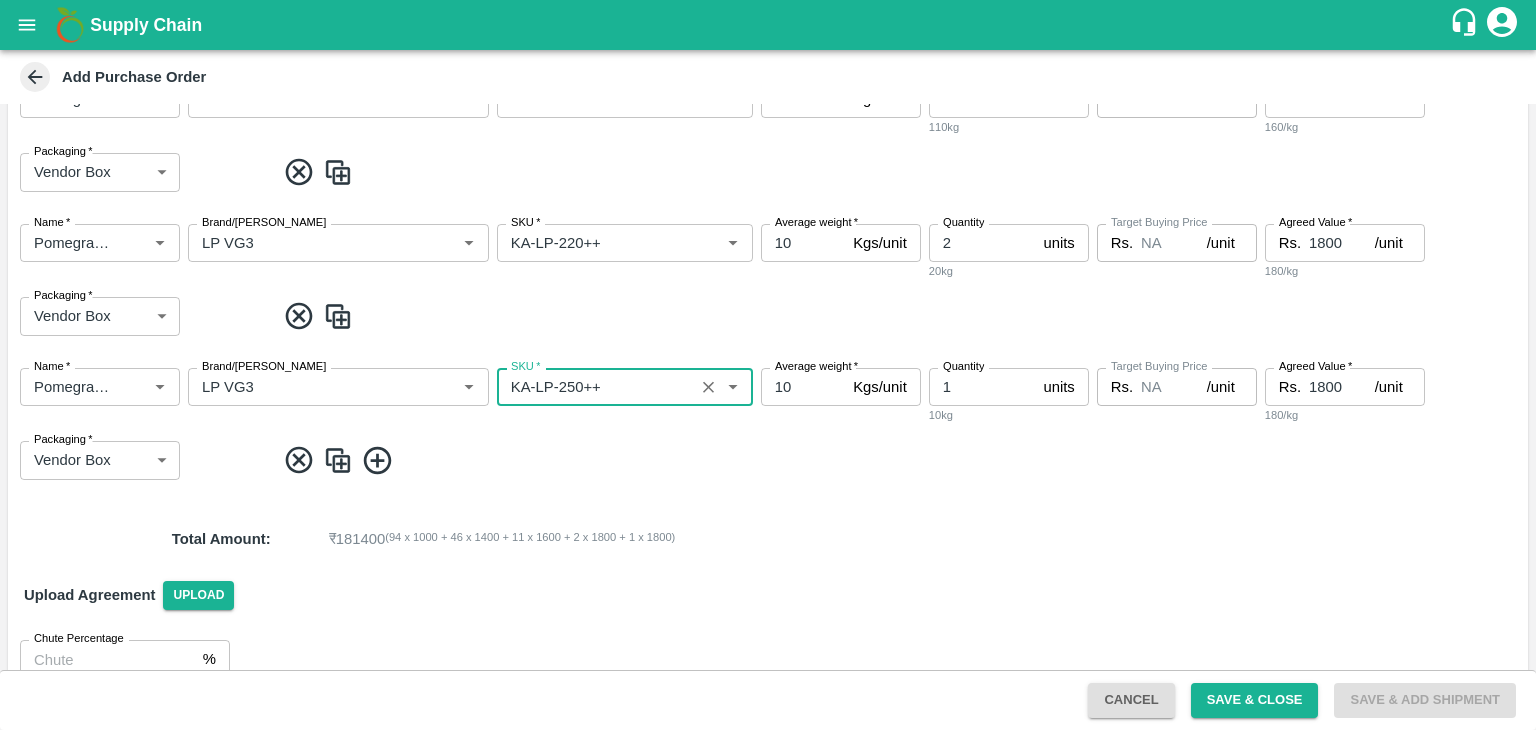 type on "KA-LP-250++" 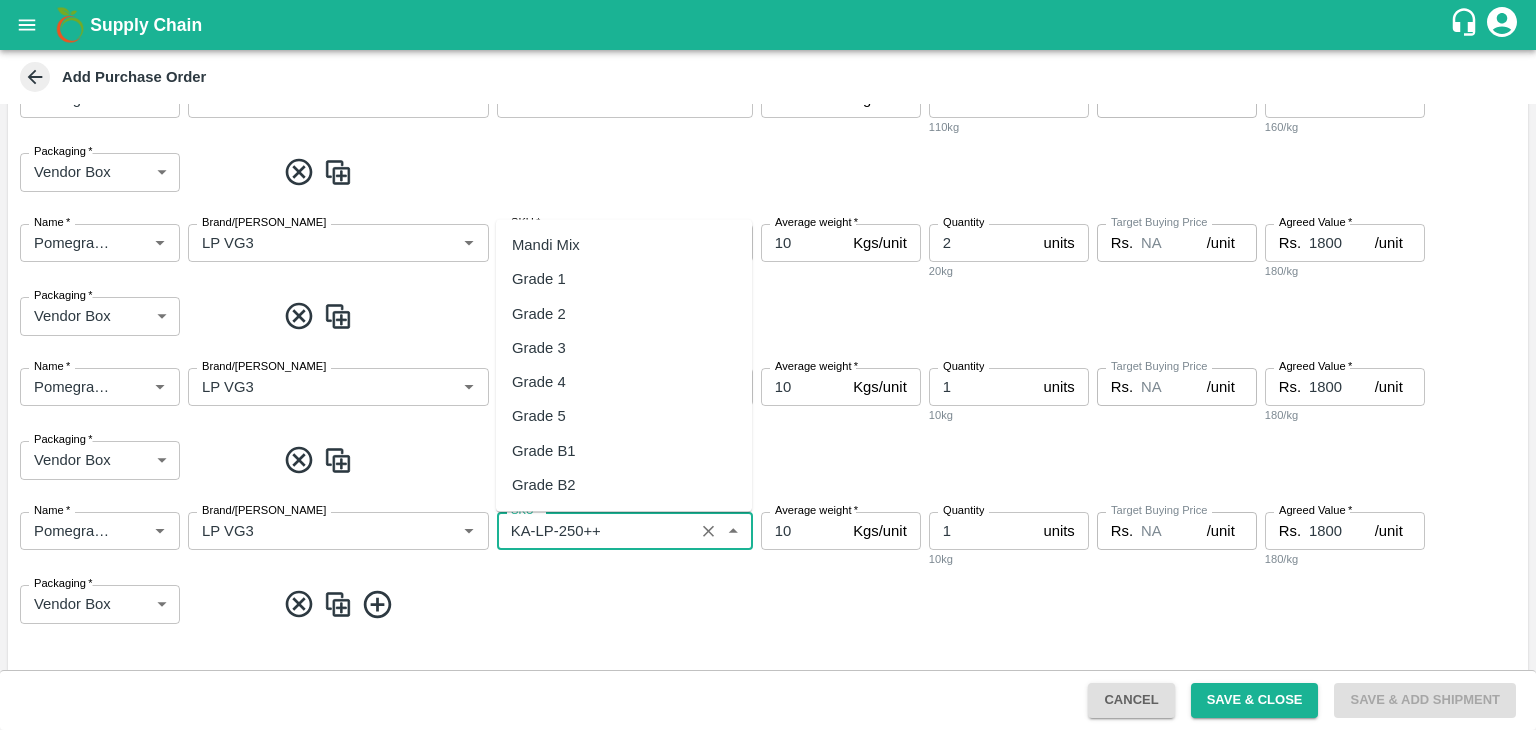 click on "SKU   *" at bounding box center [595, 531] 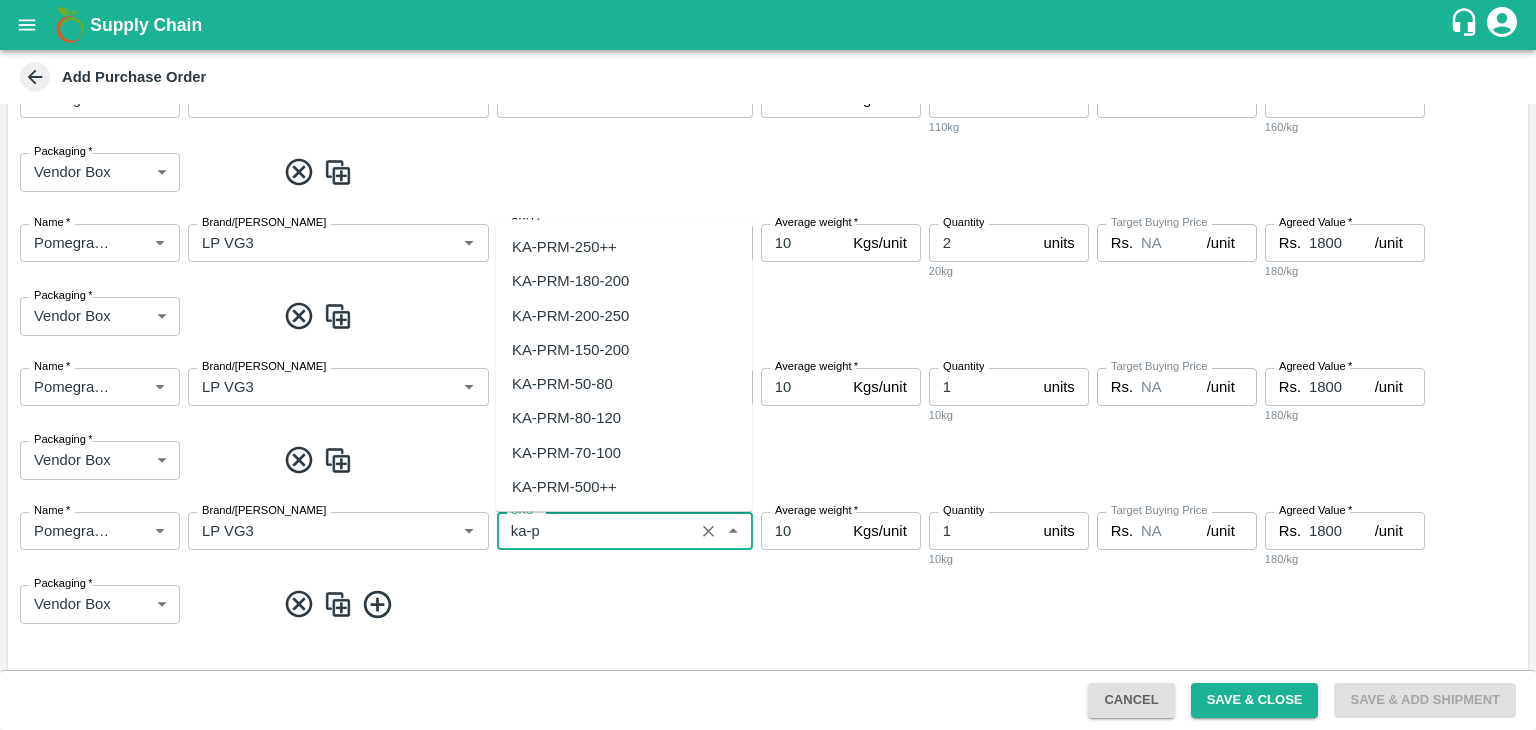scroll, scrollTop: 0, scrollLeft: 0, axis: both 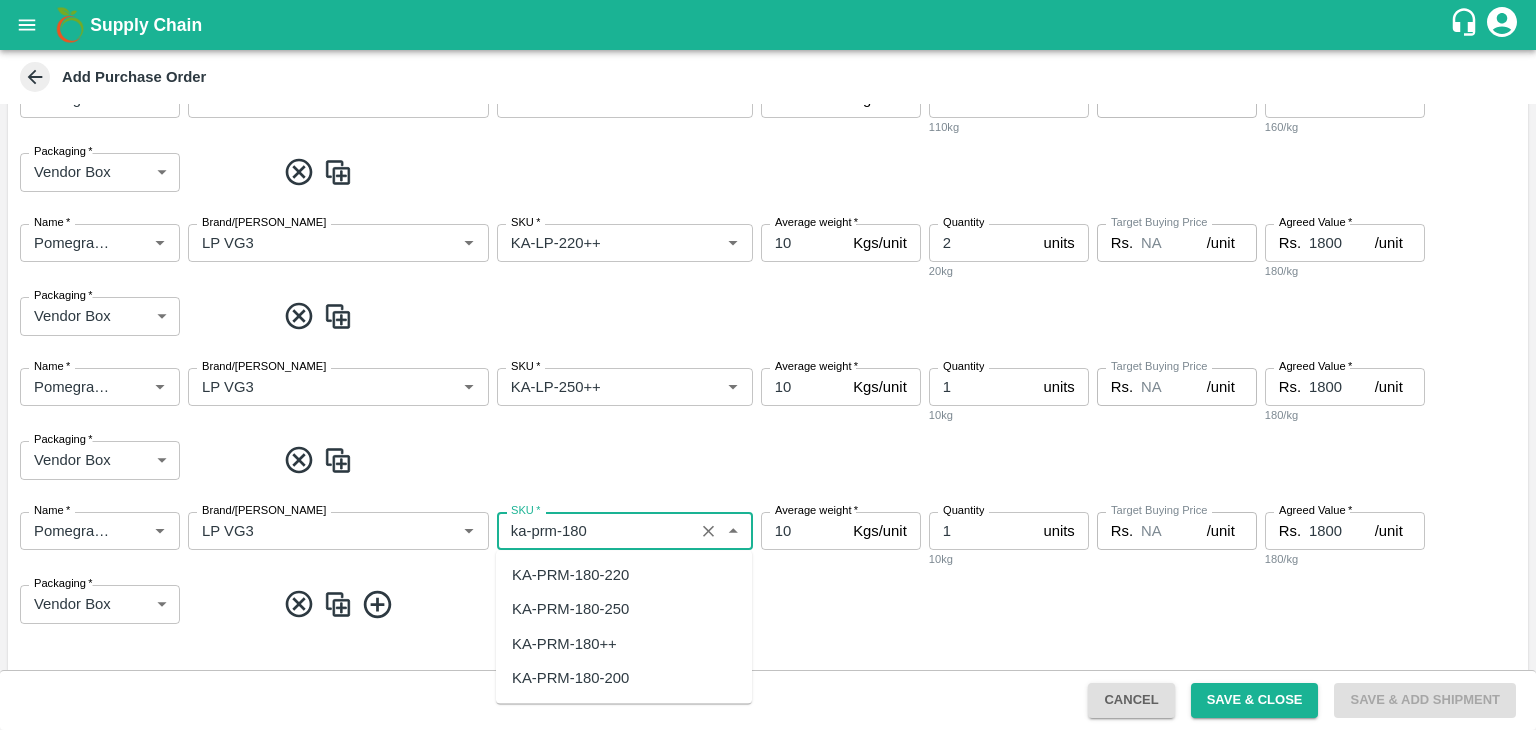 click on "KA-PRM-180++" at bounding box center (624, 644) 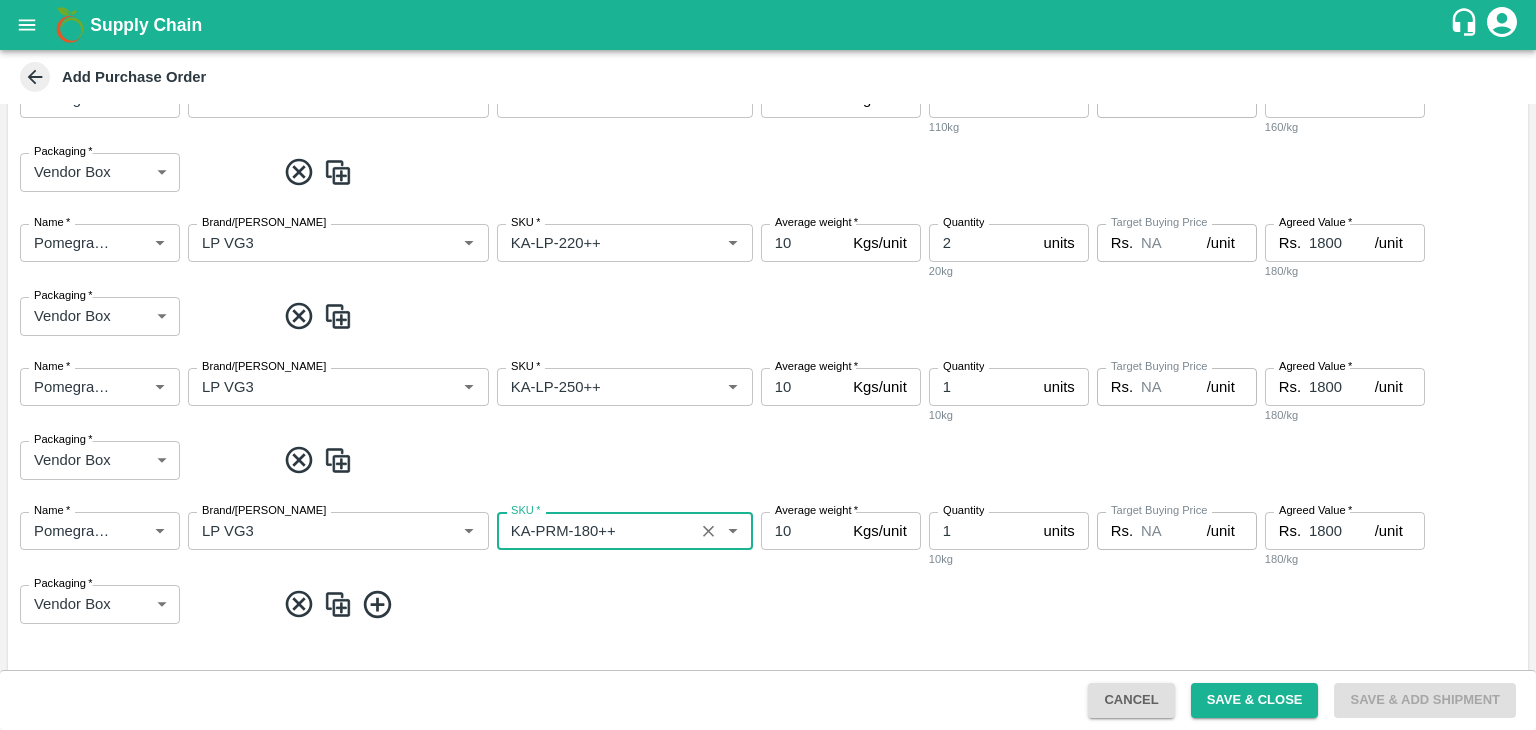 type on "KA-PRM-180++" 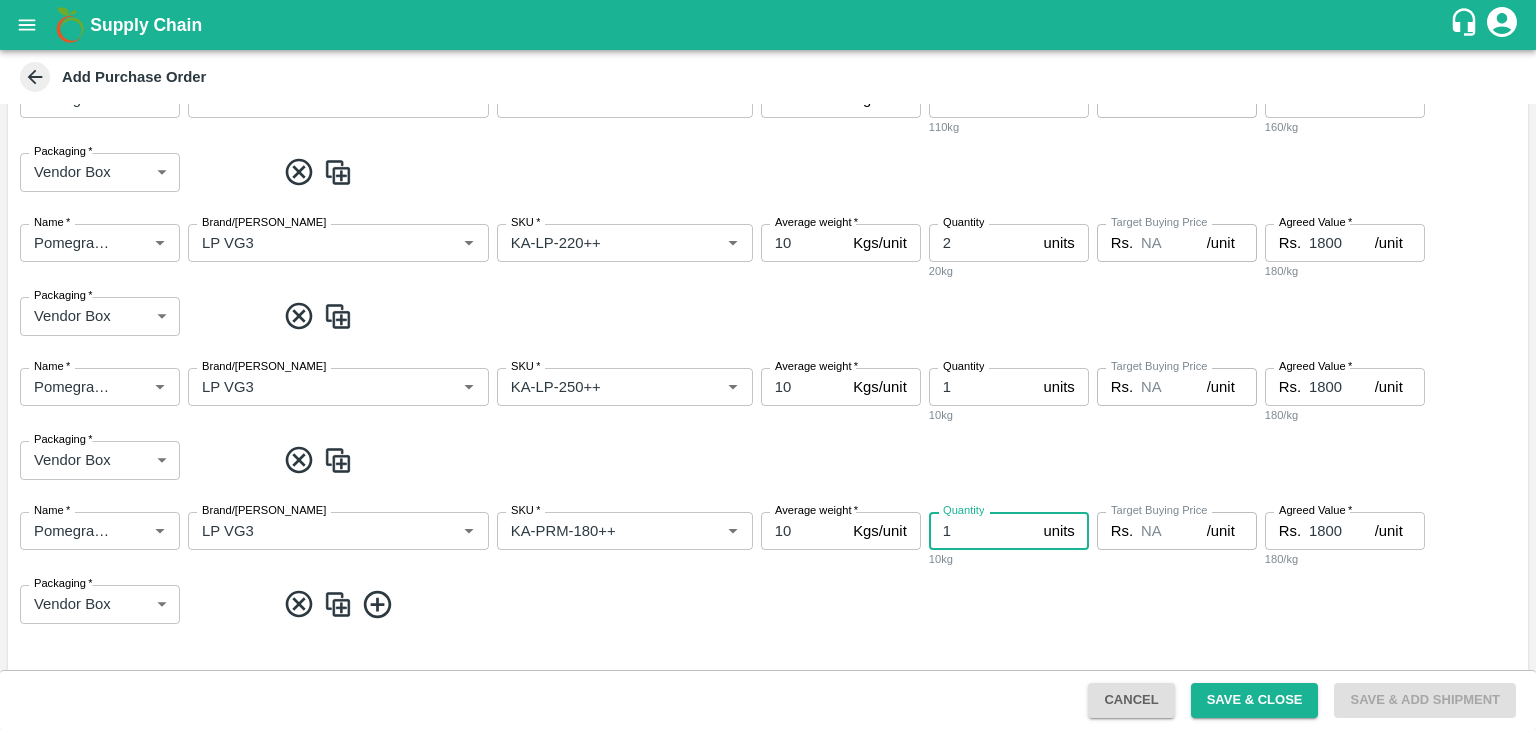 drag, startPoint x: 960, startPoint y: 535, endPoint x: 933, endPoint y: 536, distance: 27.018513 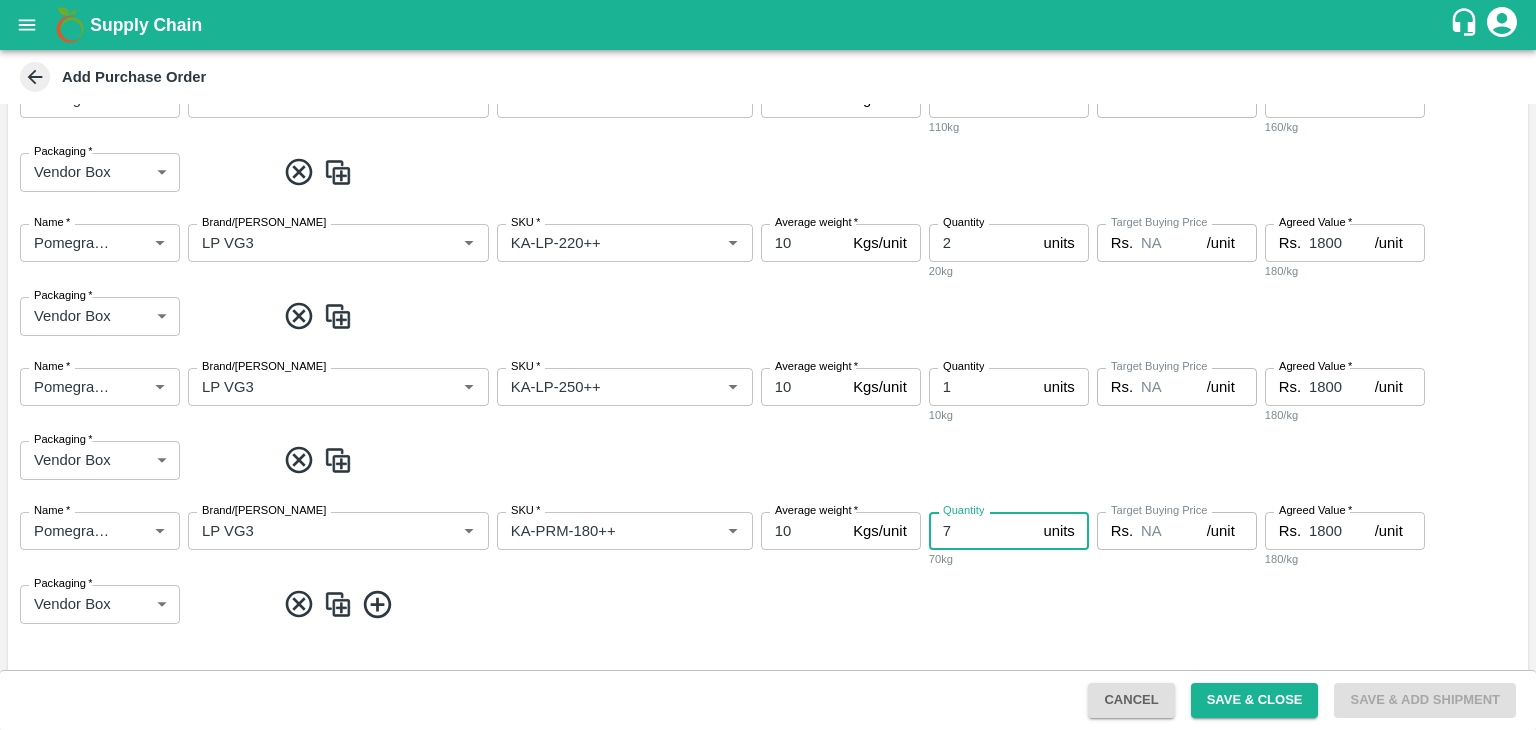 type on "7" 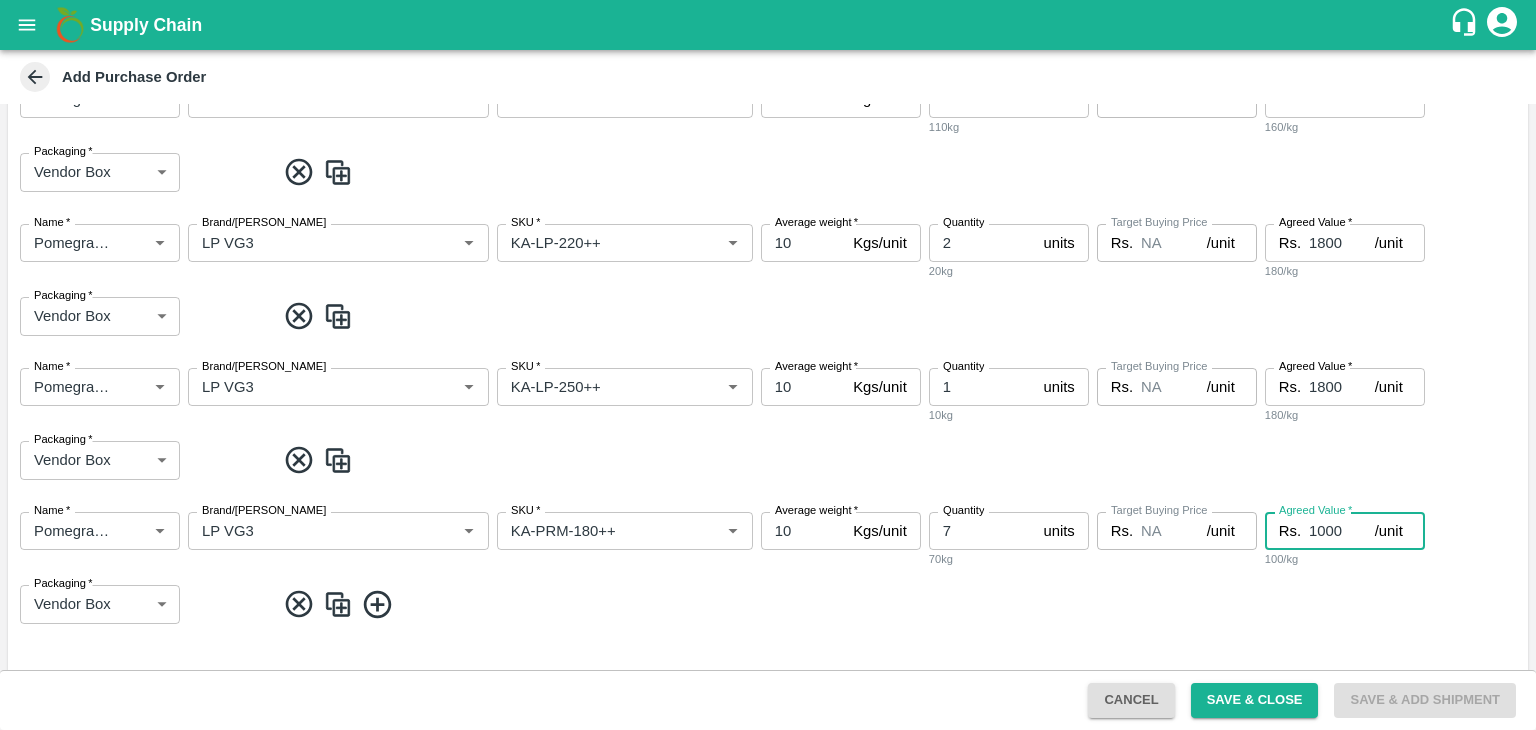 type on "1000" 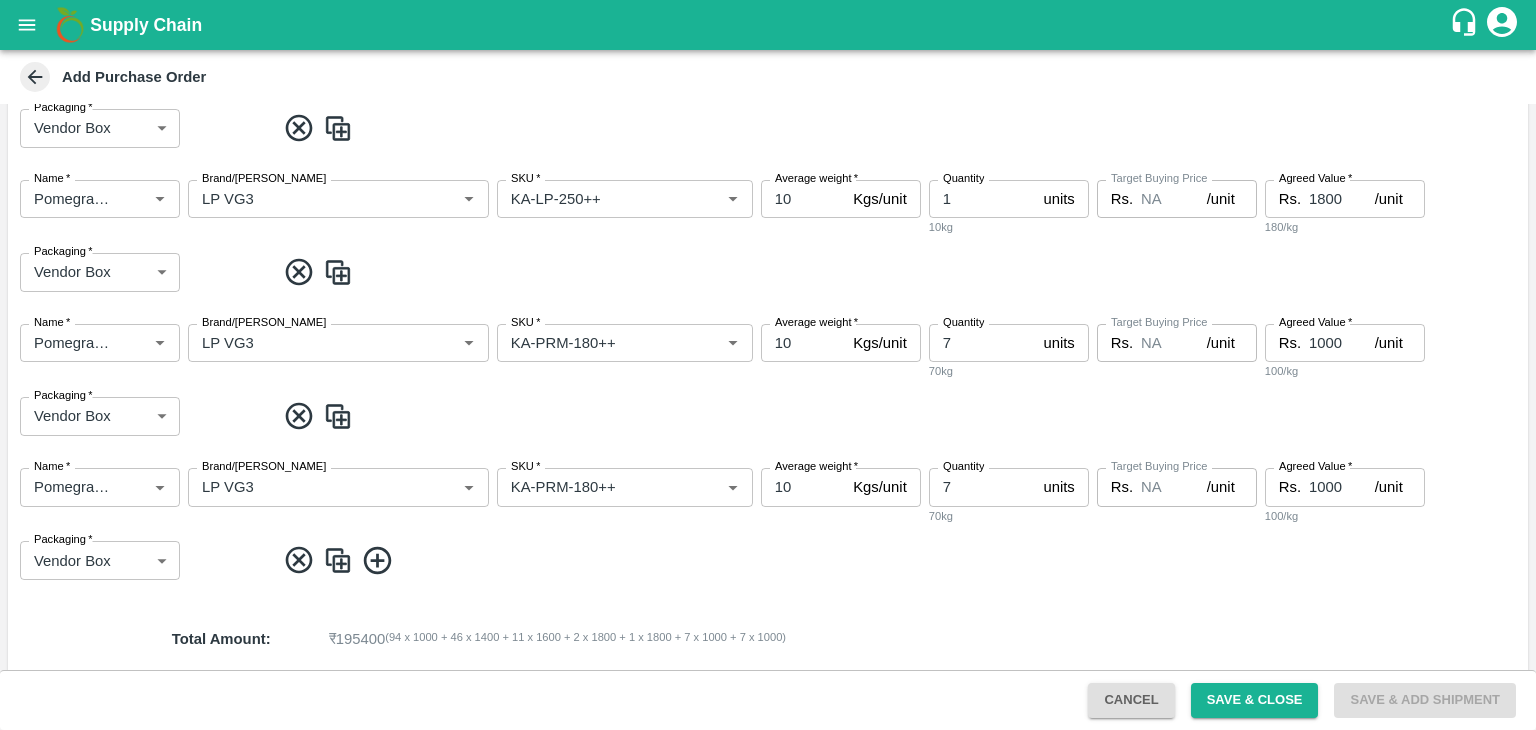 scroll, scrollTop: 898, scrollLeft: 0, axis: vertical 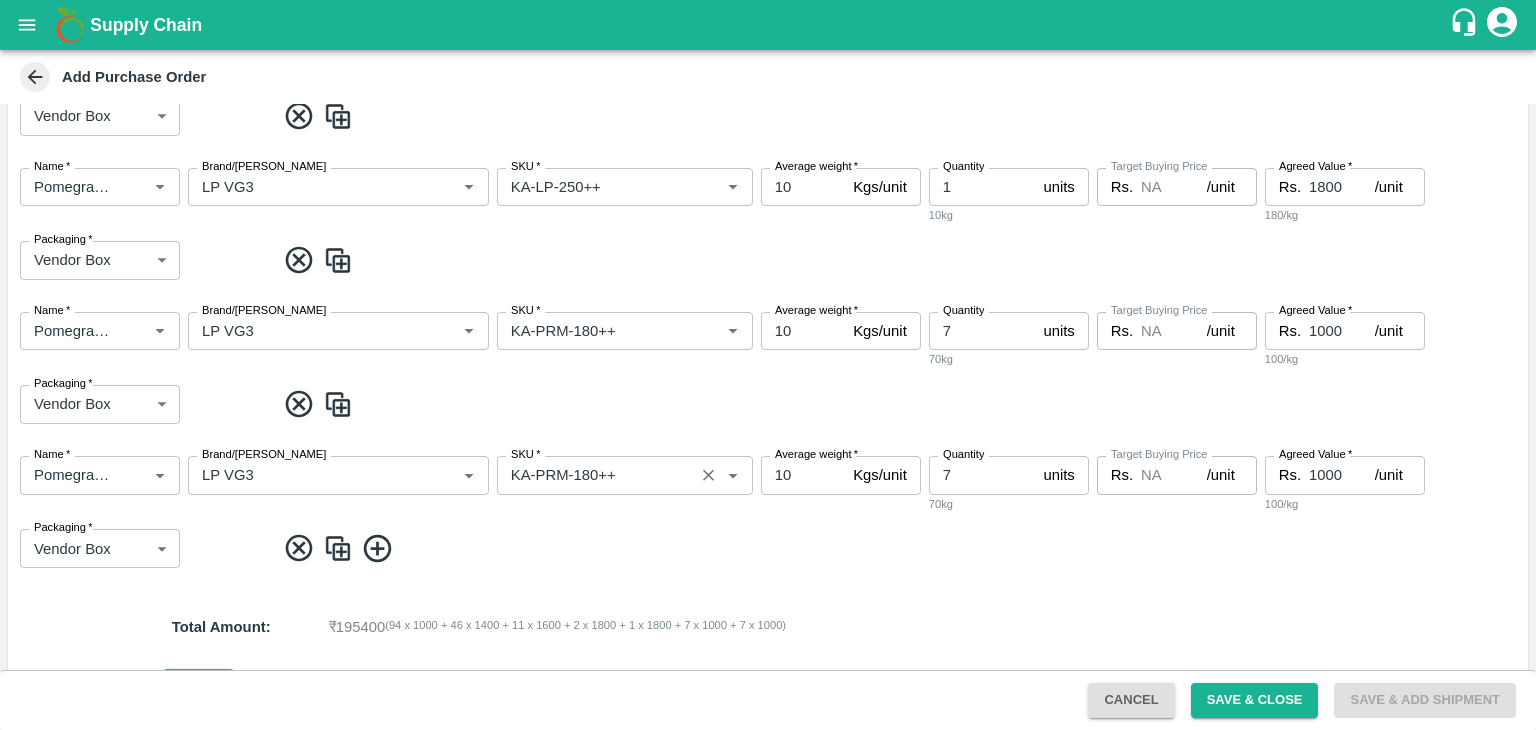 click on "SKU   *" at bounding box center (595, 475) 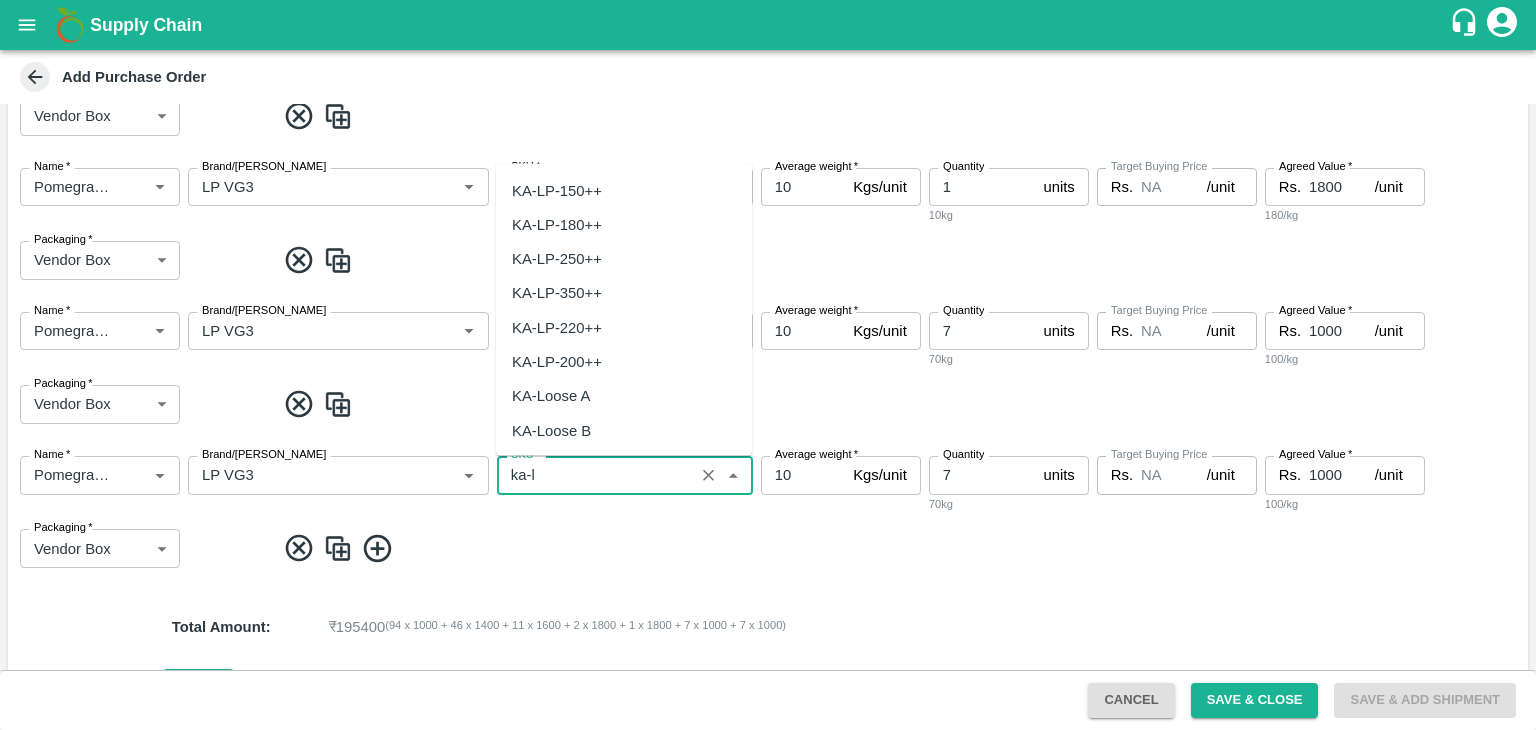 scroll, scrollTop: 0, scrollLeft: 0, axis: both 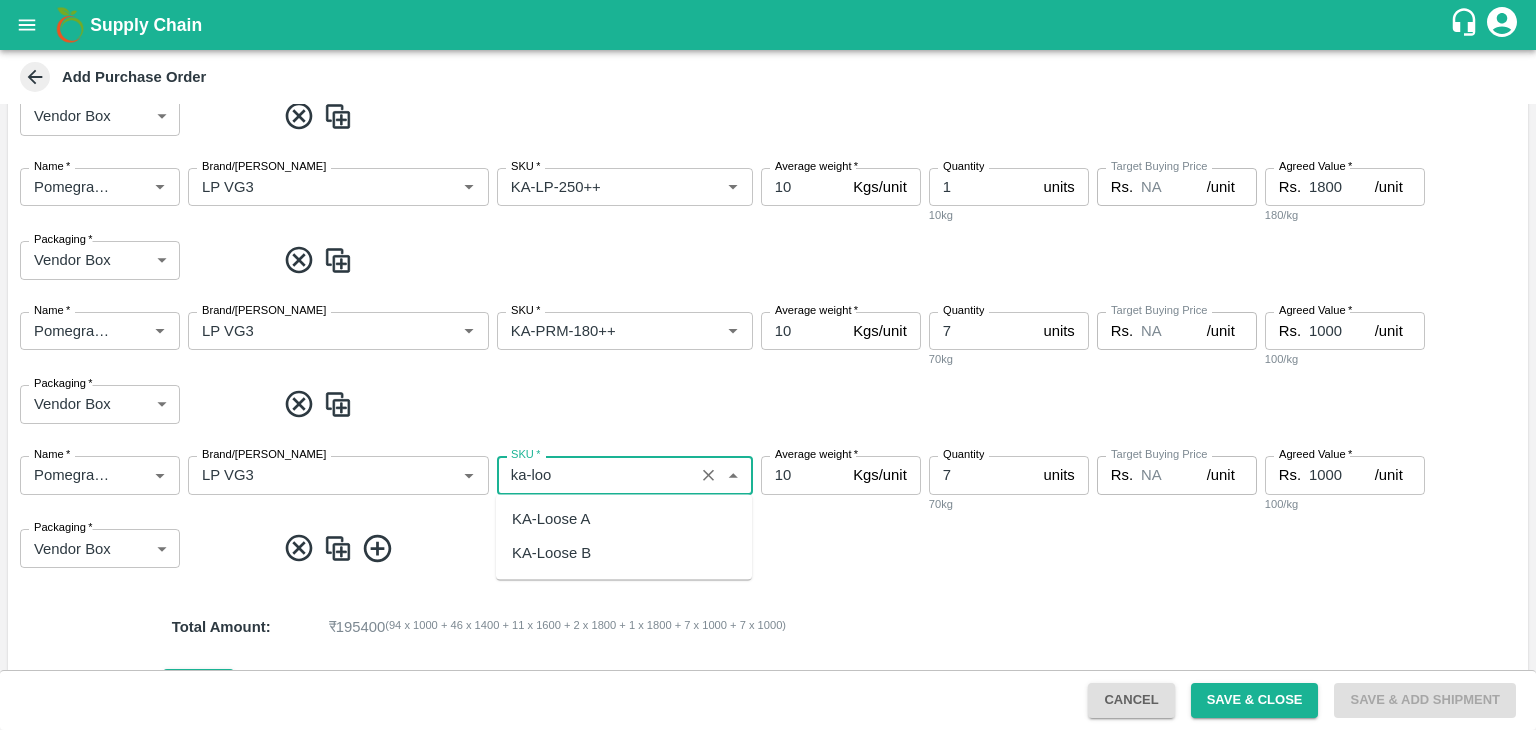 click on "KA-Loose A" at bounding box center (624, 519) 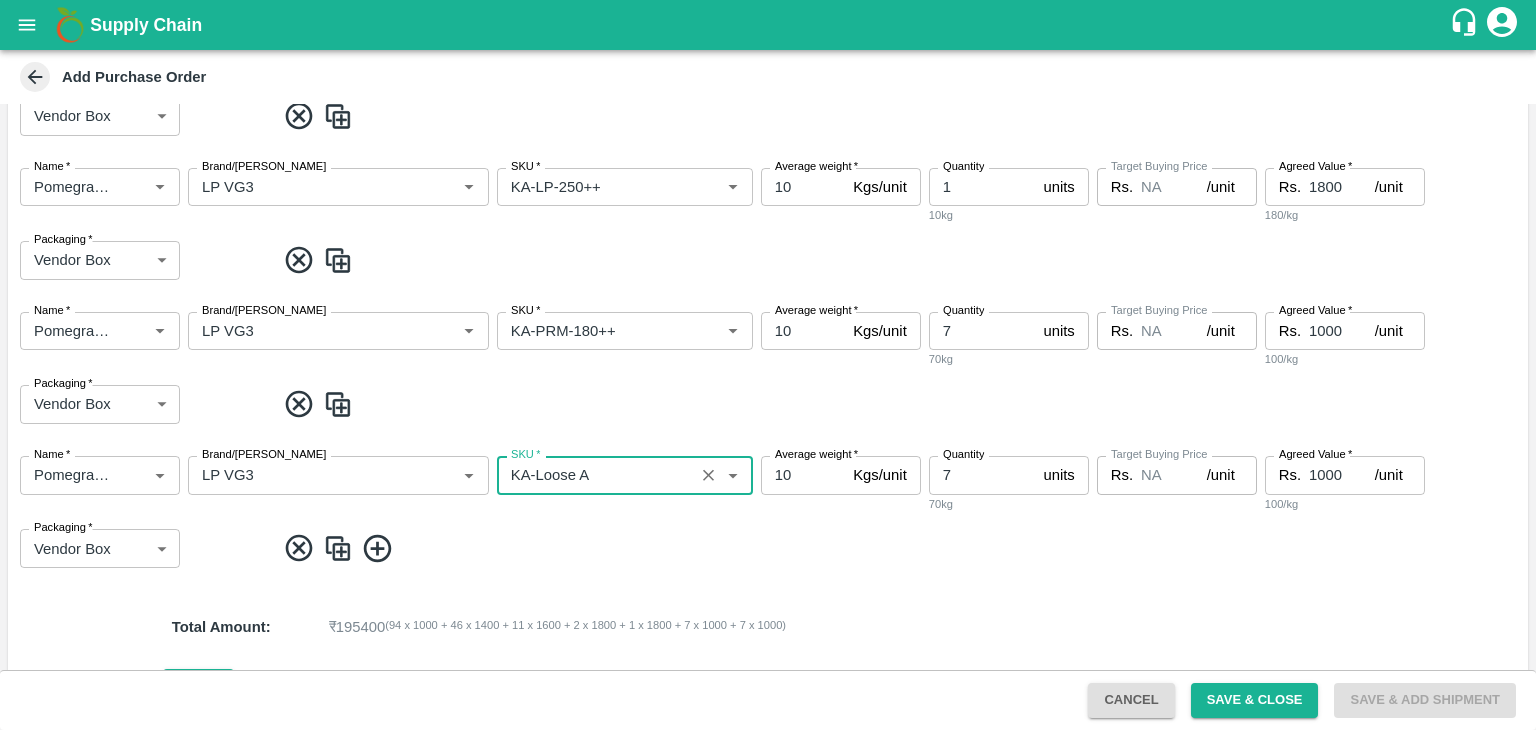 type on "KA-Loose A" 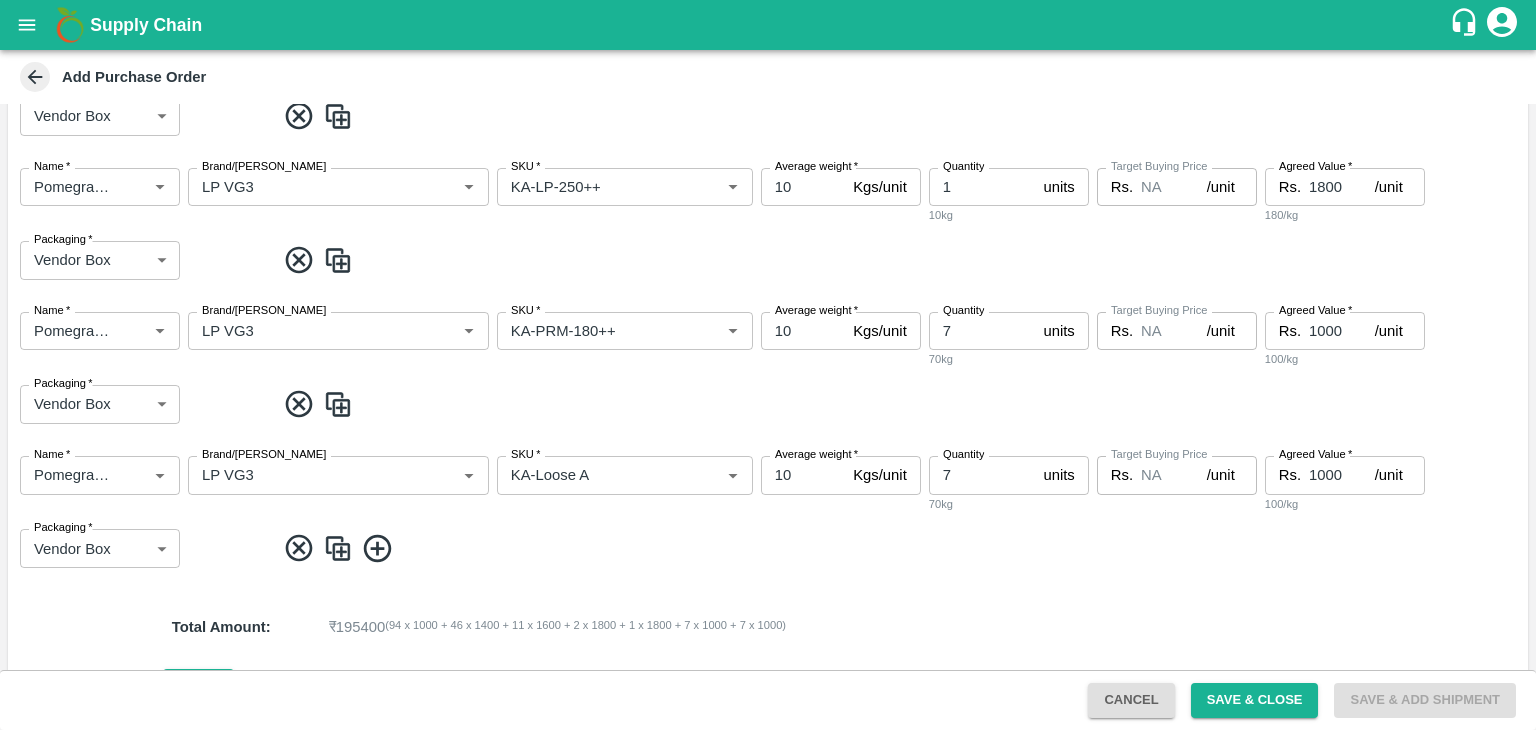 click on "Name   * Name   * Brand/Marka Brand/Marka SKU   * SKU   * Average weight   * 10 Kgs/unit Average weight Quantity 7 units Quantity 70kg Target Buying Price Rs. NA /unit Target Buying Price Agreed Value   * Rs. 1000 /unit Agreed Value 100/kg Packaging   * Vendor Box 276 Packaging" at bounding box center (768, 512) 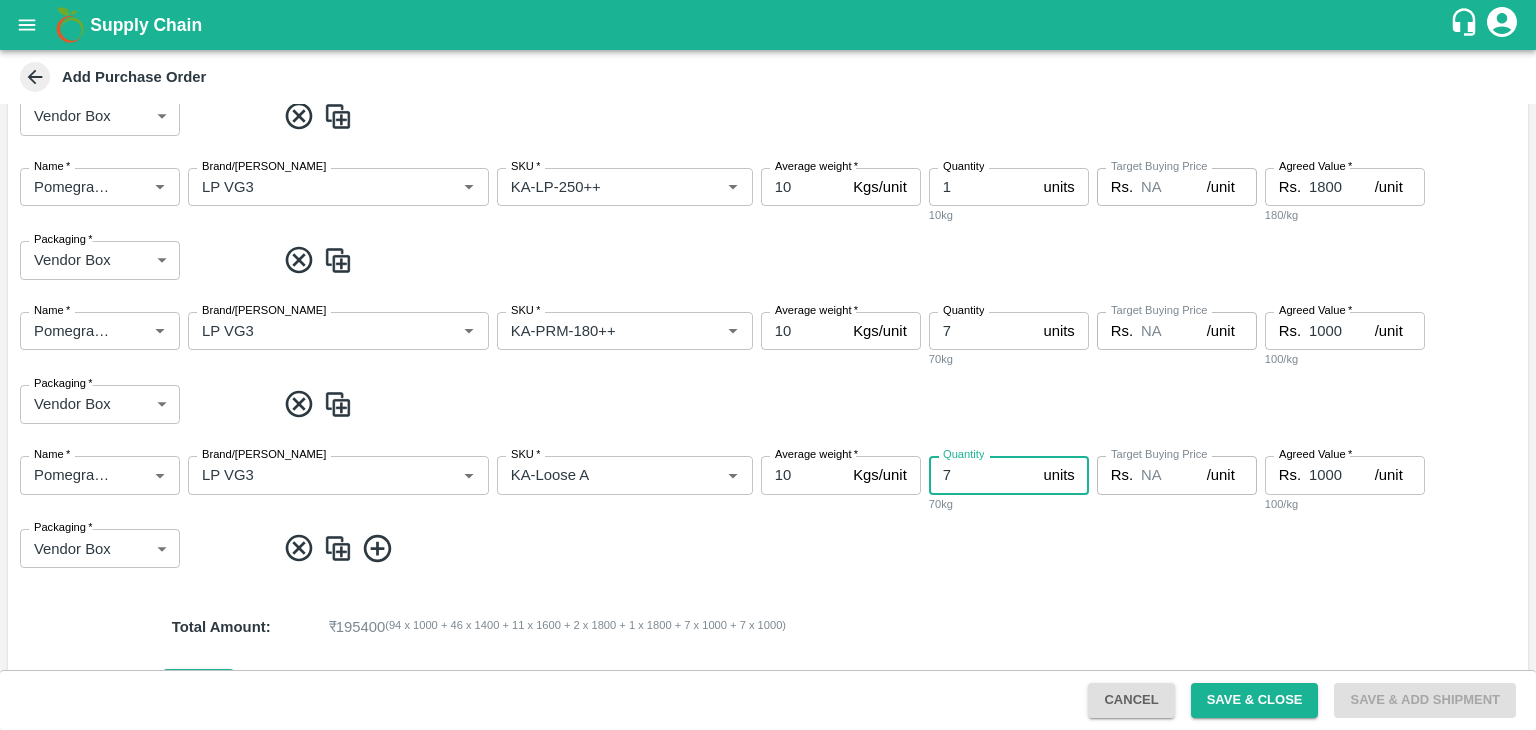 click on "7" at bounding box center [982, 475] 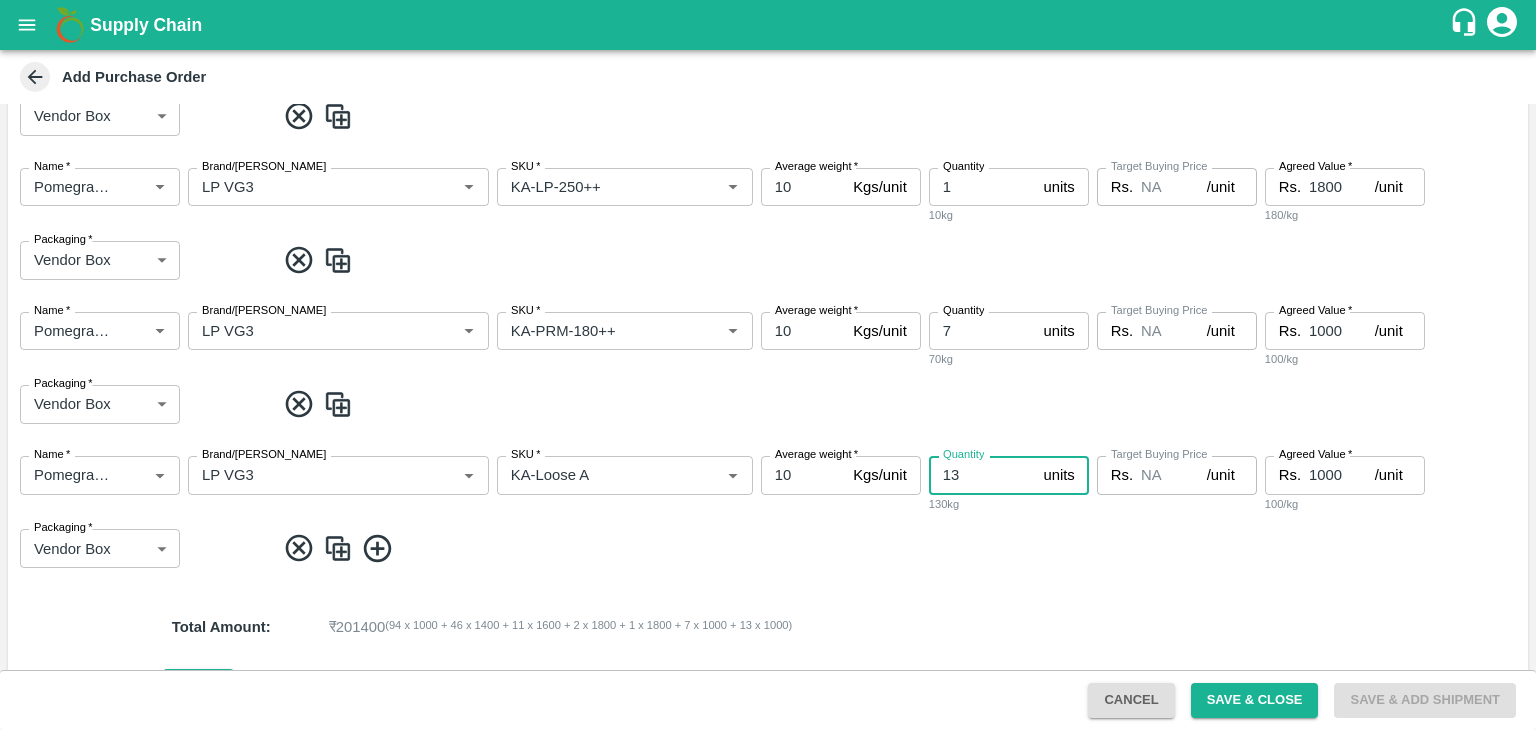 type on "13" 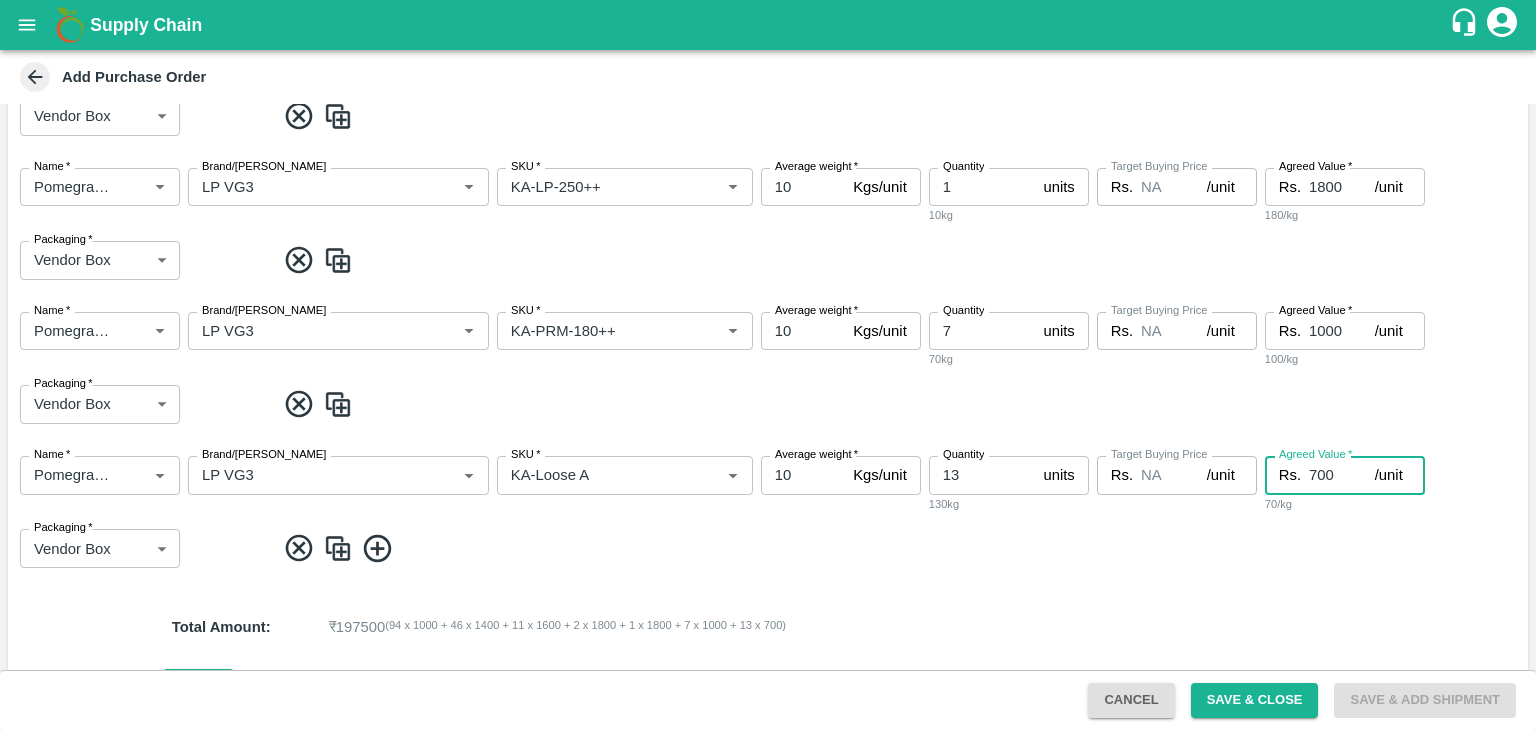 type on "700" 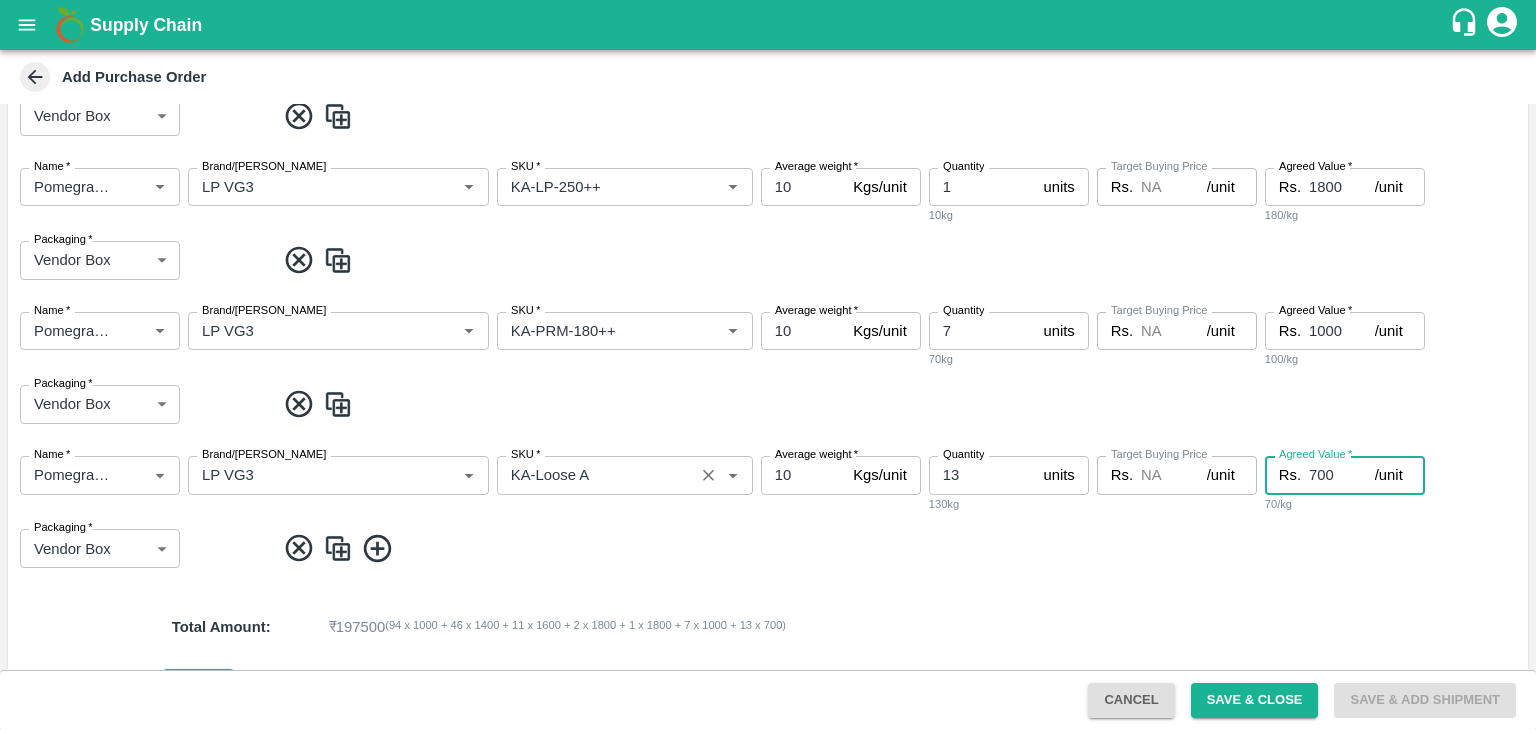 click on "SKU   *" at bounding box center (595, 475) 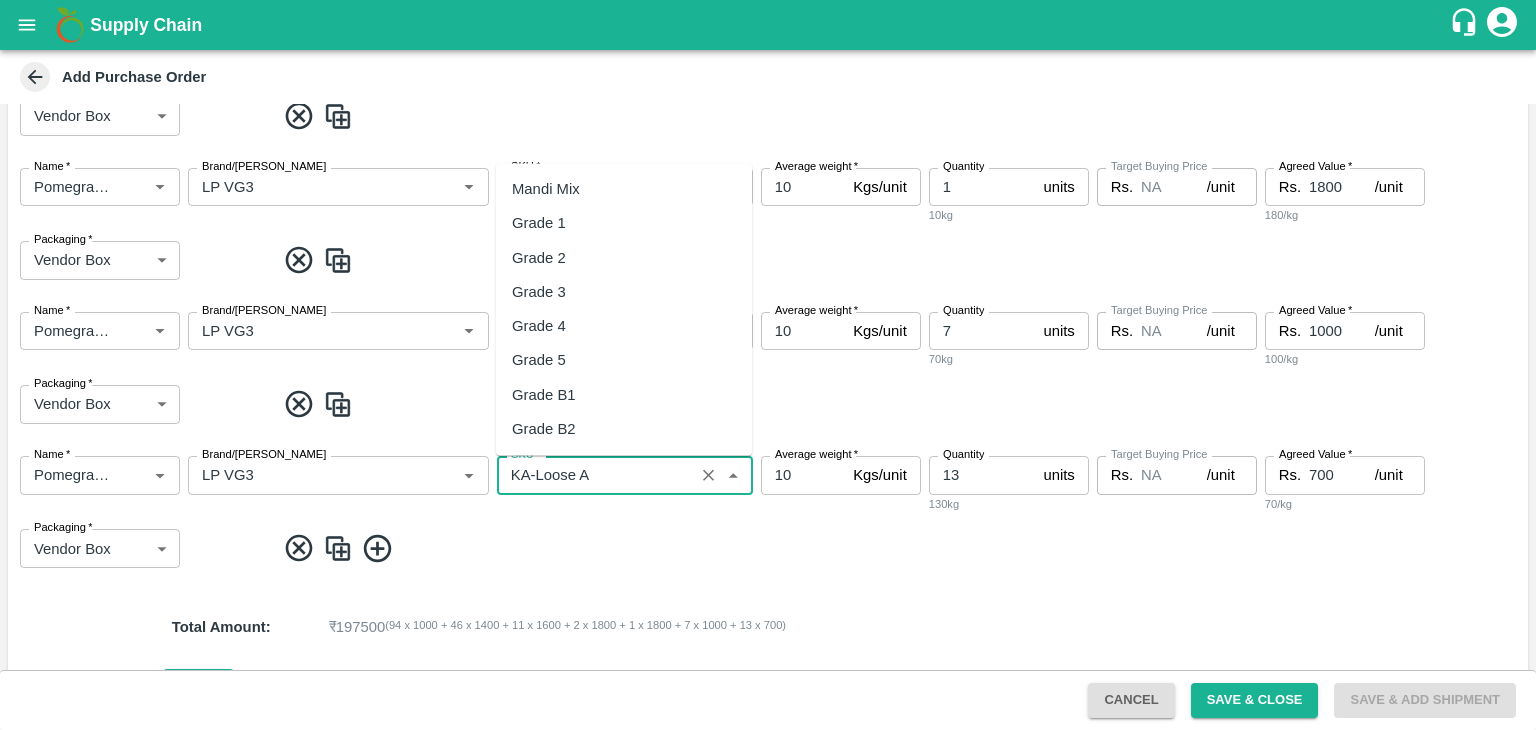 scroll, scrollTop: 13074, scrollLeft: 0, axis: vertical 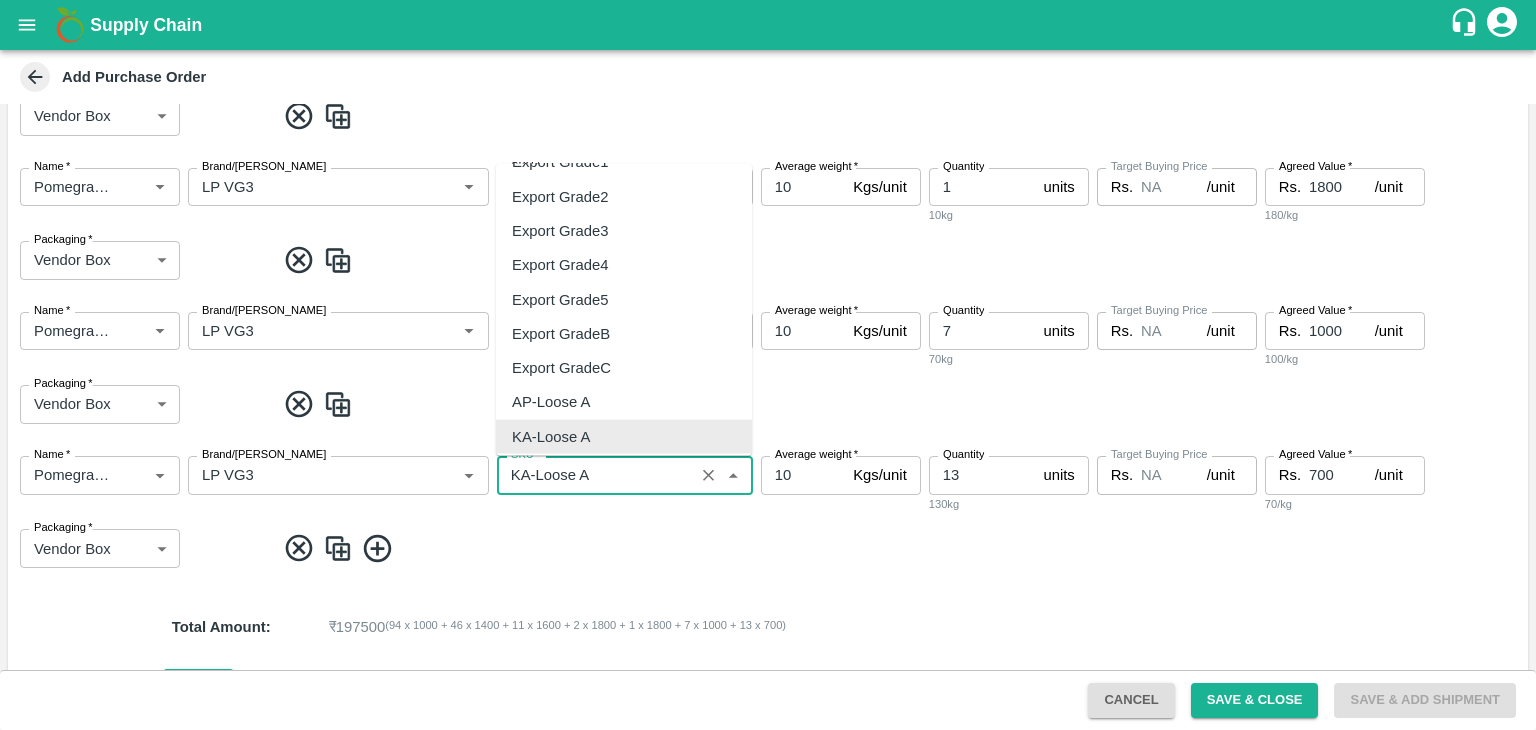 click on "SKU   *" at bounding box center [595, 475] 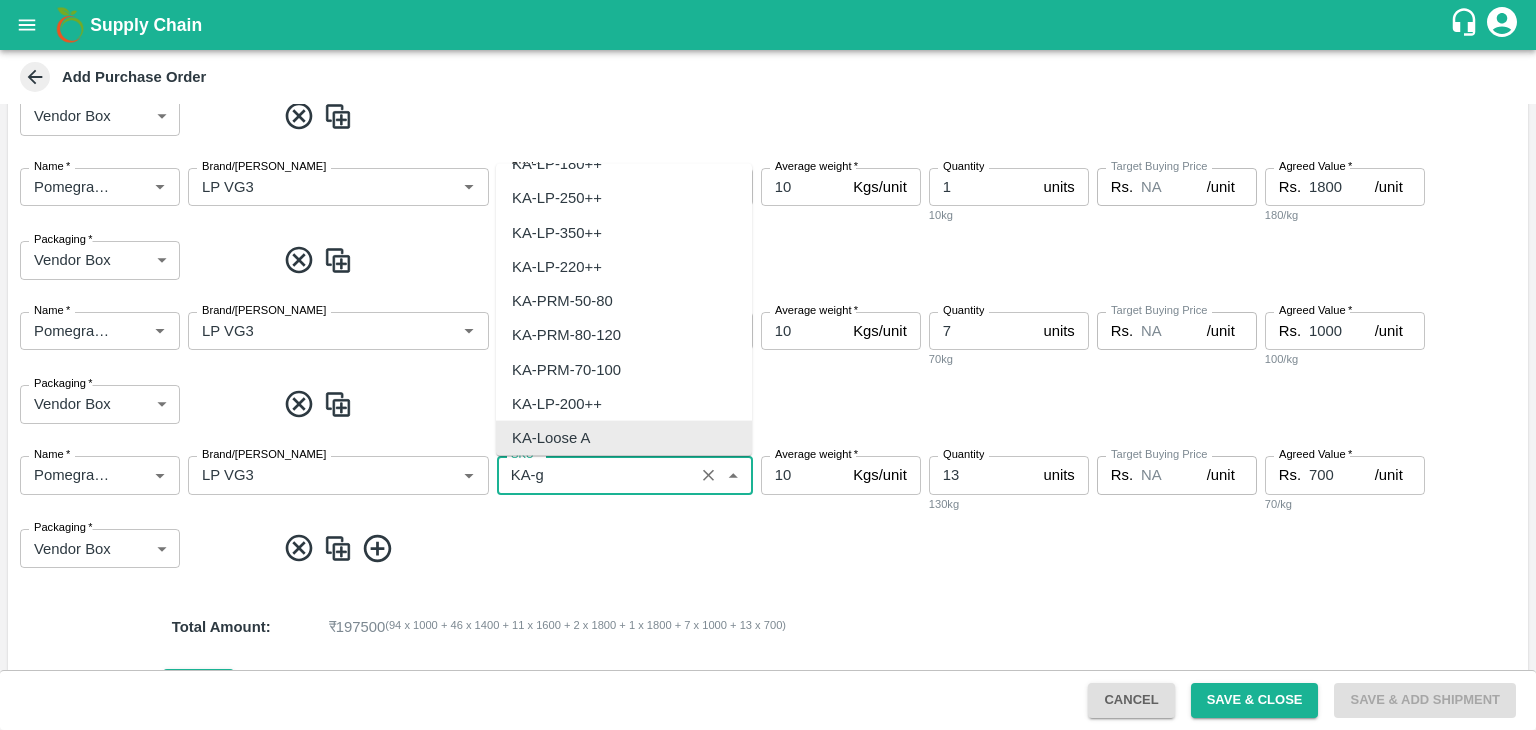 scroll, scrollTop: 0, scrollLeft: 0, axis: both 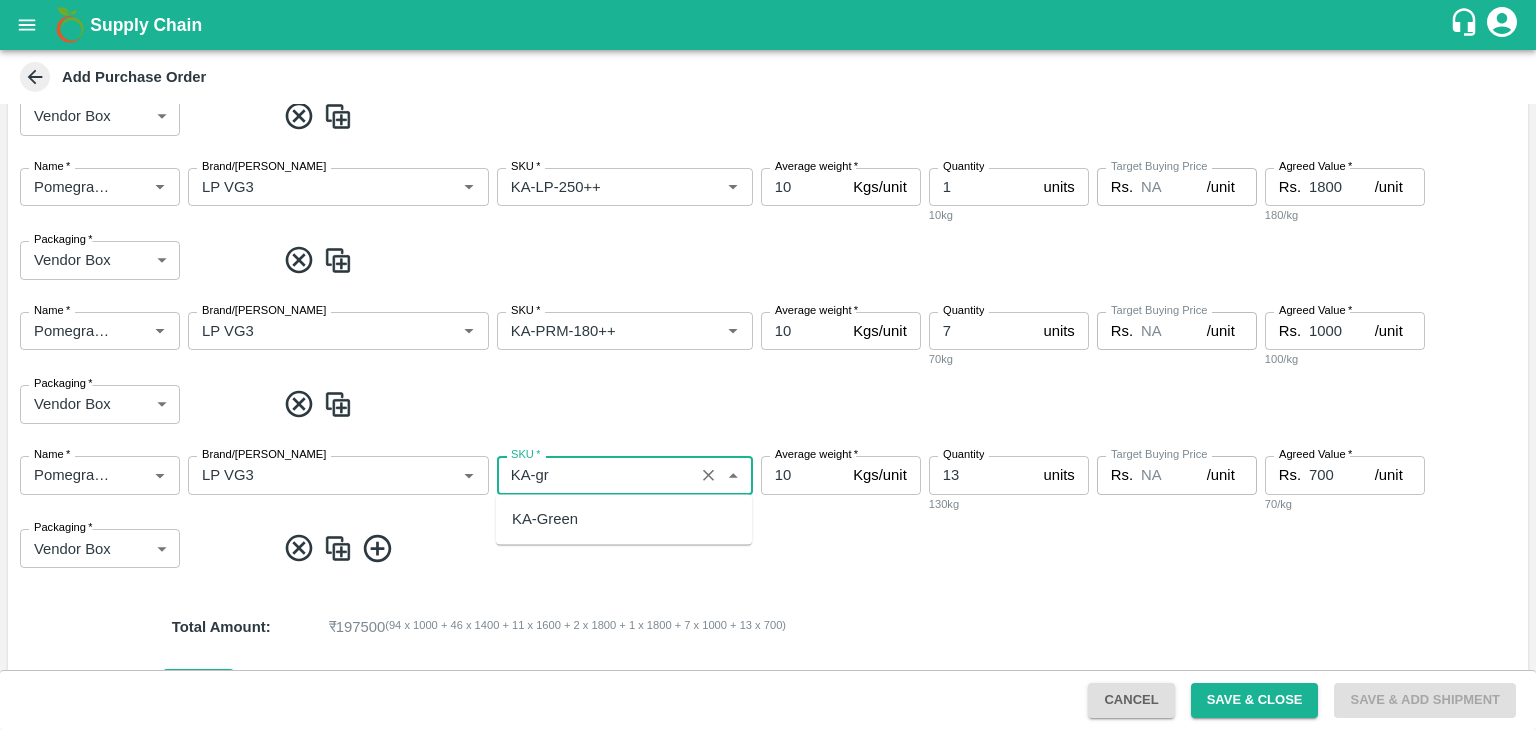 click on "KA-Green" at bounding box center [545, 519] 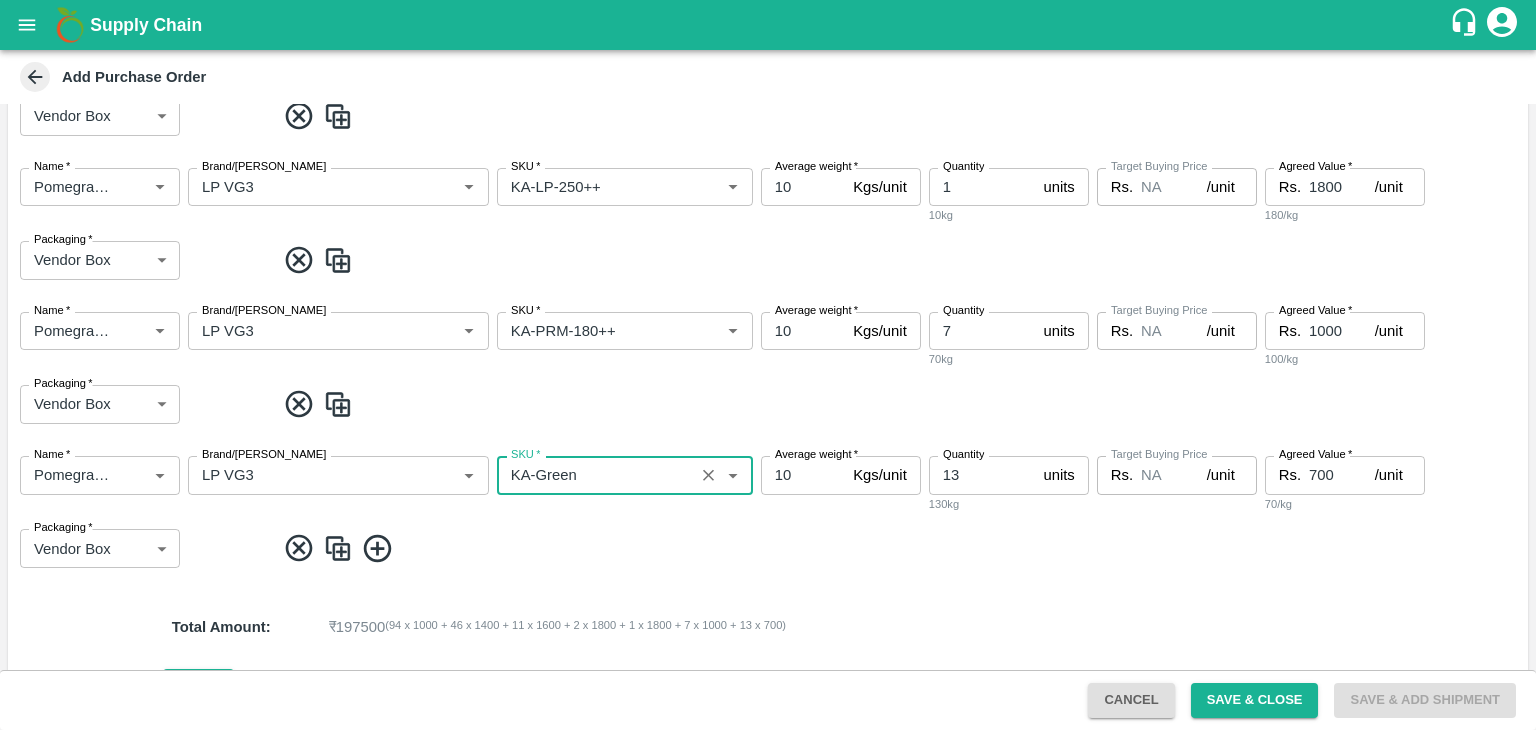 type on "KA-Green" 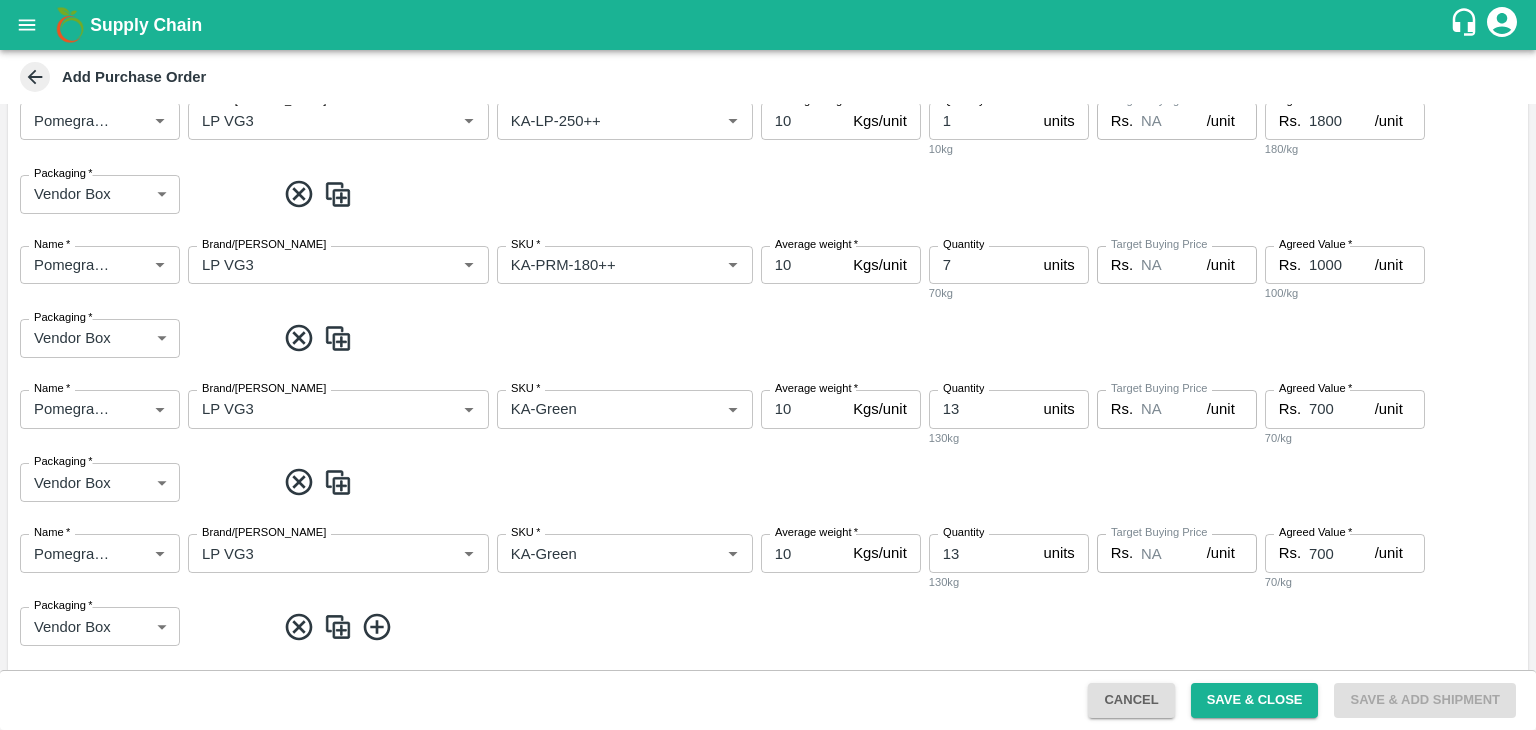 scroll, scrollTop: 998, scrollLeft: 0, axis: vertical 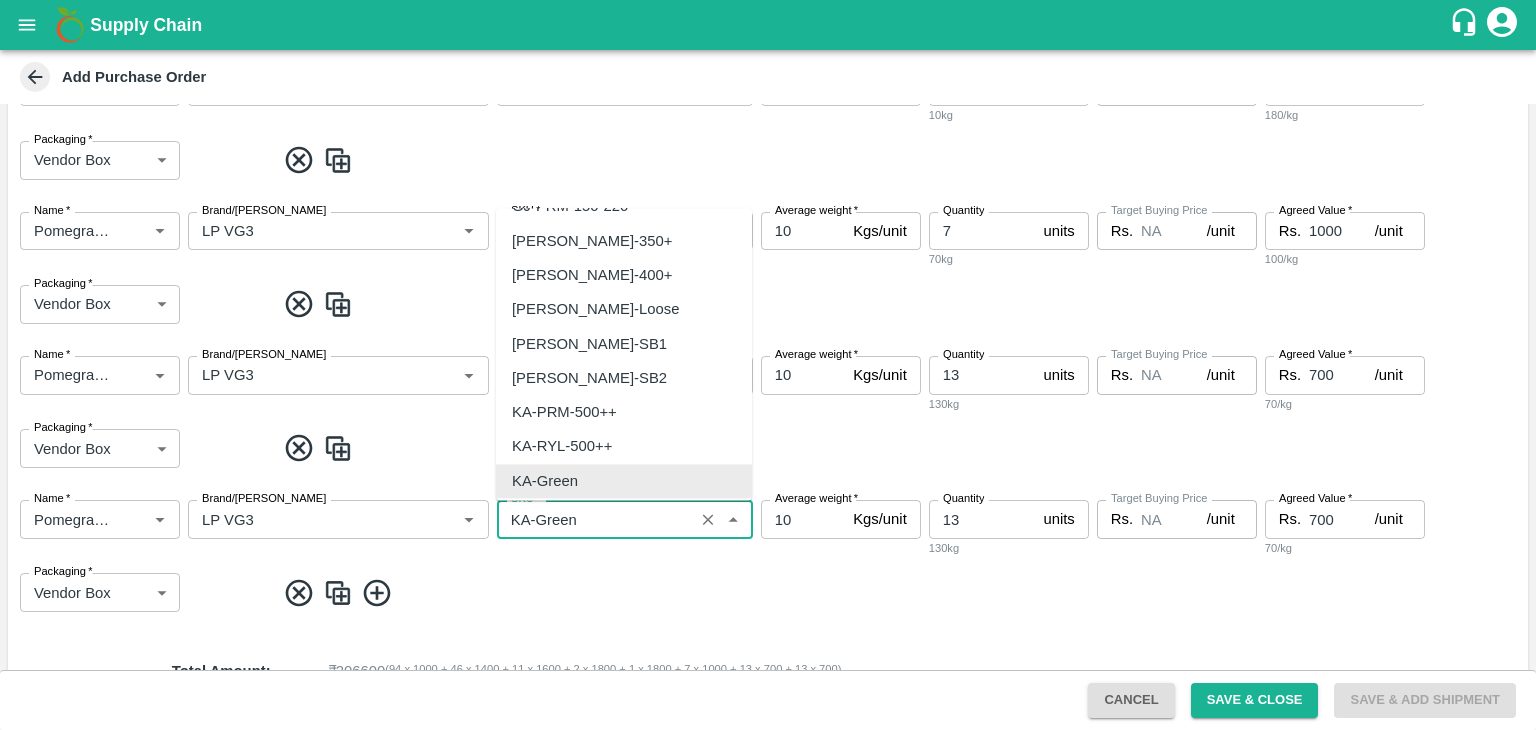 click on "SKU   *" at bounding box center (595, 519) 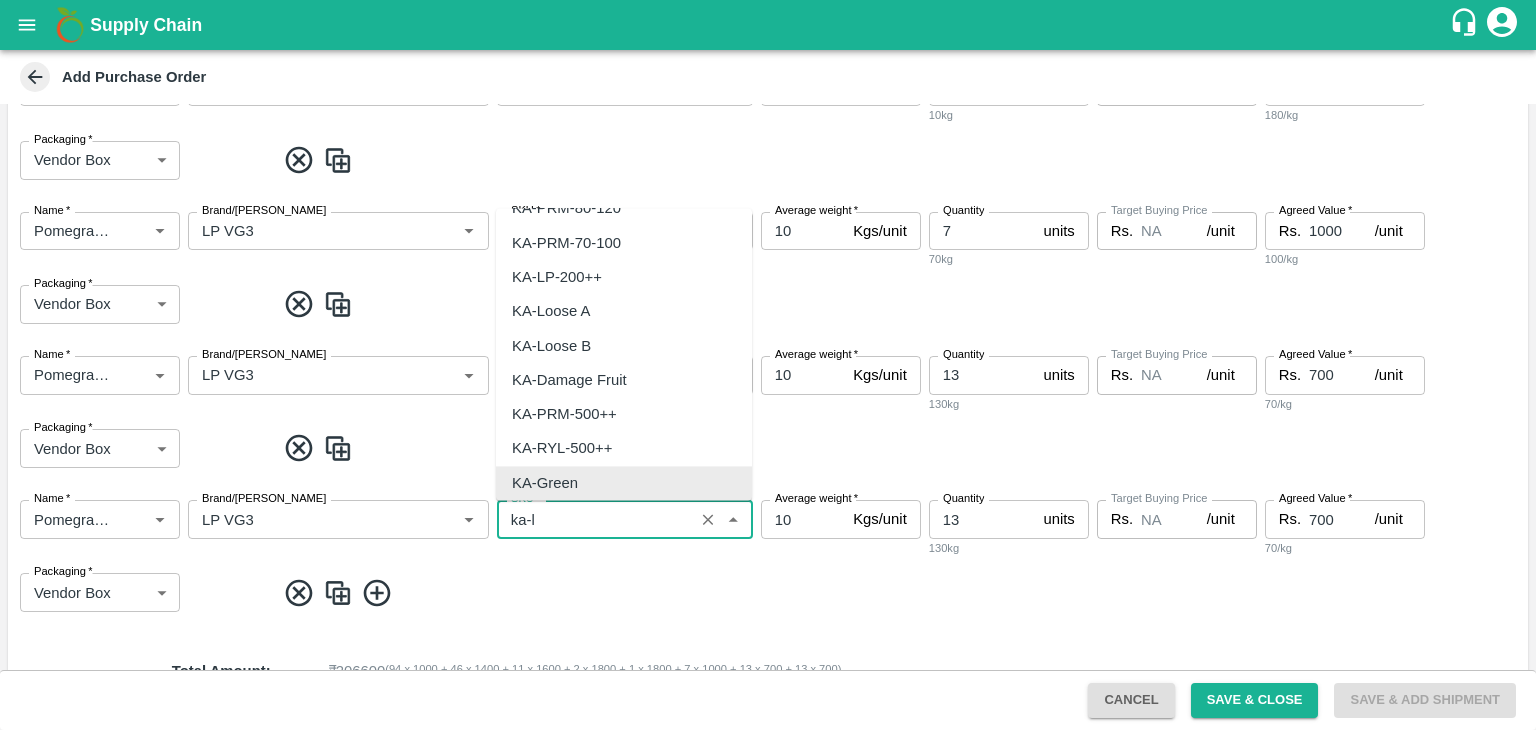 scroll, scrollTop: 0, scrollLeft: 0, axis: both 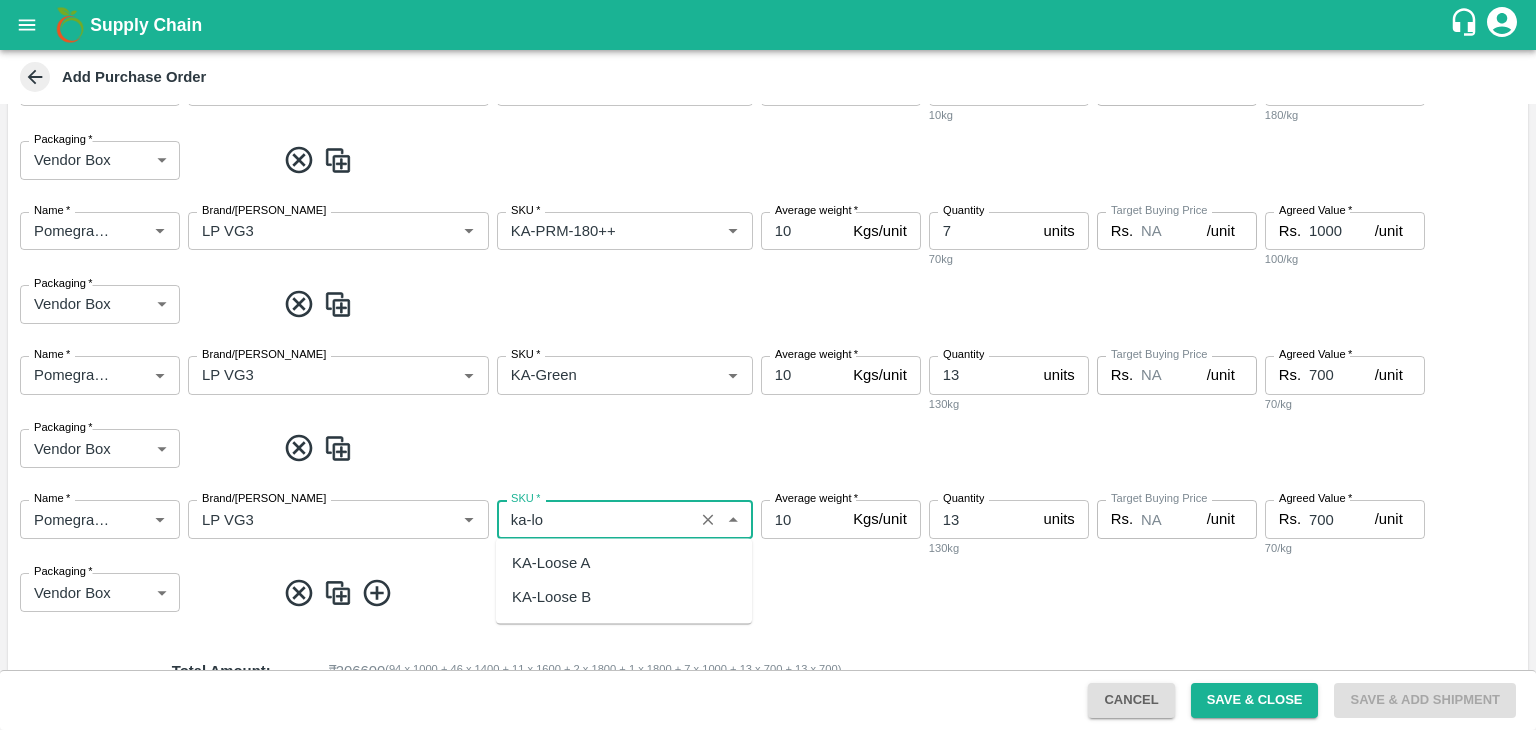 click on "KA-Loose A" at bounding box center (551, 563) 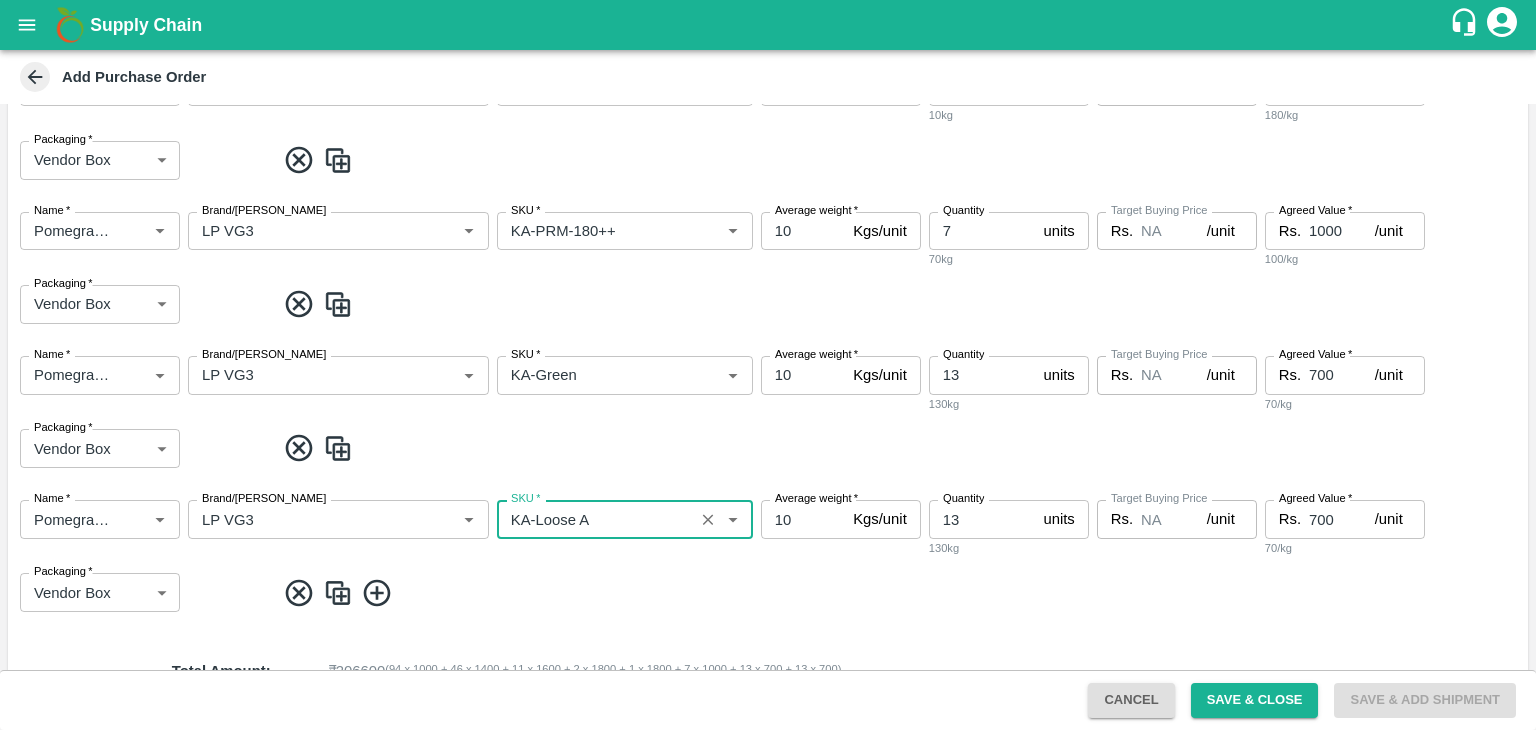 type on "KA-Loose A" 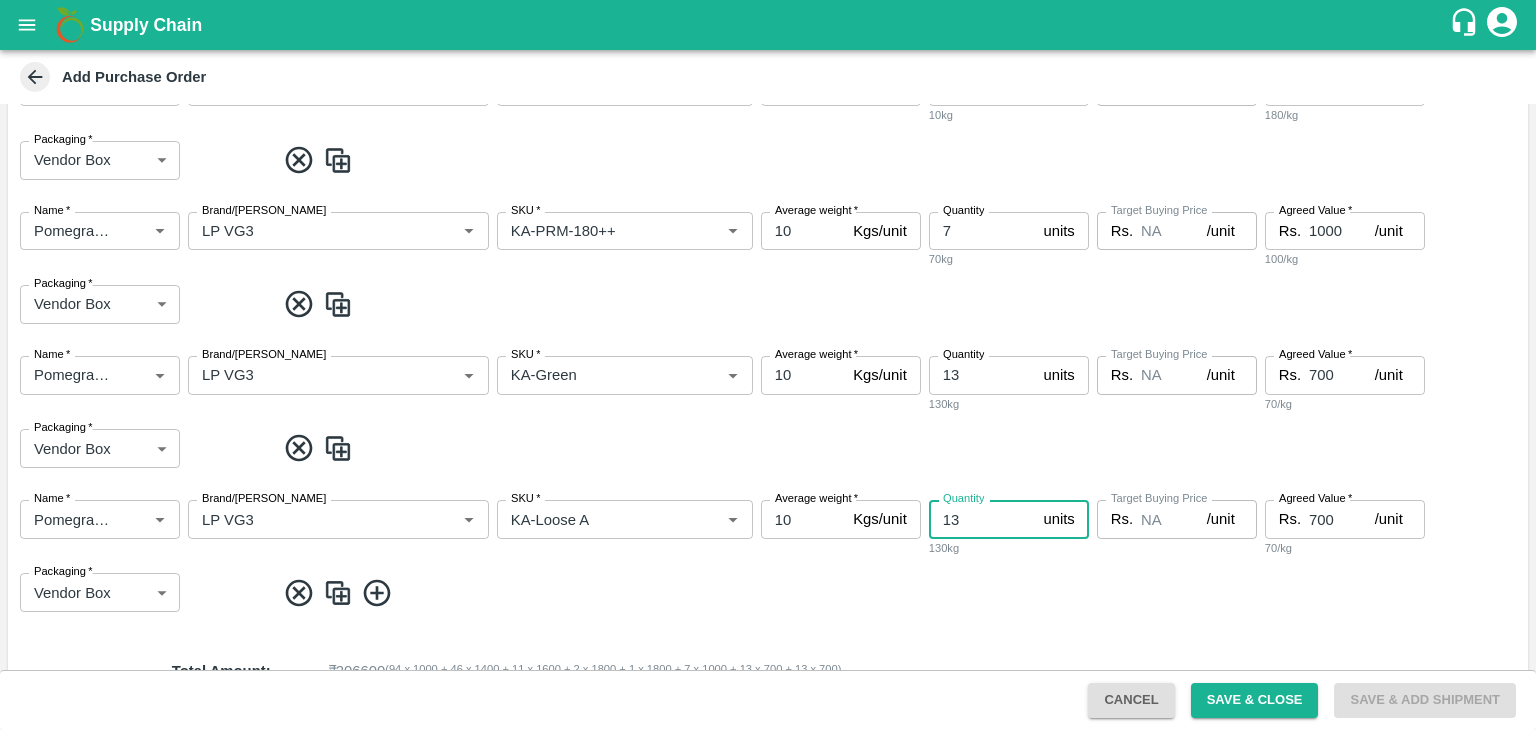 type on "1" 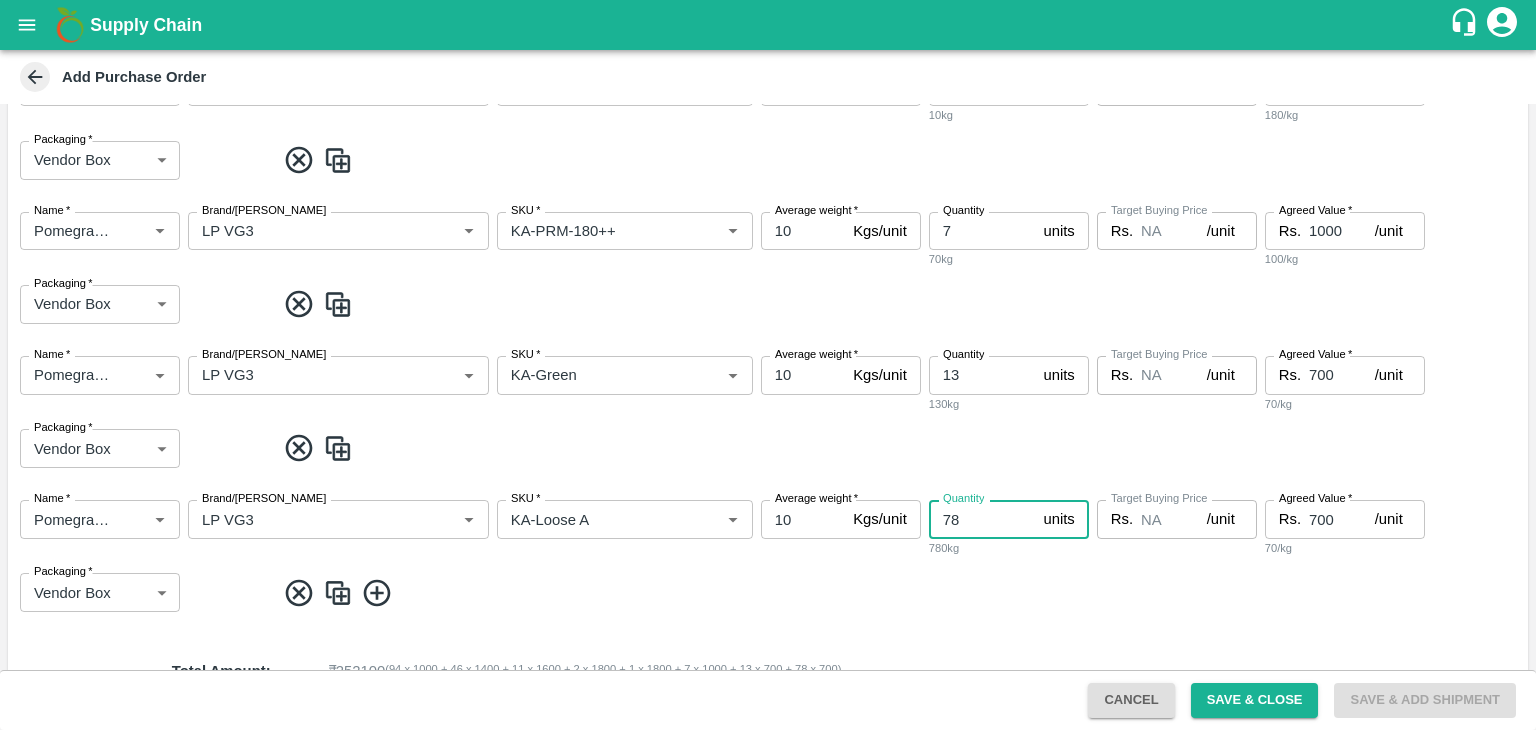 scroll, scrollTop: 1163, scrollLeft: 0, axis: vertical 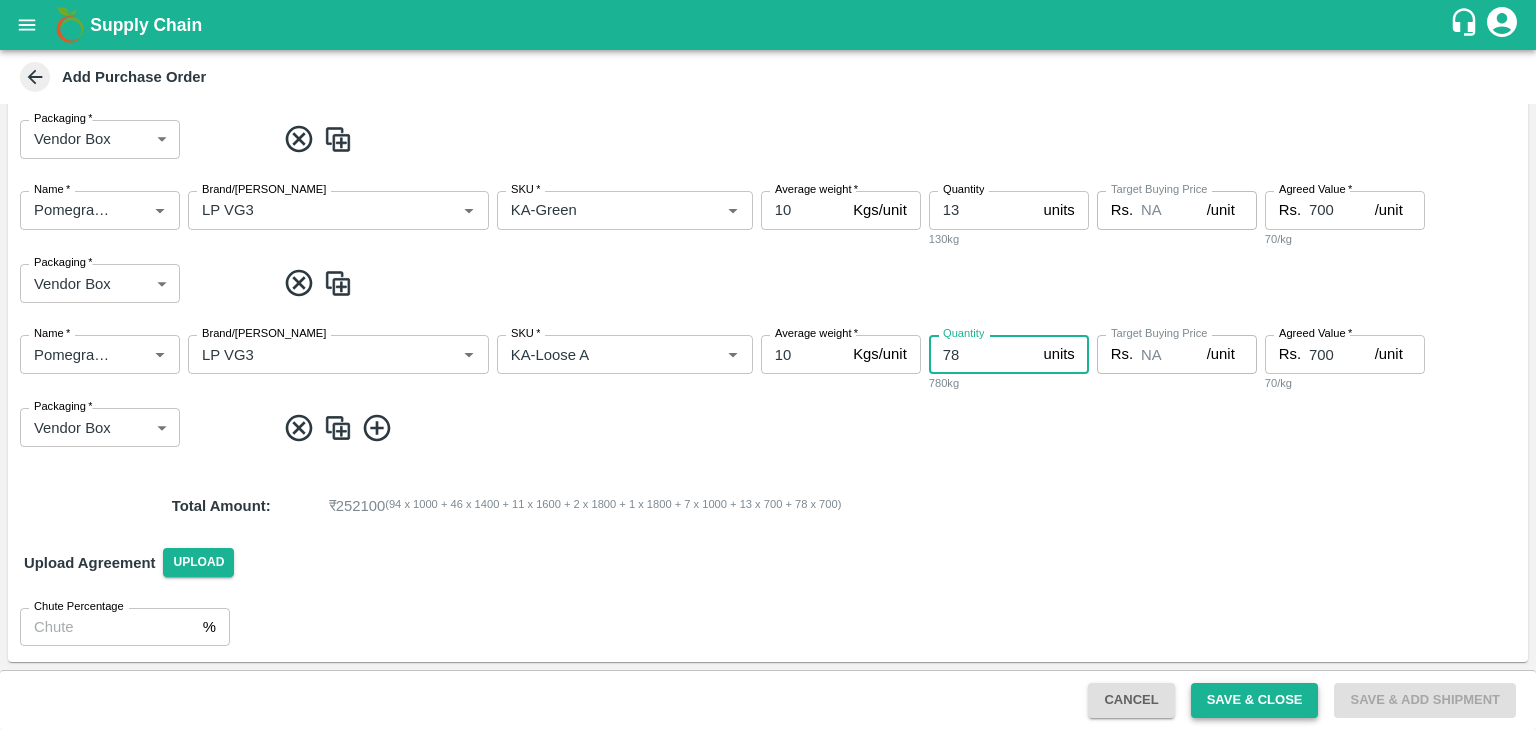 type on "78" 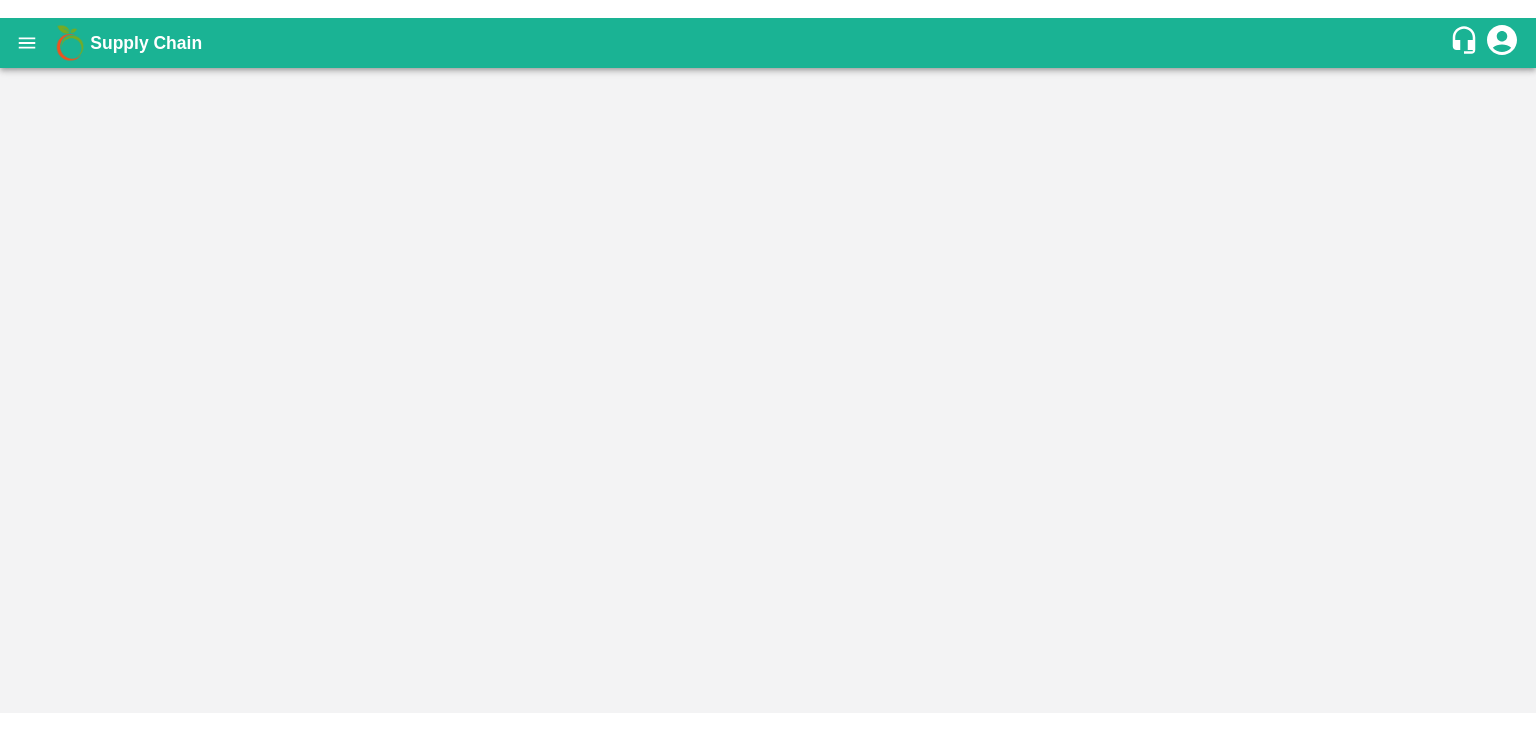 scroll, scrollTop: 0, scrollLeft: 0, axis: both 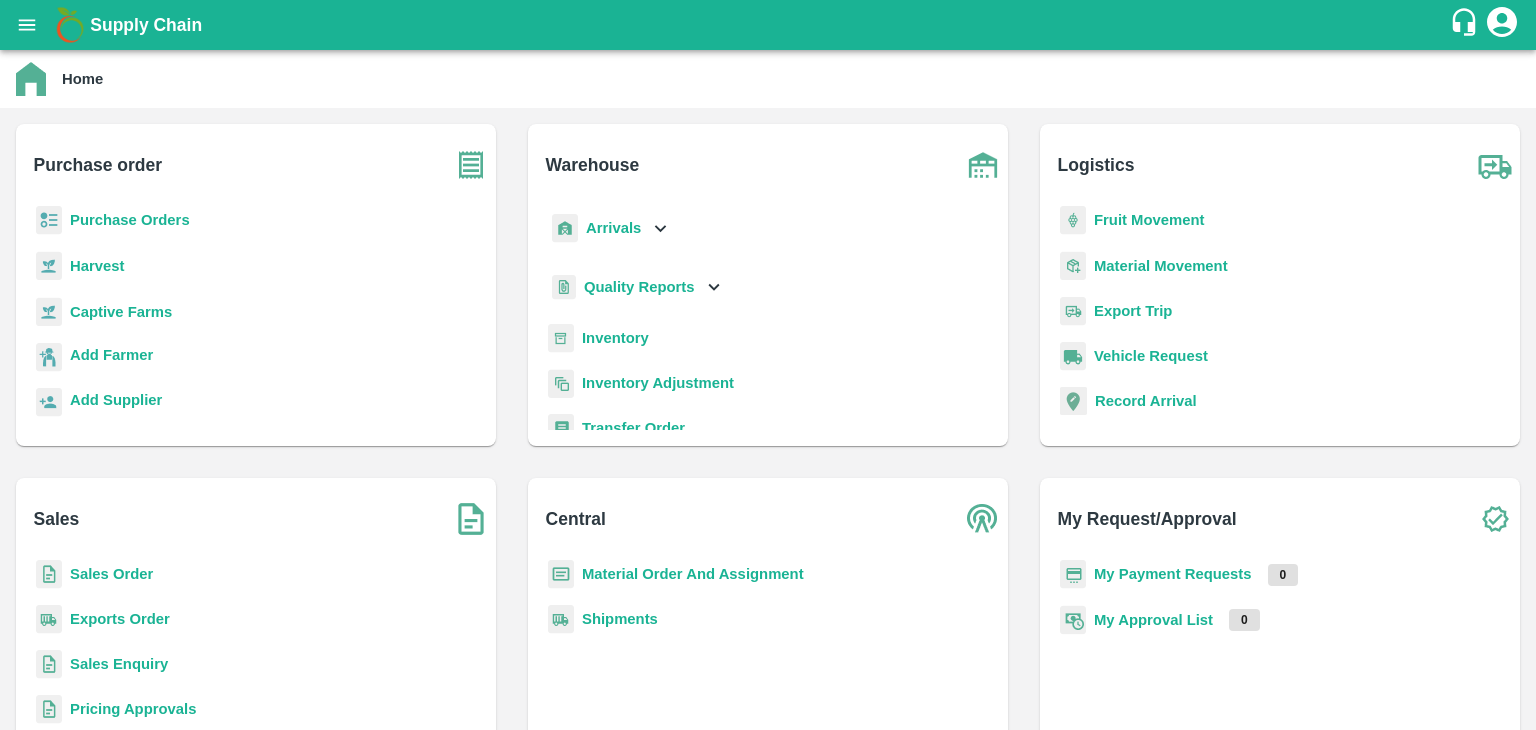 click on "Purchase Orders" at bounding box center [130, 220] 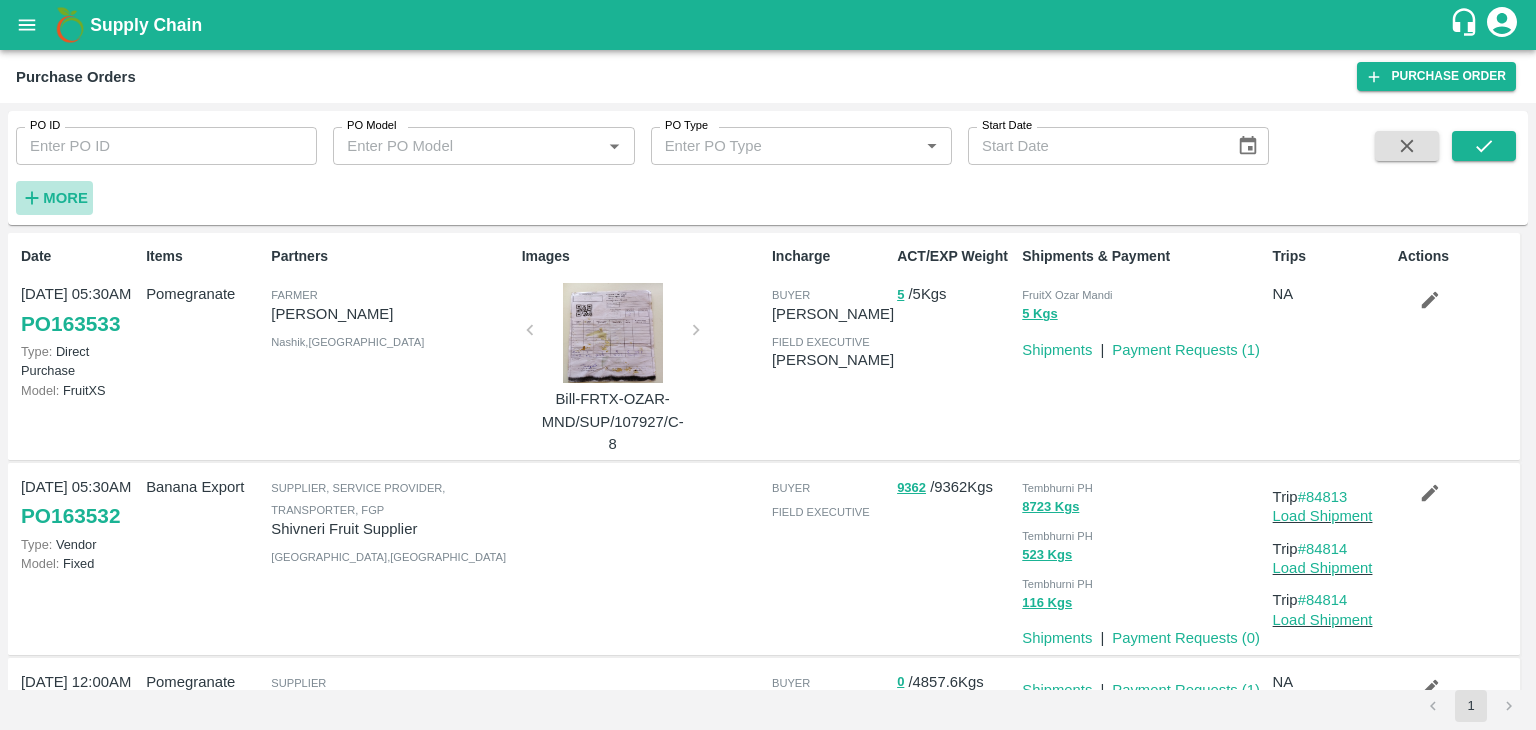 click on "More" at bounding box center [65, 198] 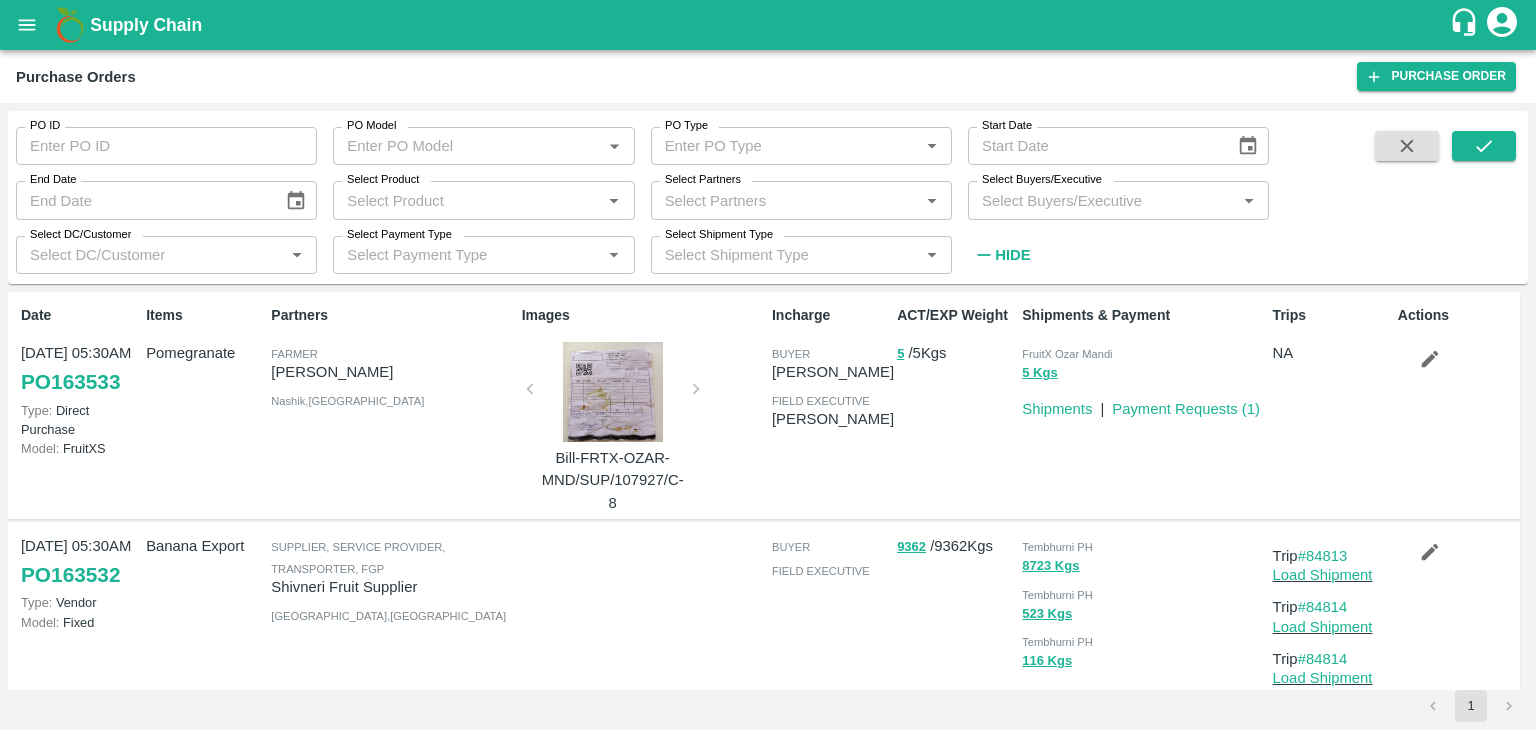 click on "Select Buyers/Executive" at bounding box center (1102, 200) 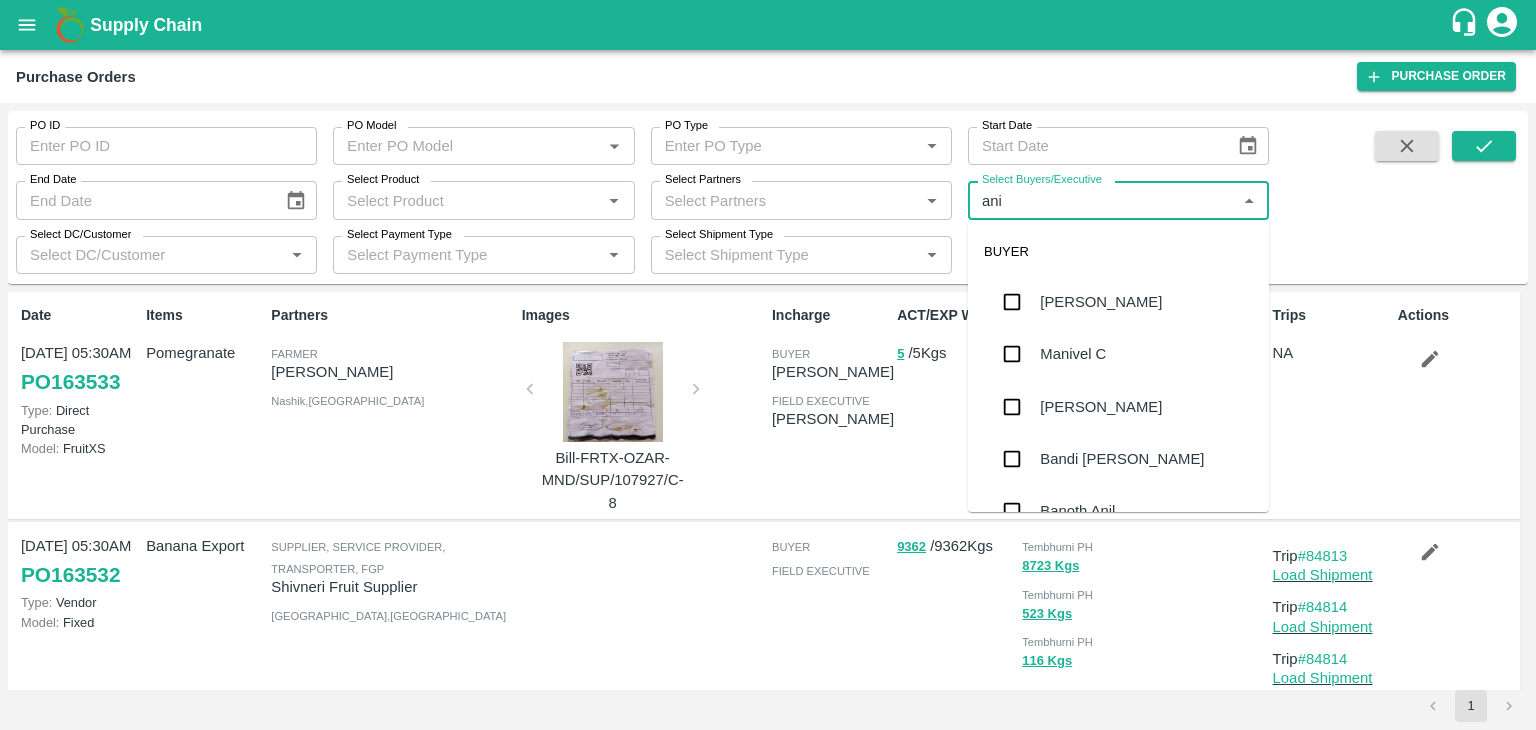 type on "anil" 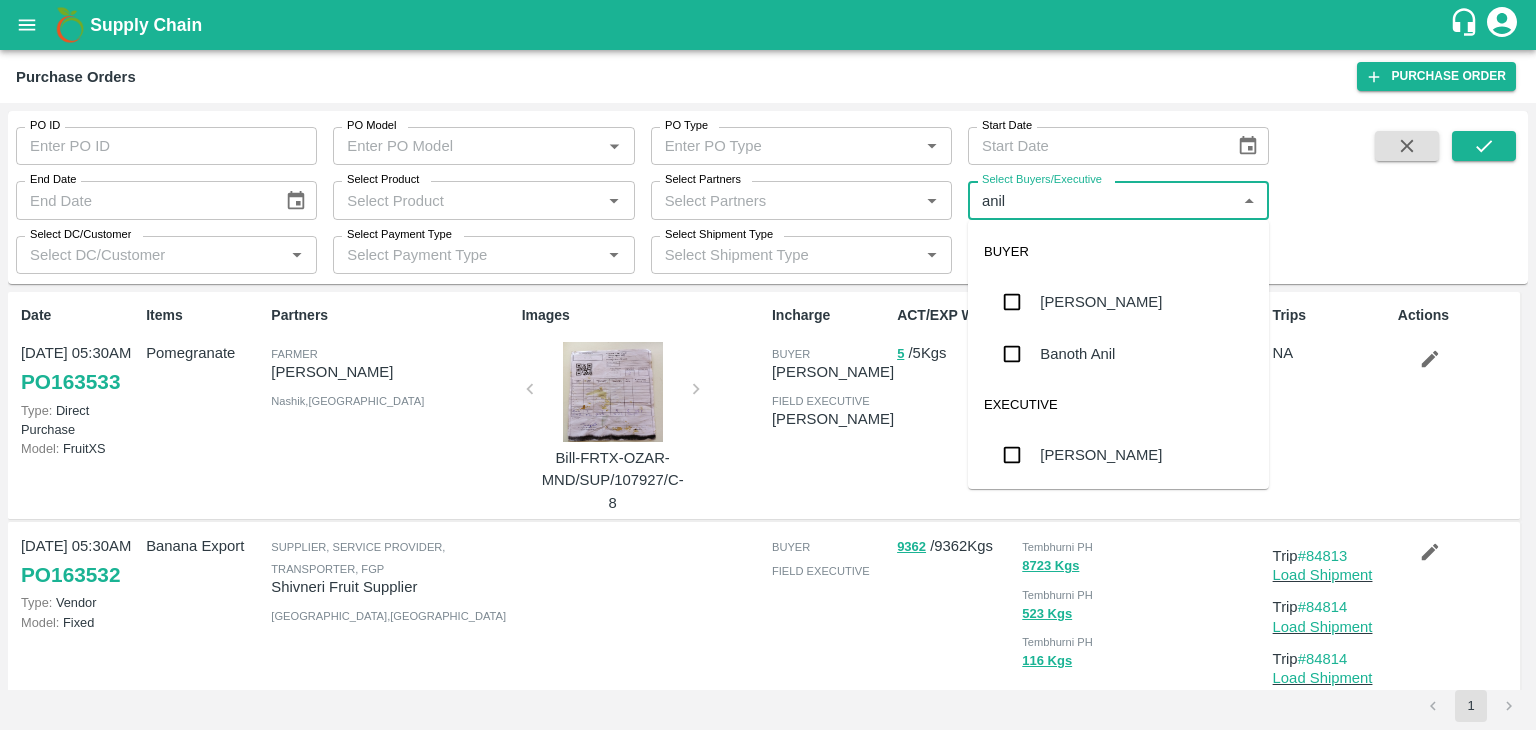click on "[PERSON_NAME]" at bounding box center [1118, 302] 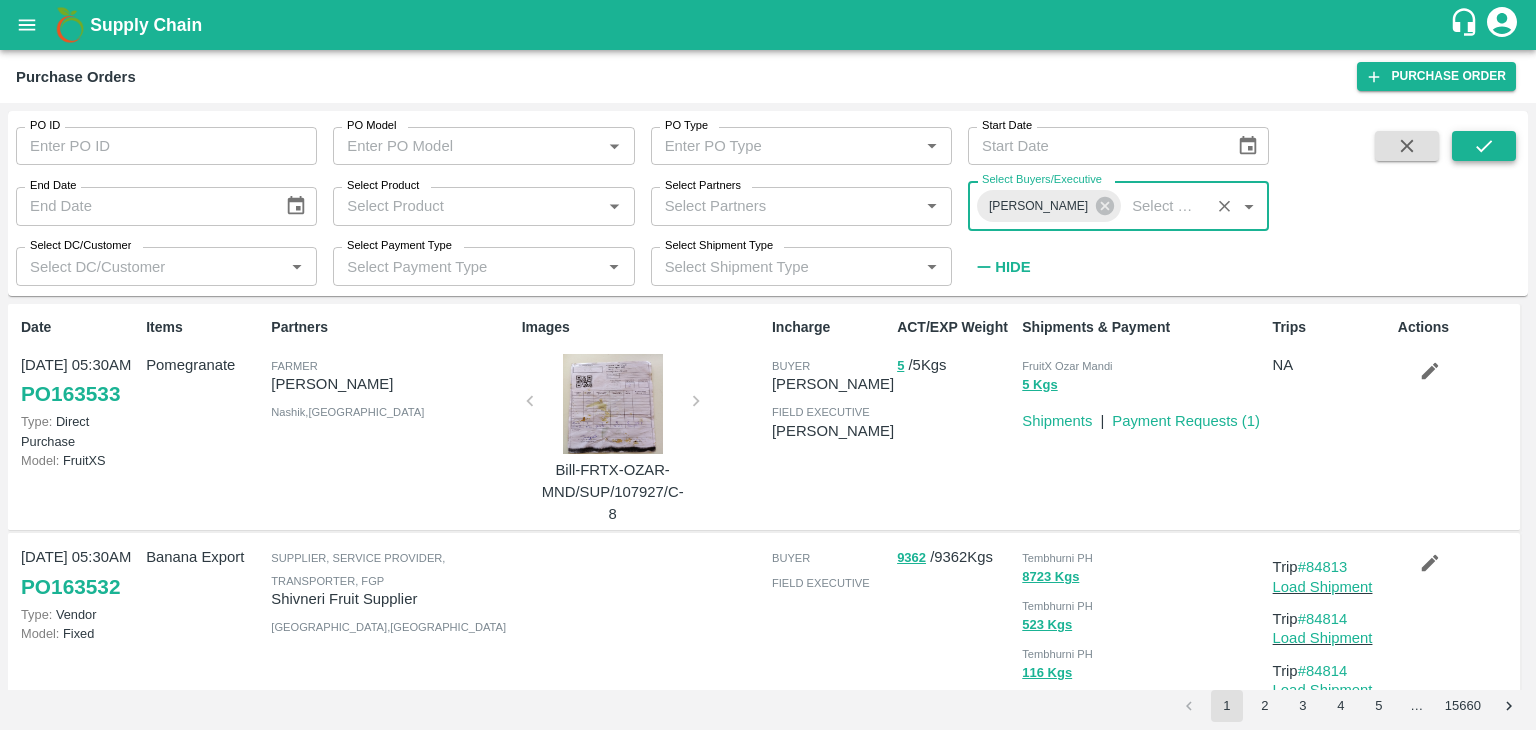 click 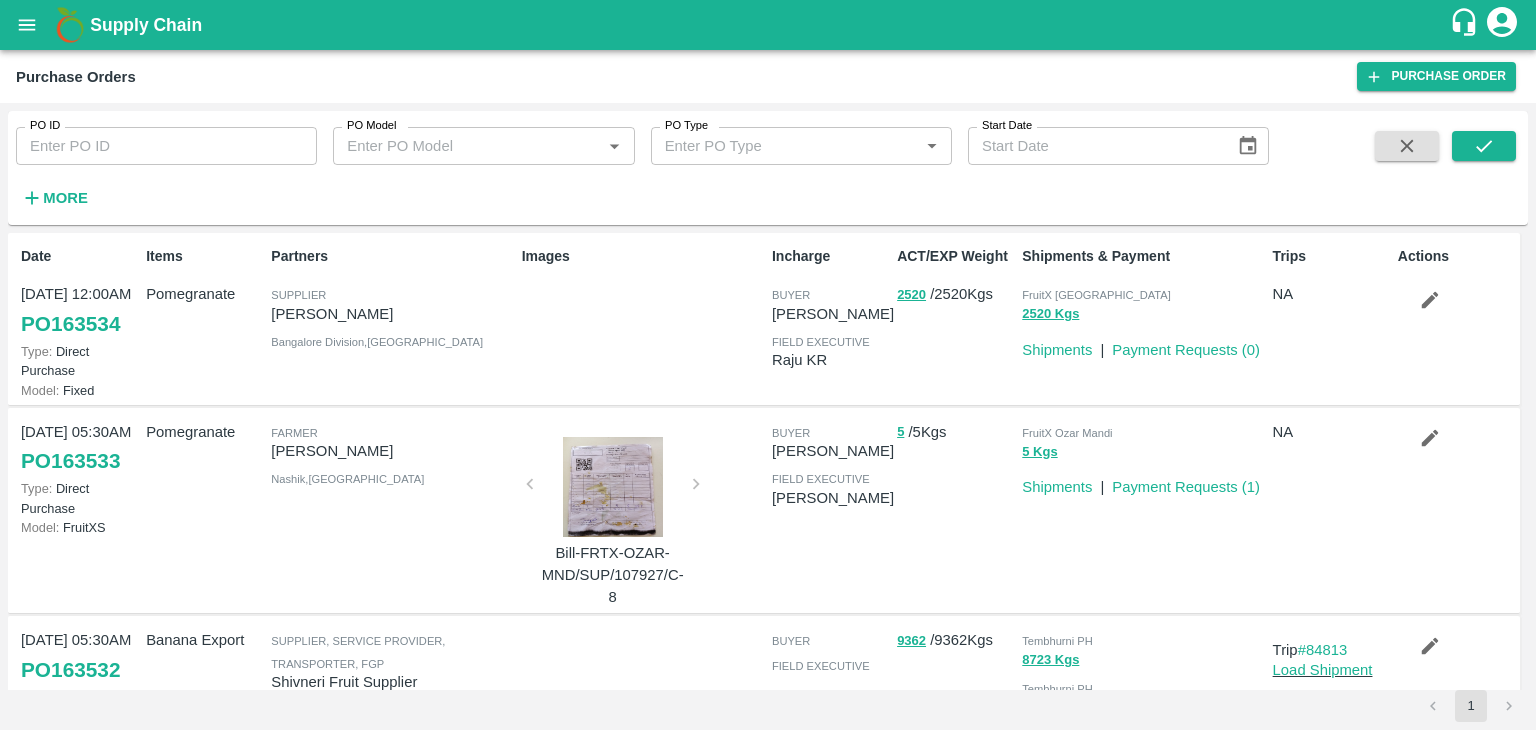scroll, scrollTop: 0, scrollLeft: 0, axis: both 